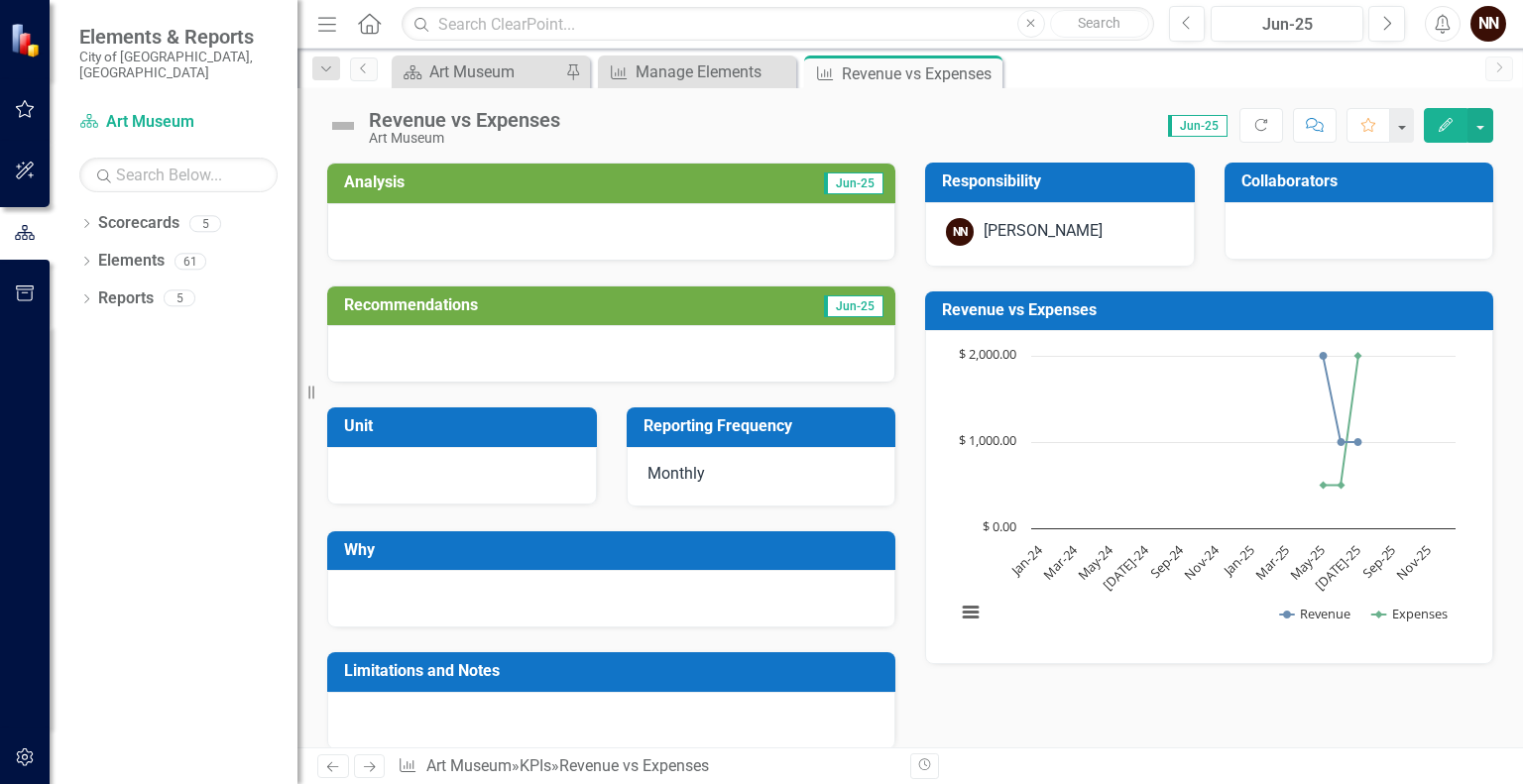 scroll, scrollTop: 0, scrollLeft: 0, axis: both 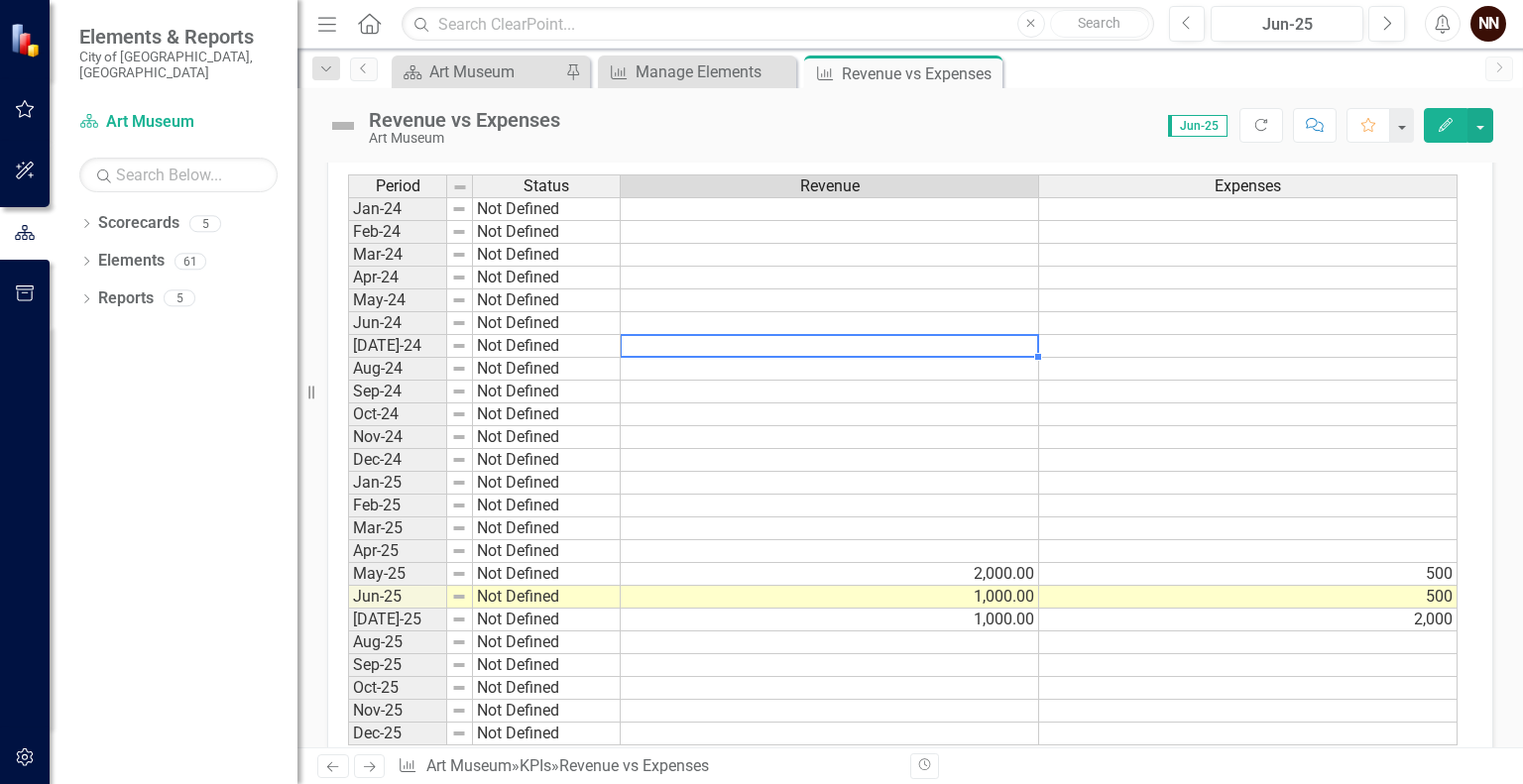 drag, startPoint x: 0, startPoint y: 0, endPoint x: 706, endPoint y: 346, distance: 786.22643 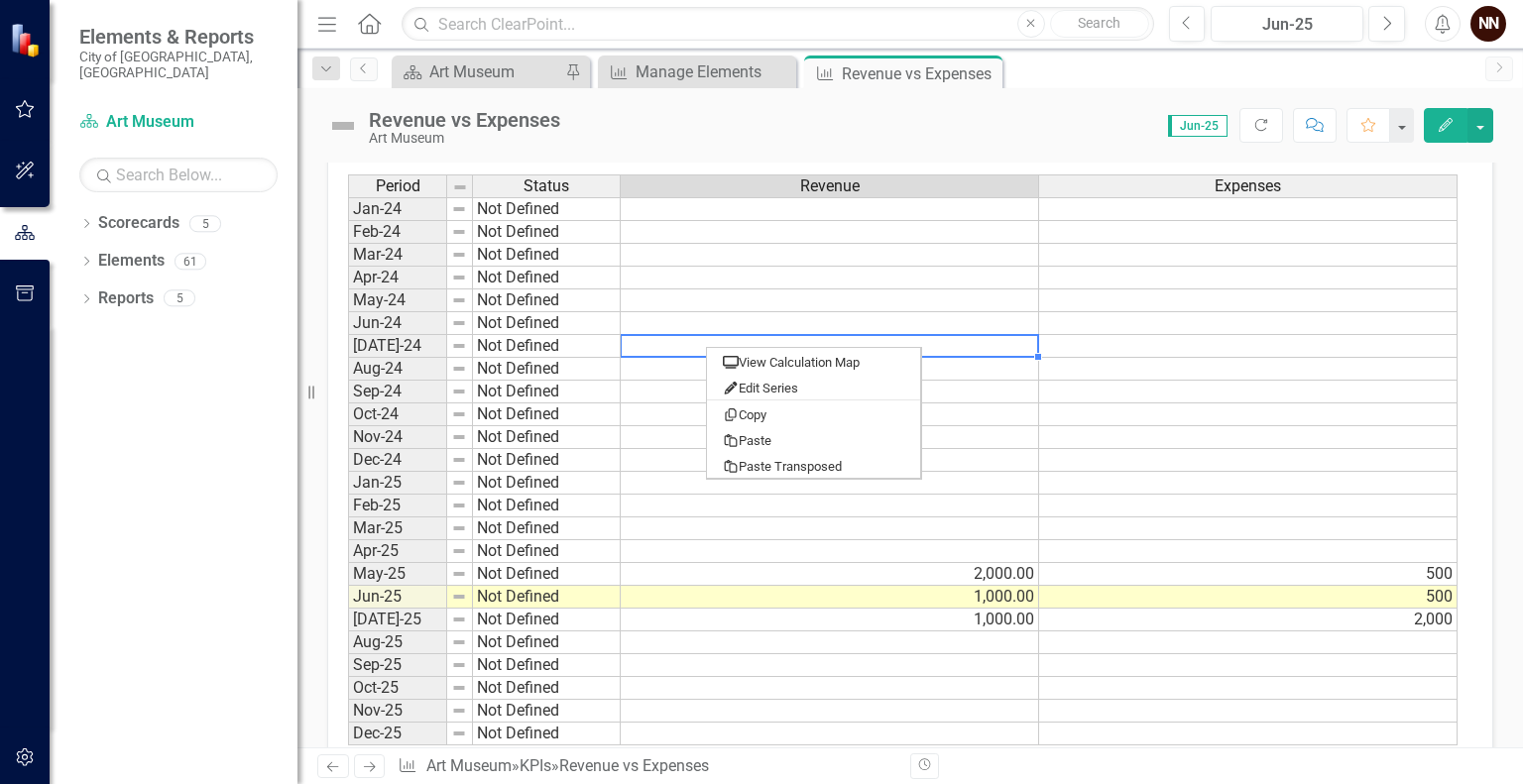 click on "View Calculation Map   Edit Series   Copy   Paste   Paste Transposed" at bounding box center (814, 413) 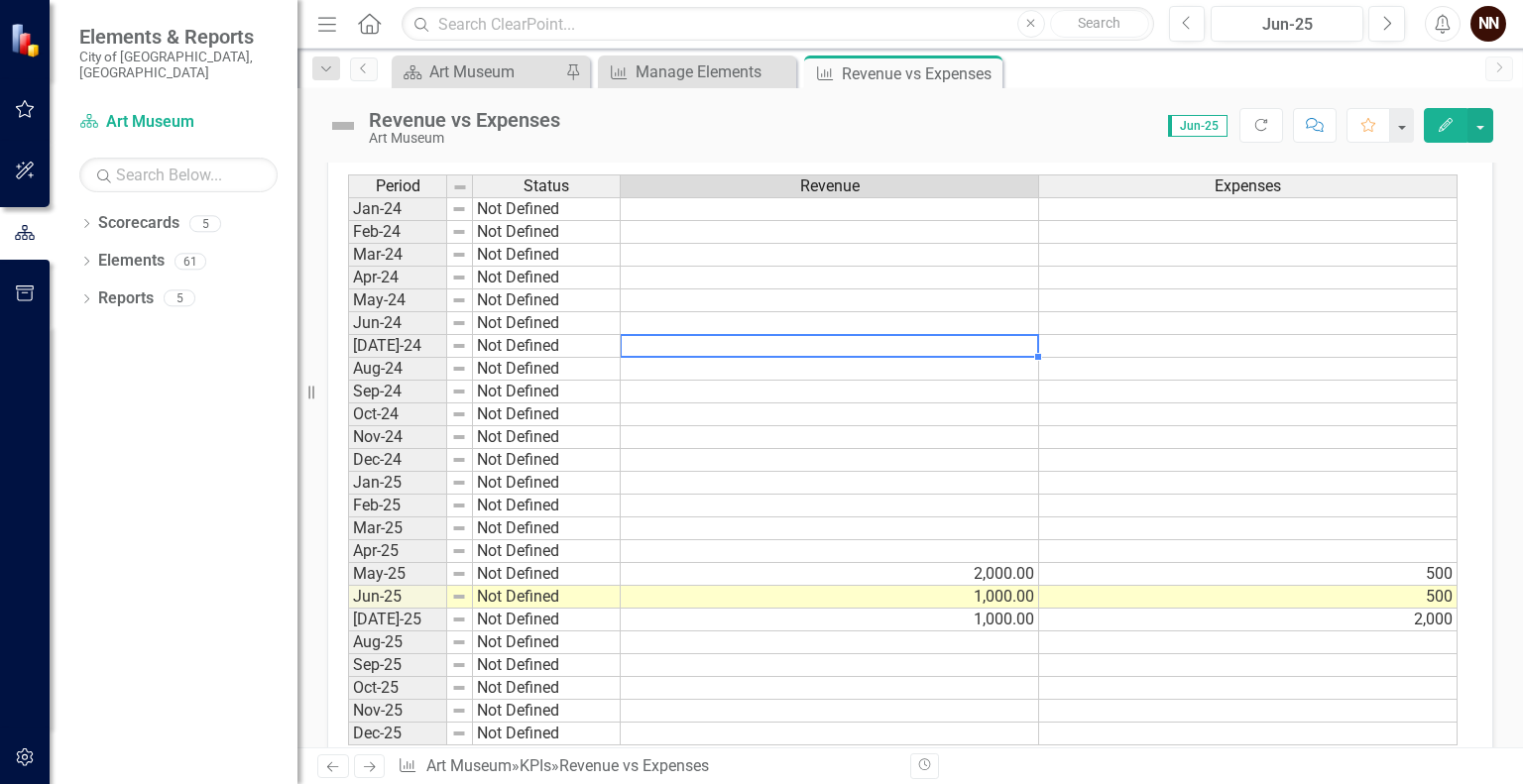 click at bounding box center (830, 346) 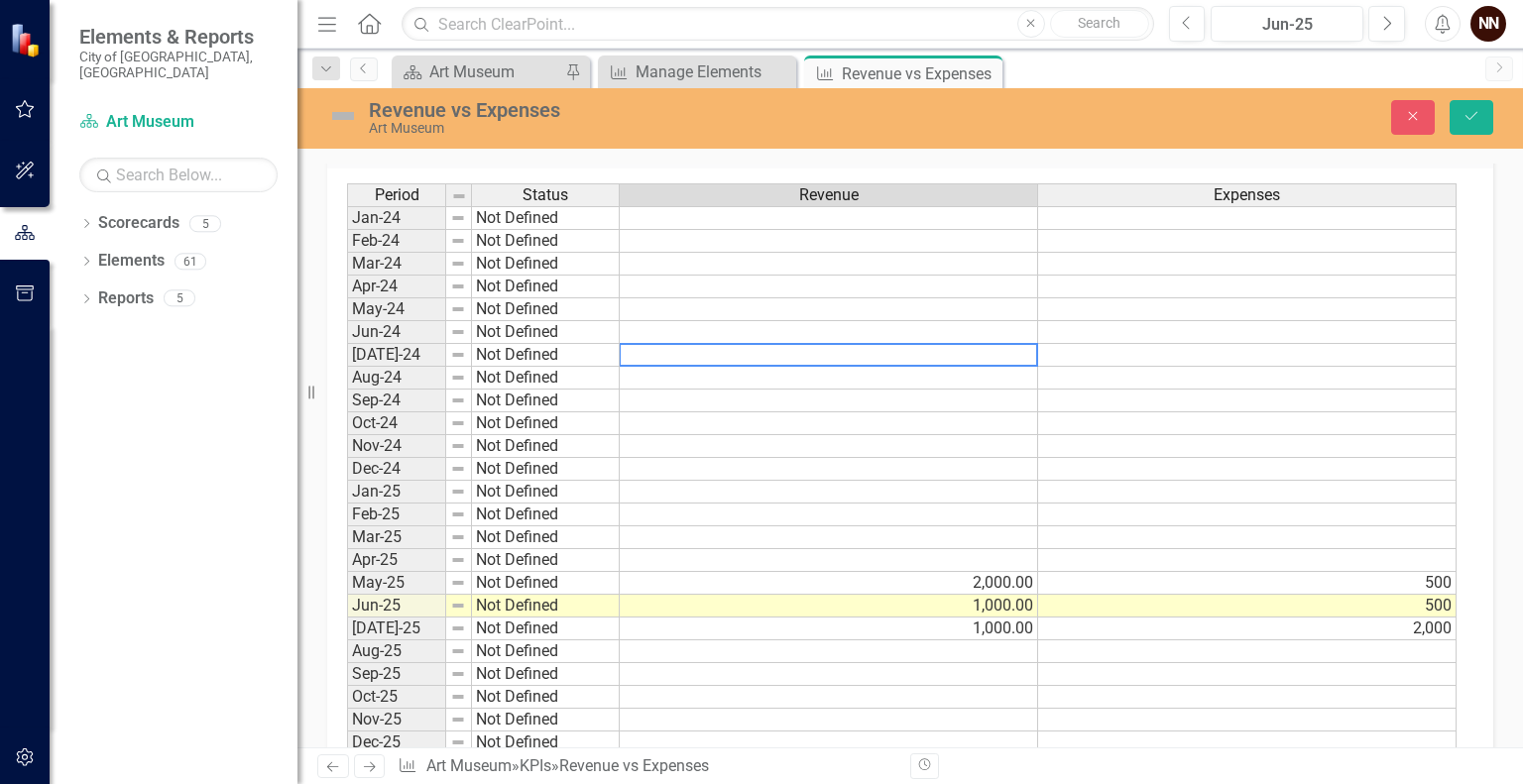 scroll, scrollTop: 662, scrollLeft: 0, axis: vertical 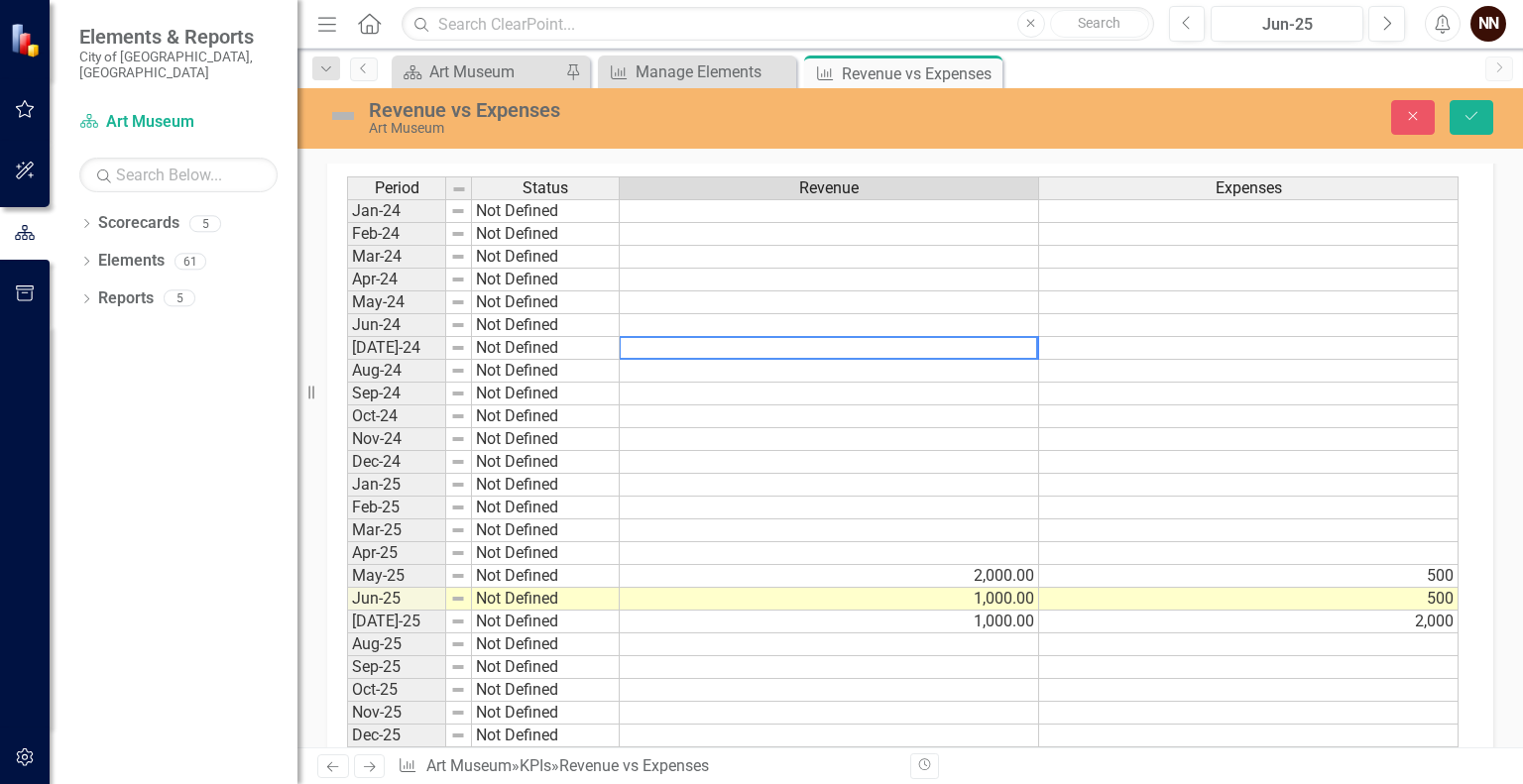 click at bounding box center (829, 462) 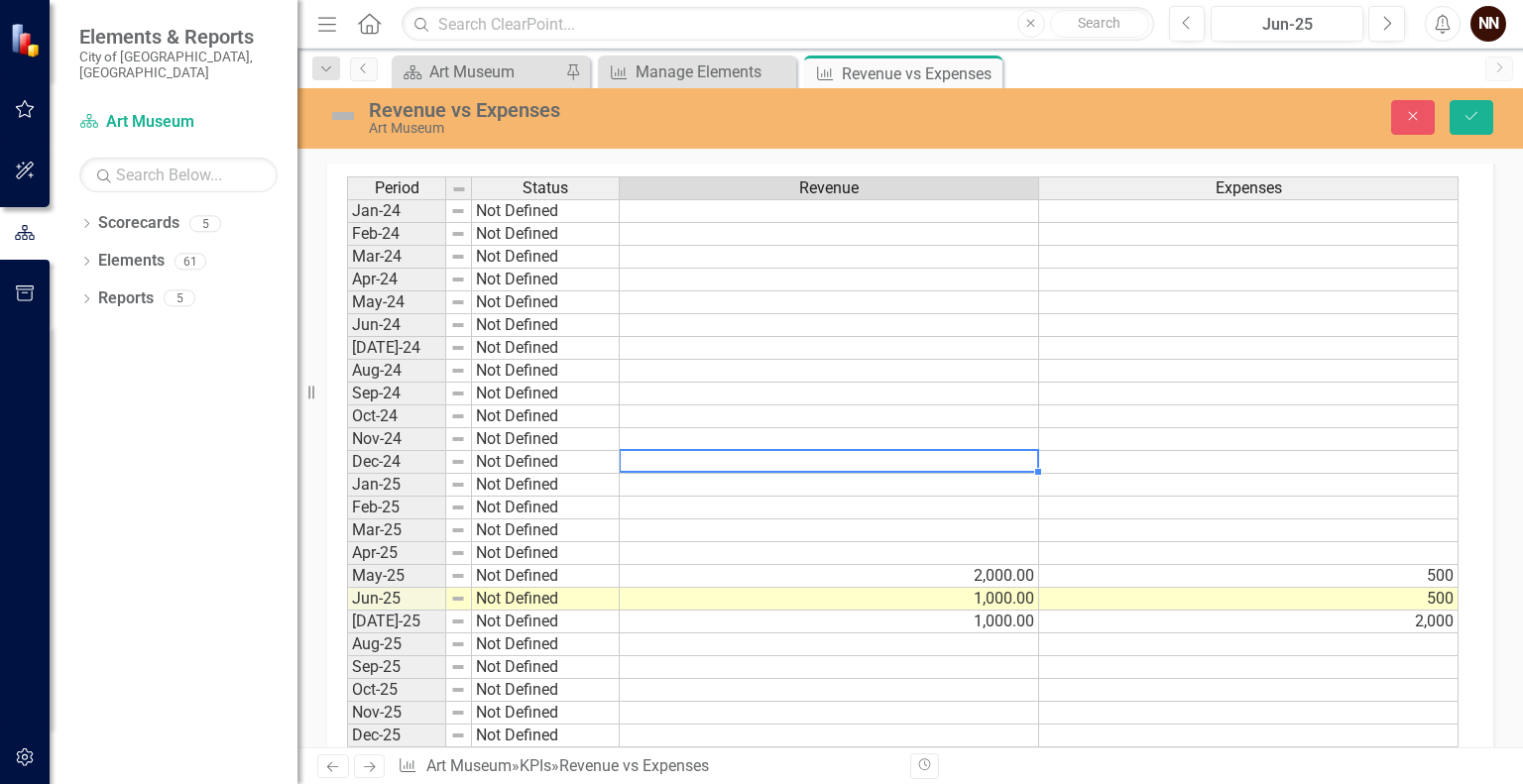 click on "Period Status Revenue Expenses Jan-24 Not Defined Feb-24 Not Defined Mar-24 Not Defined Apr-24 Not Defined May-24 Not Defined Jun-24 Not Defined [DATE]-24 Not Defined Aug-24 Not Defined Sep-24 Not Defined Oct-24 Not Defined Nov-24 Not Defined Dec-24 Not Defined Jan-25 Not Defined Feb-25 Not Defined Mar-25 Not Defined Apr-25 Not Defined May-25 Not Defined  2,000.00 500 Jun-25 Not Defined  1,000.00 500 [DATE]-25 Not Defined  1,000.00 2,000 Aug-25 Not Defined Sep-25 Not Defined Oct-25 Not Defined Nov-25 Not Defined Dec-25 Not Defined" at bounding box center [347, 462] 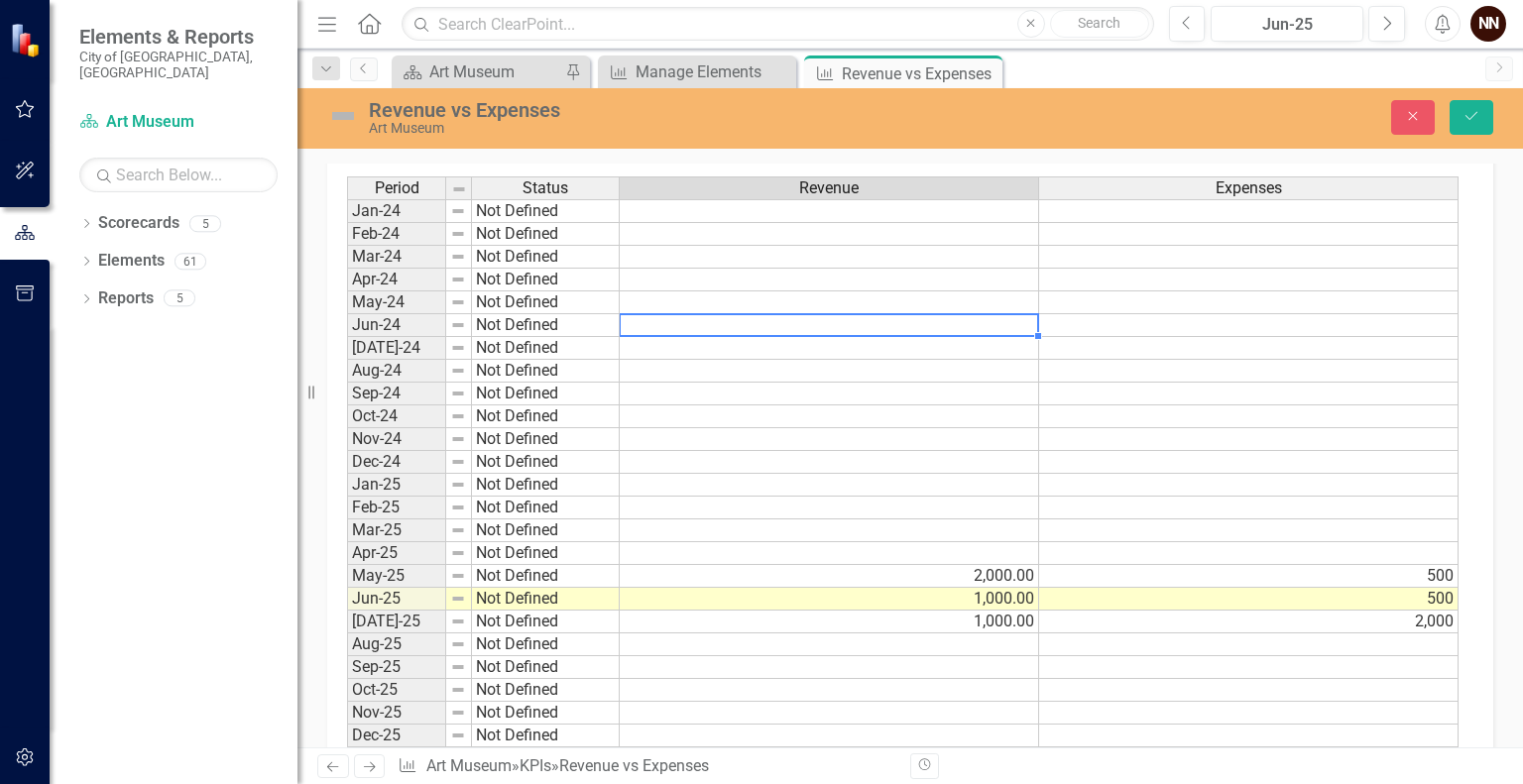 click at bounding box center (829, 348) 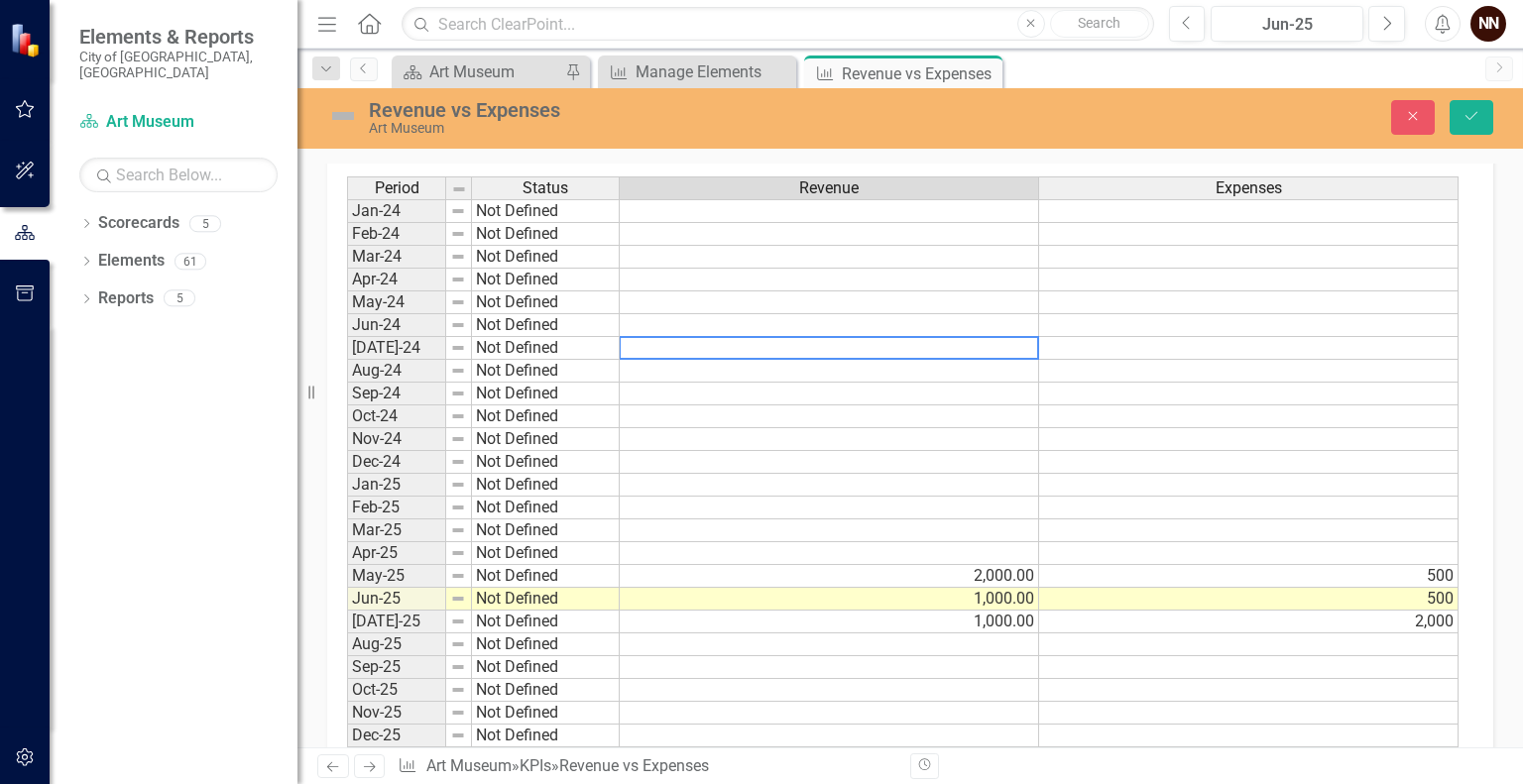 click at bounding box center [829, 348] 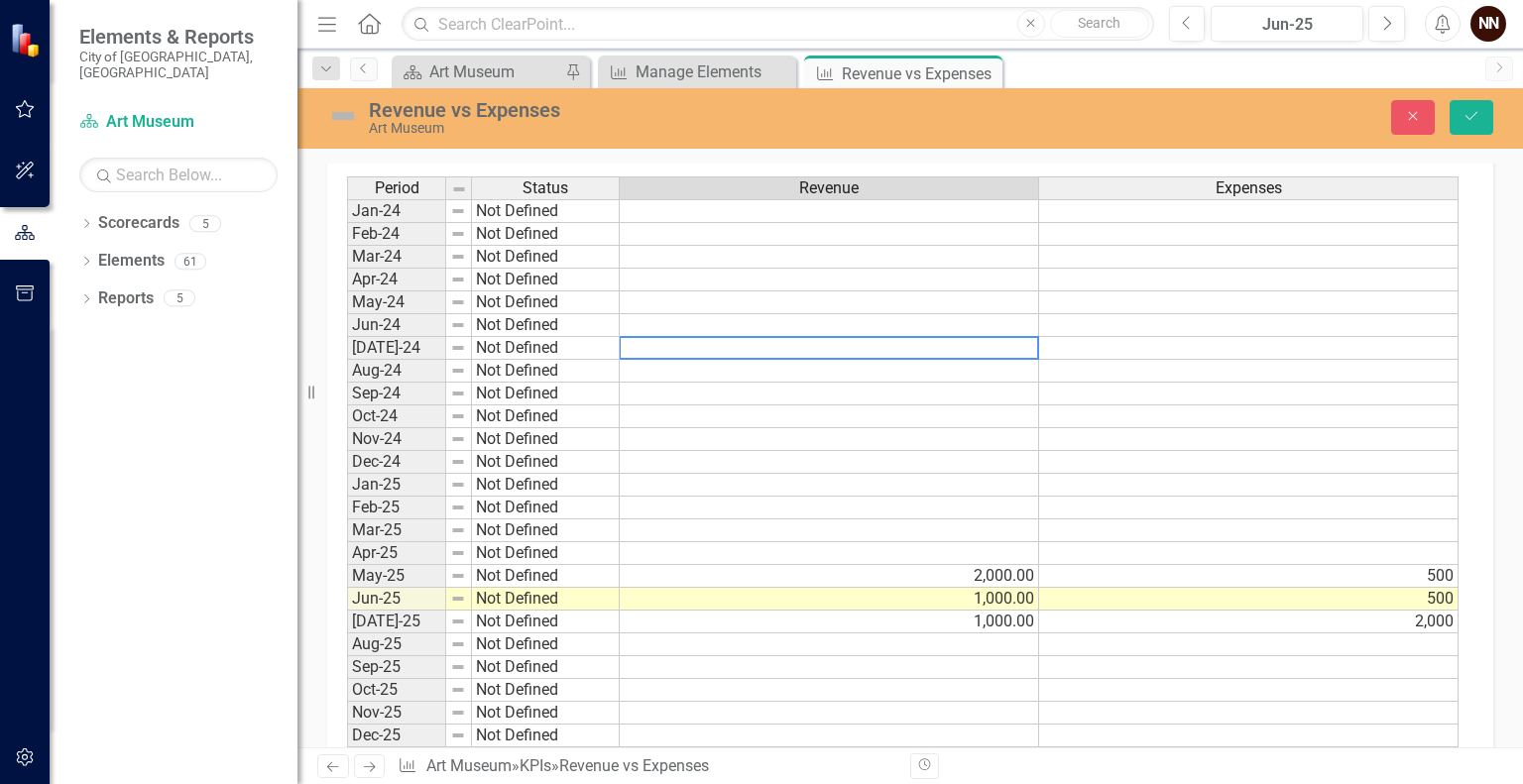 paste on "$24,308" 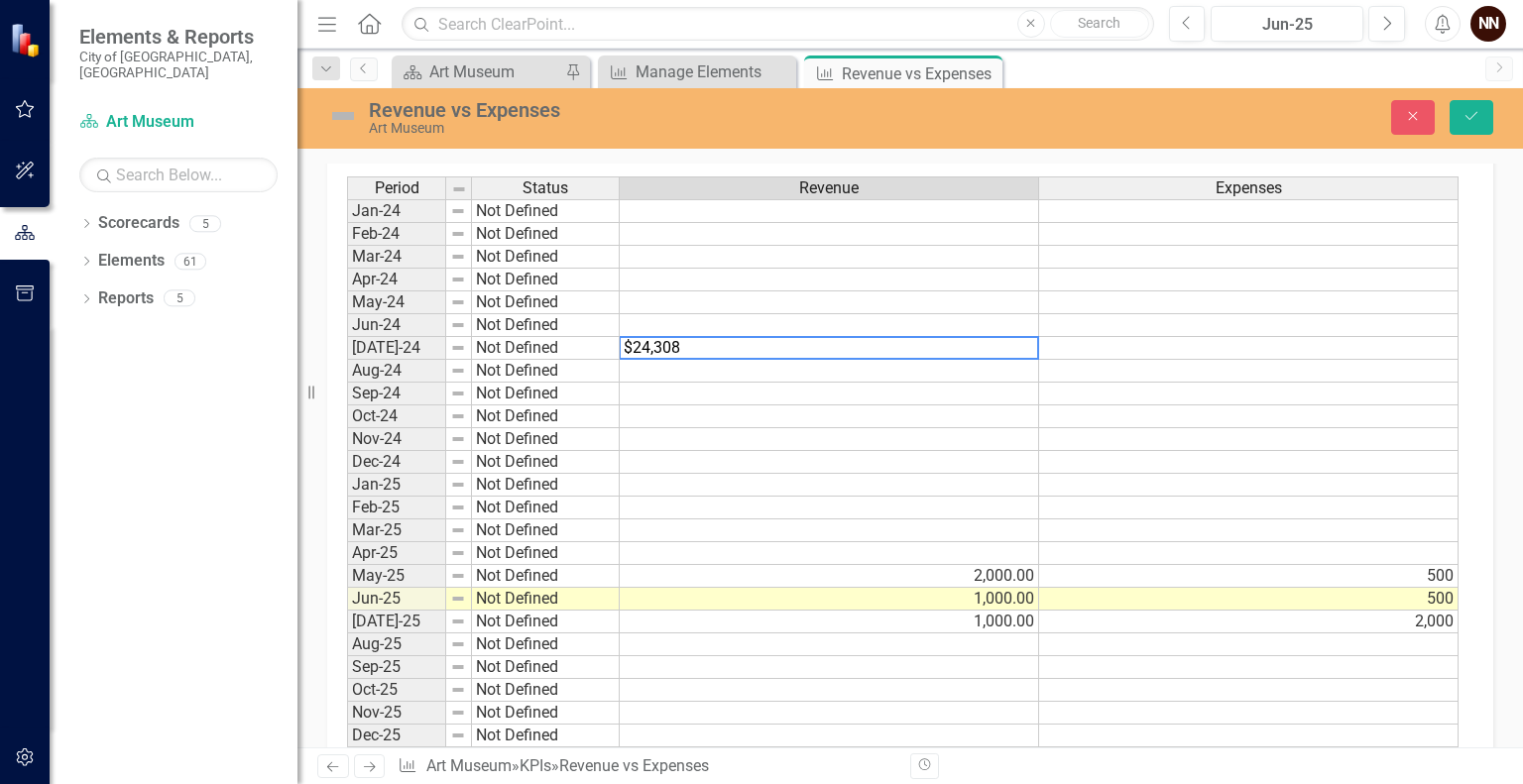 click on "$24,308" at bounding box center (829, 348) 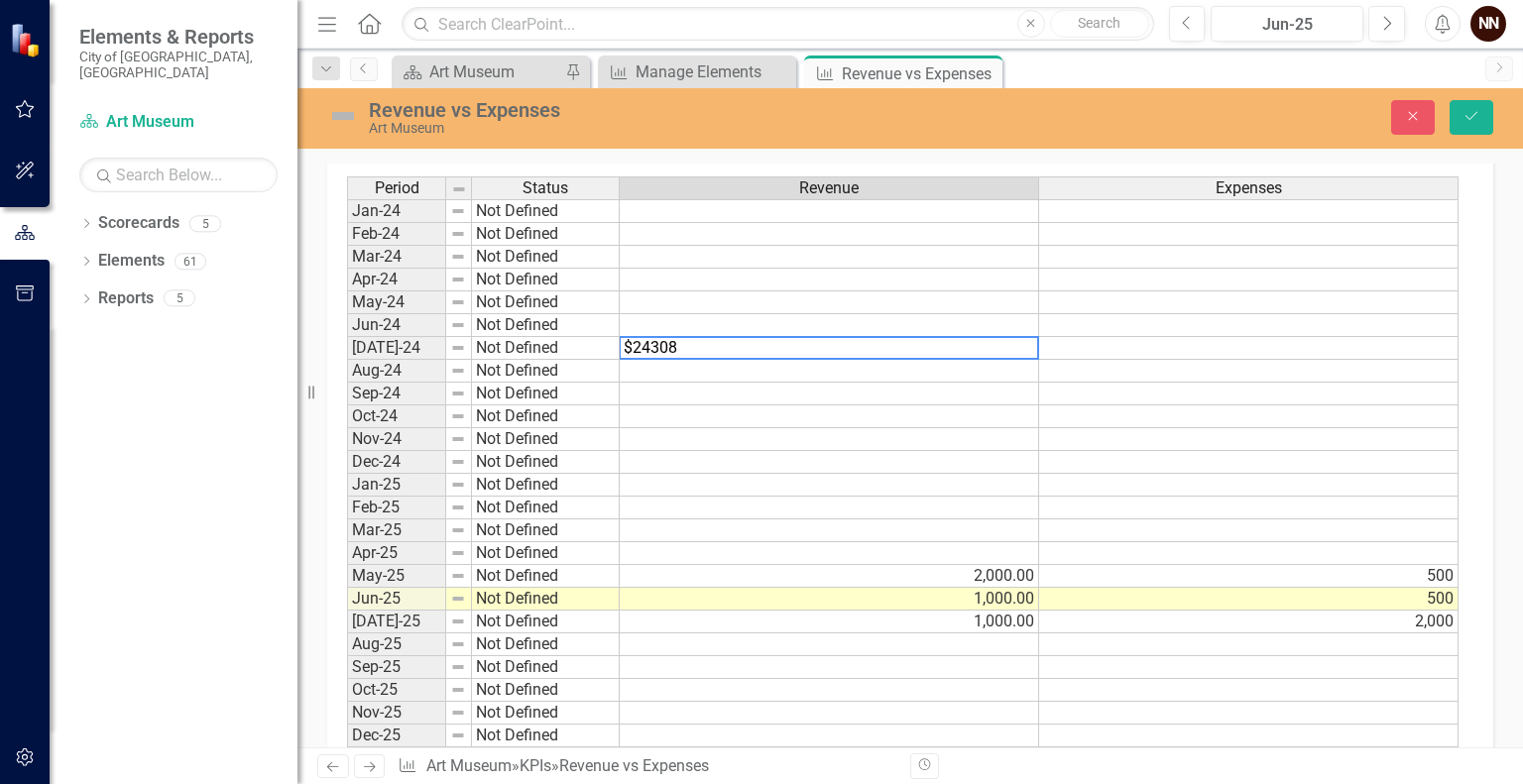 click on "$24308" at bounding box center [829, 348] 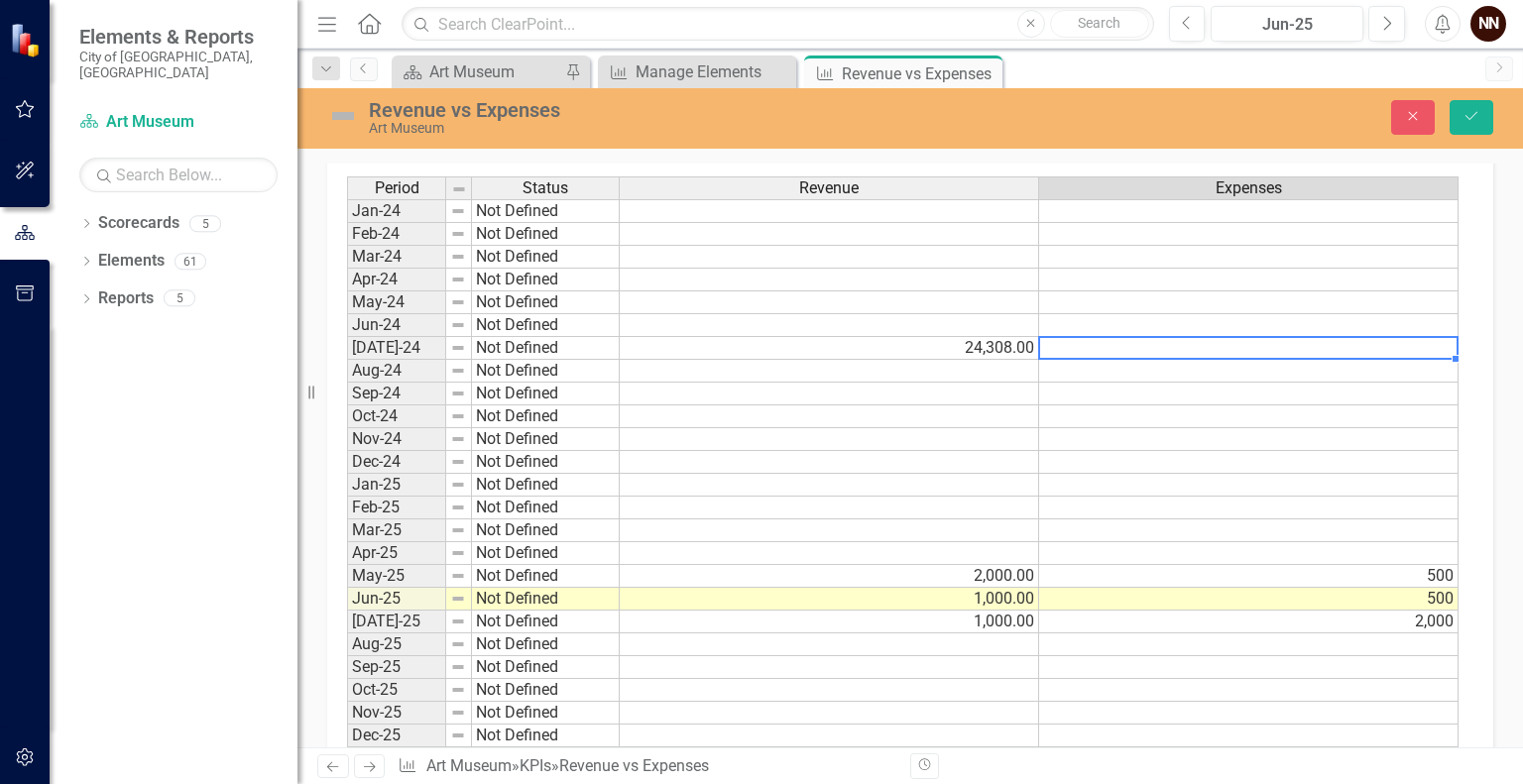 click on "24,308.00" at bounding box center [829, 348] 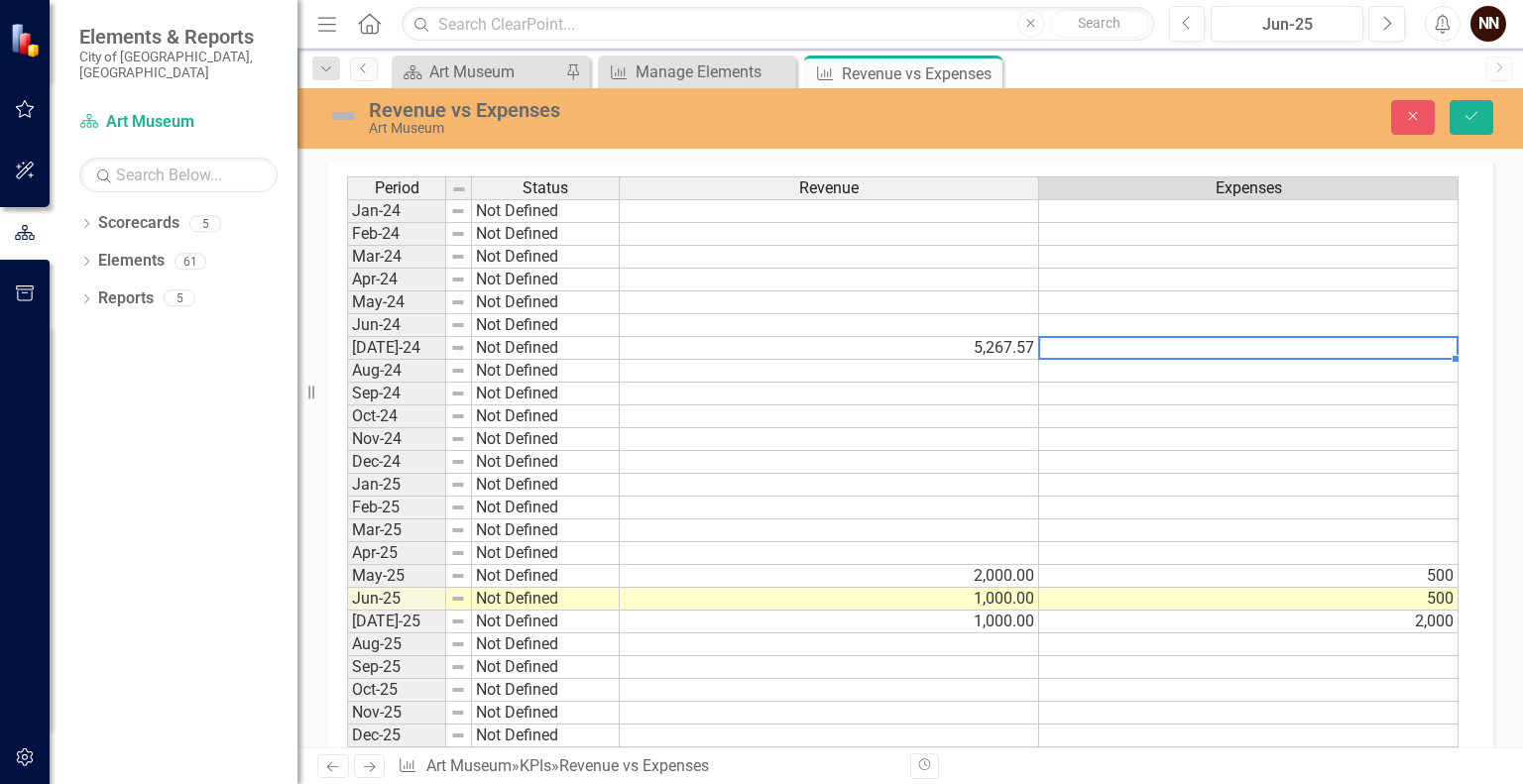 click at bounding box center (829, 371) 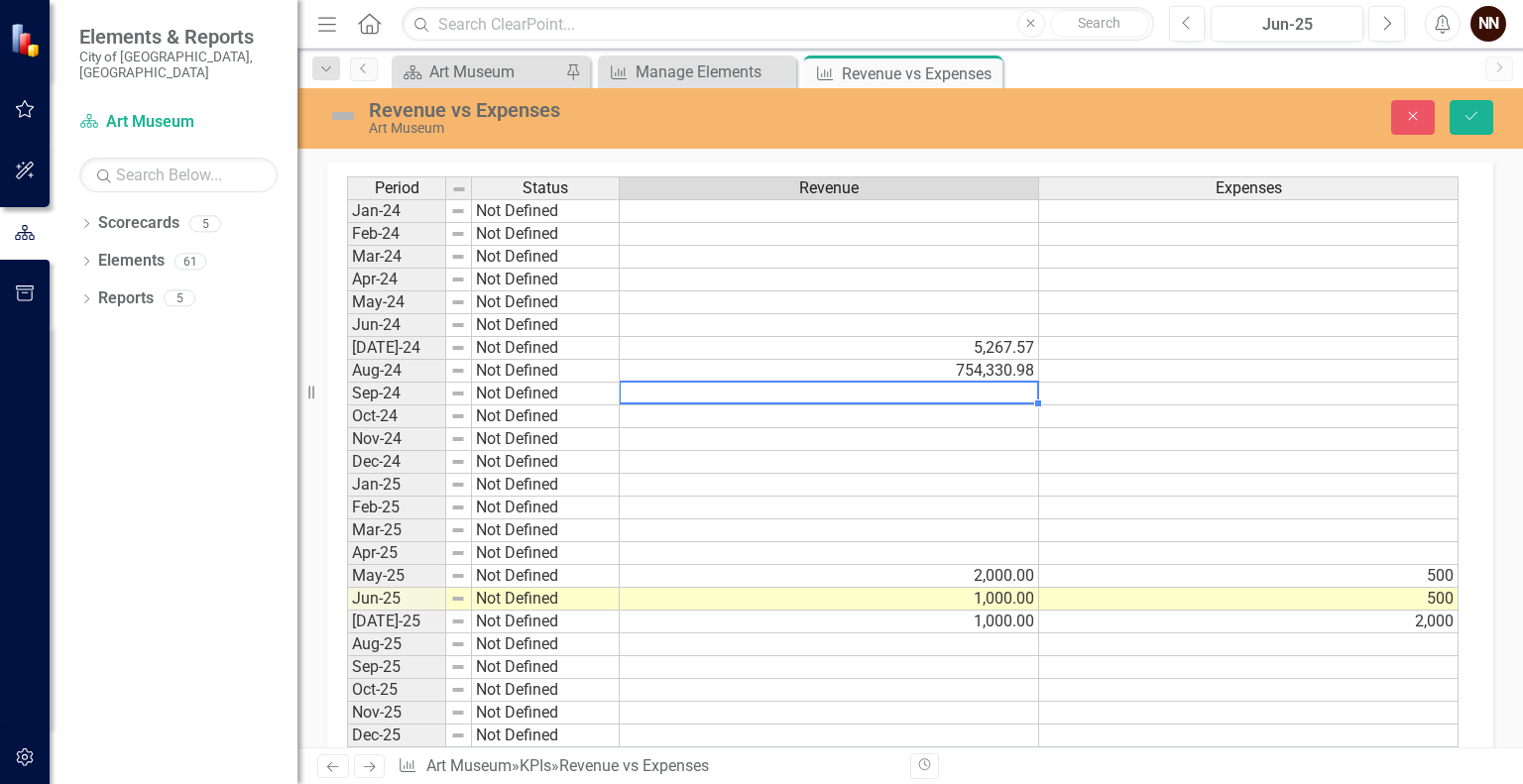click at bounding box center [829, 393] 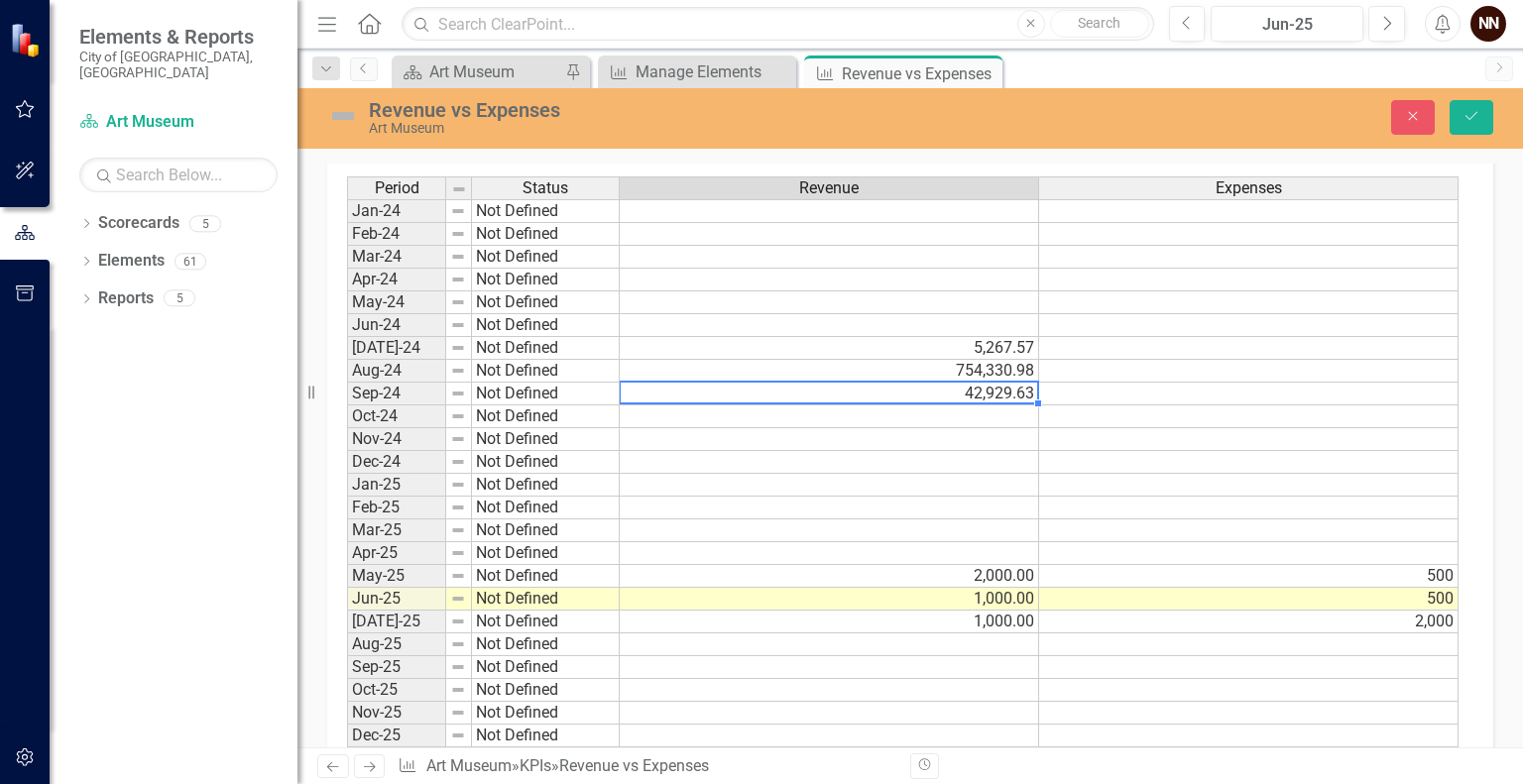 click at bounding box center [829, 416] 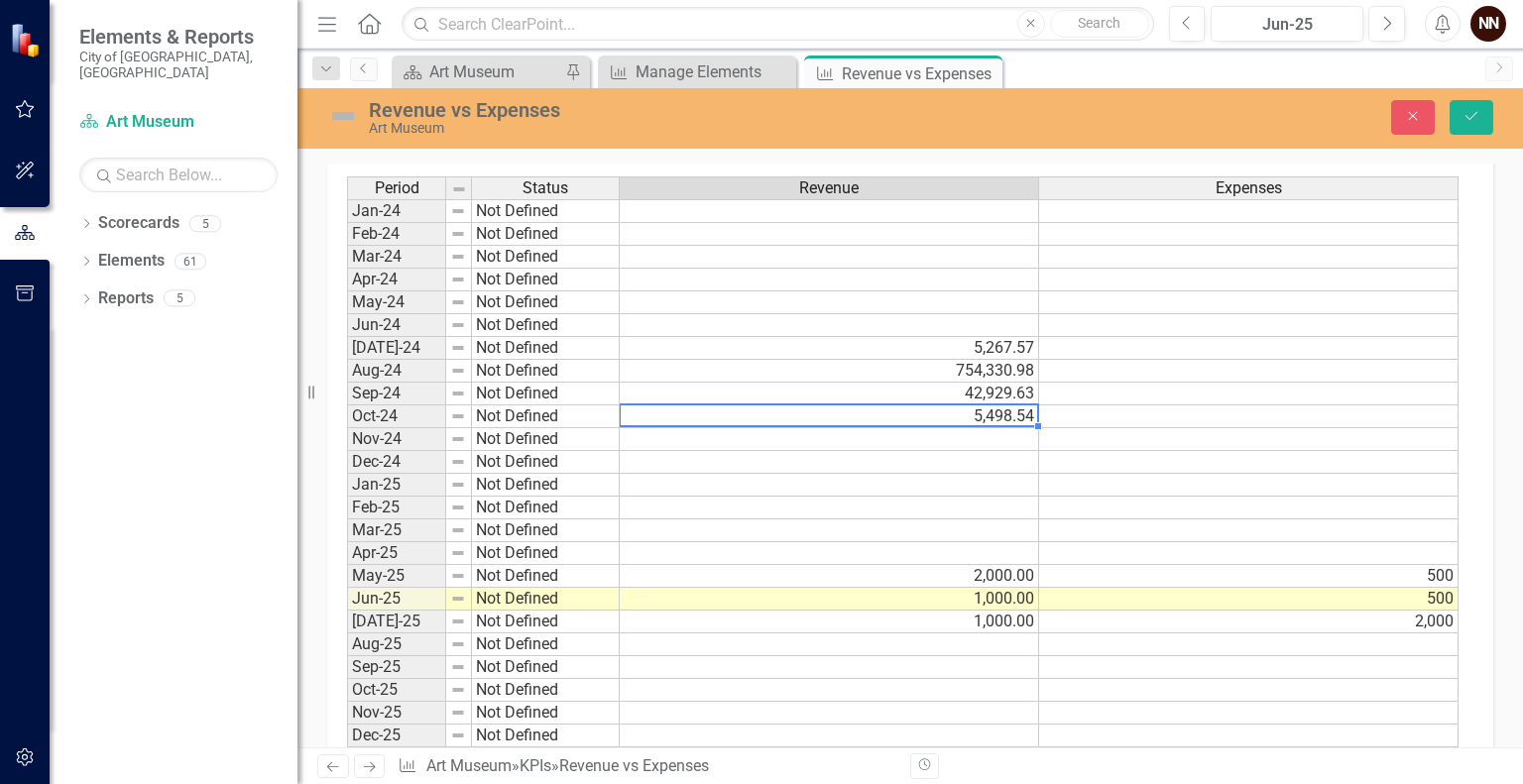 type on "5498.54" 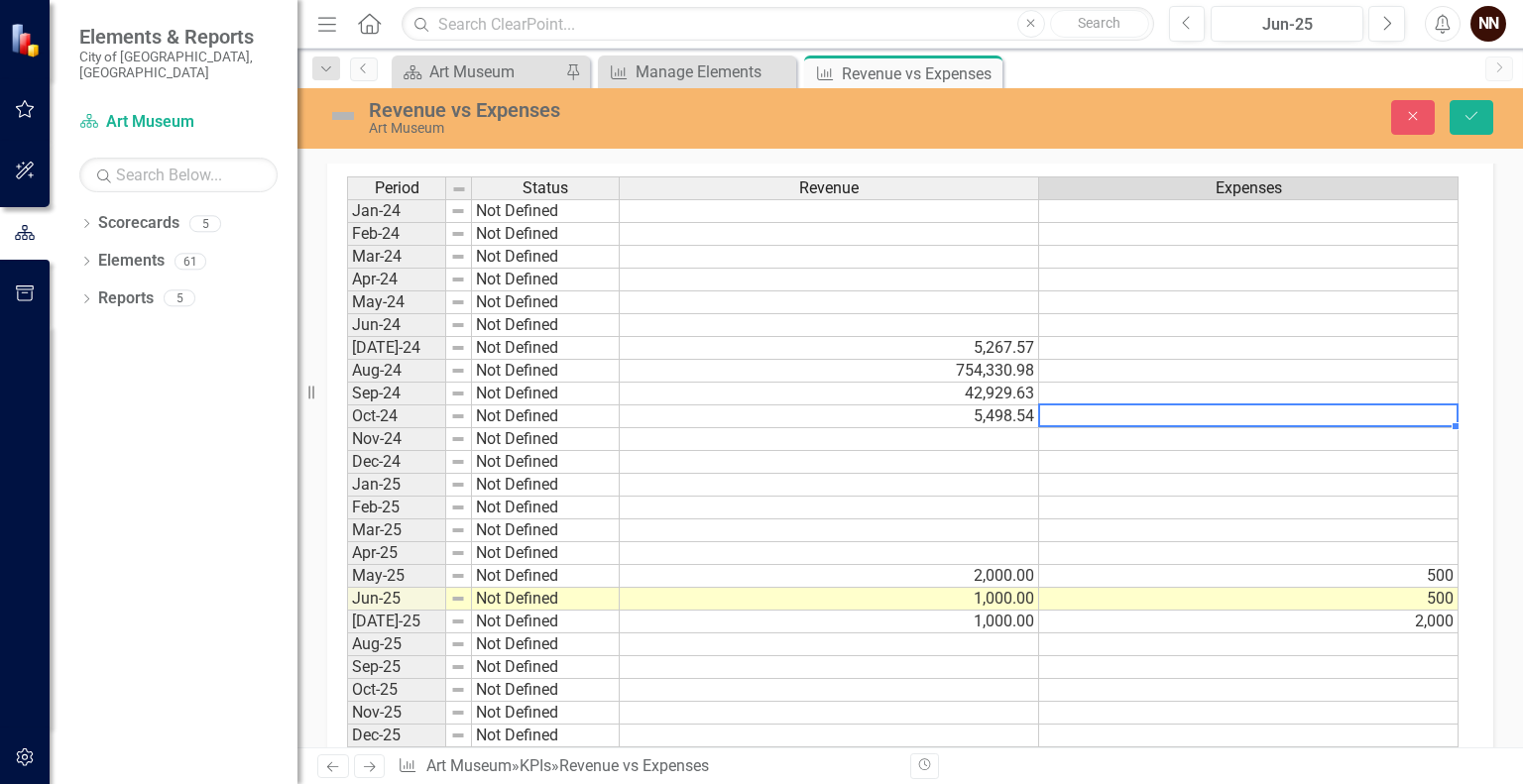 click at bounding box center (829, 439) 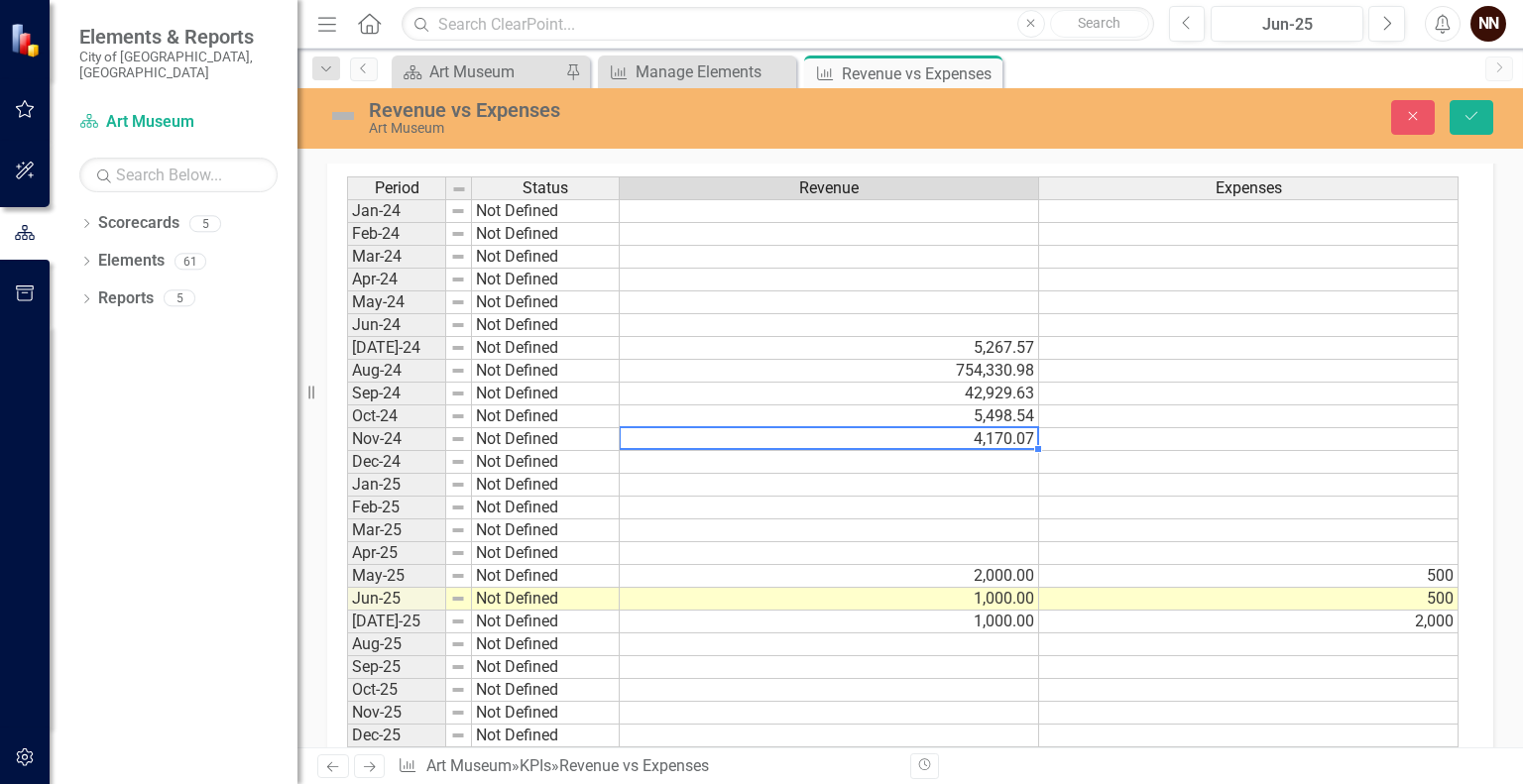 type on "4170.07" 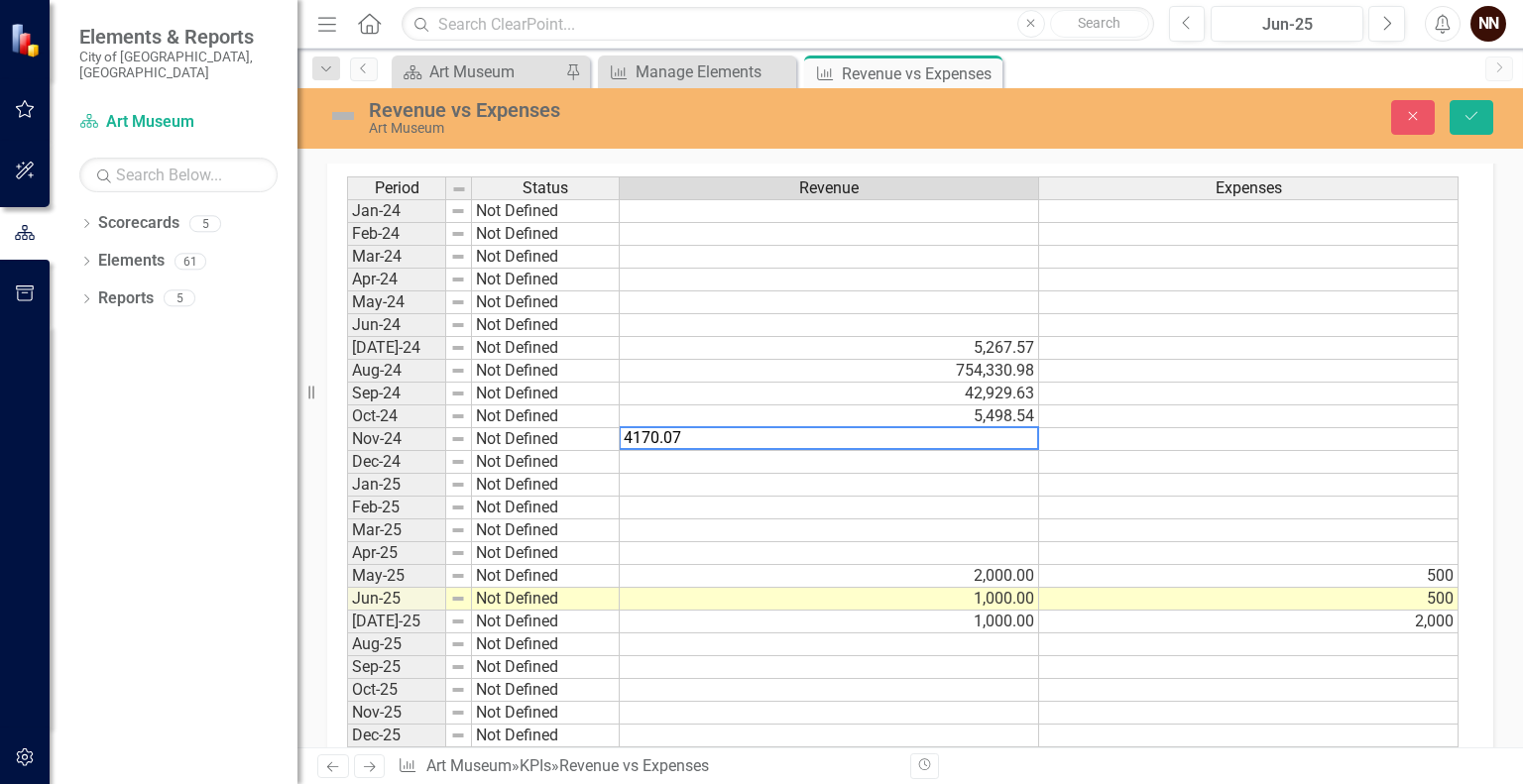 type 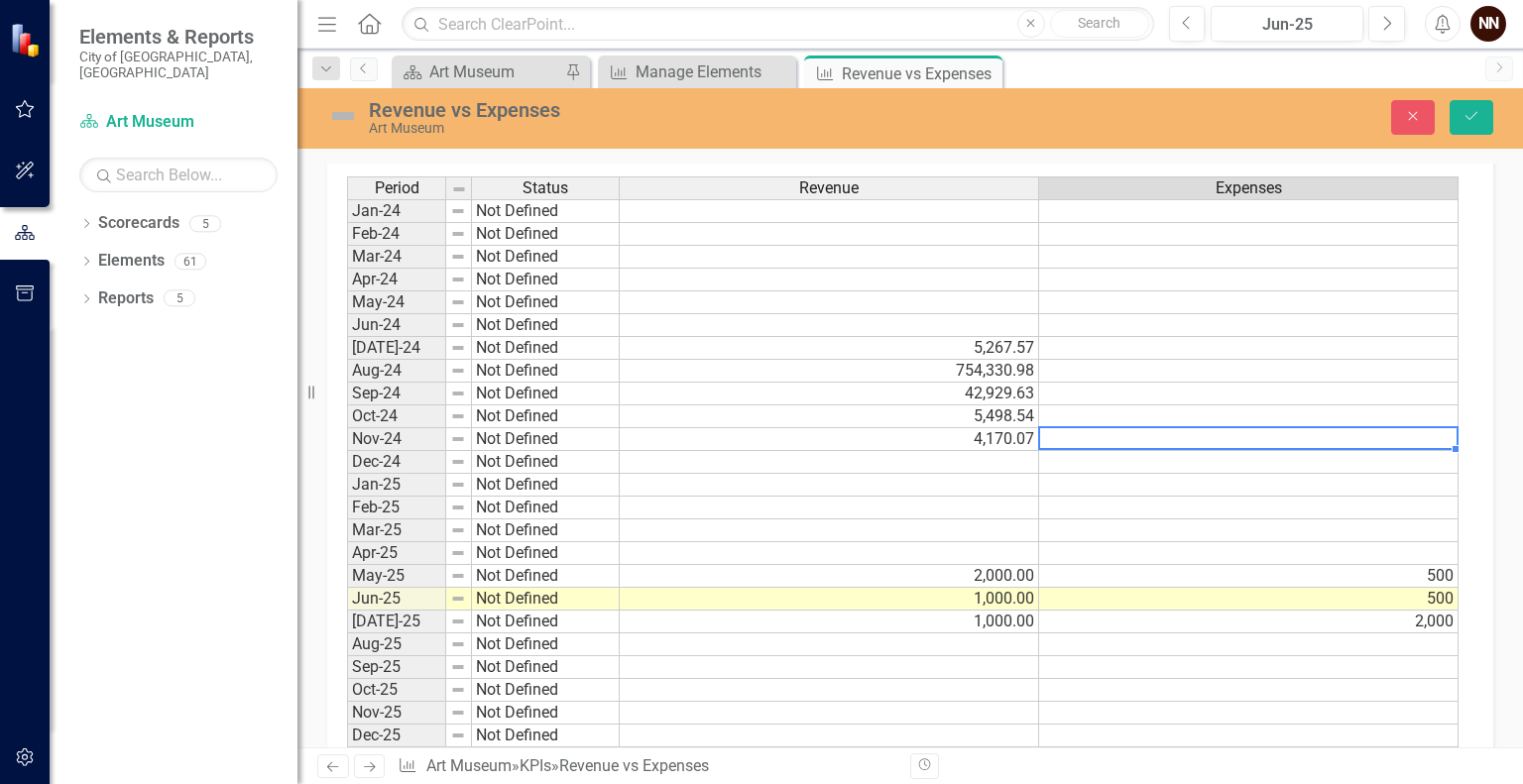 click at bounding box center [829, 462] 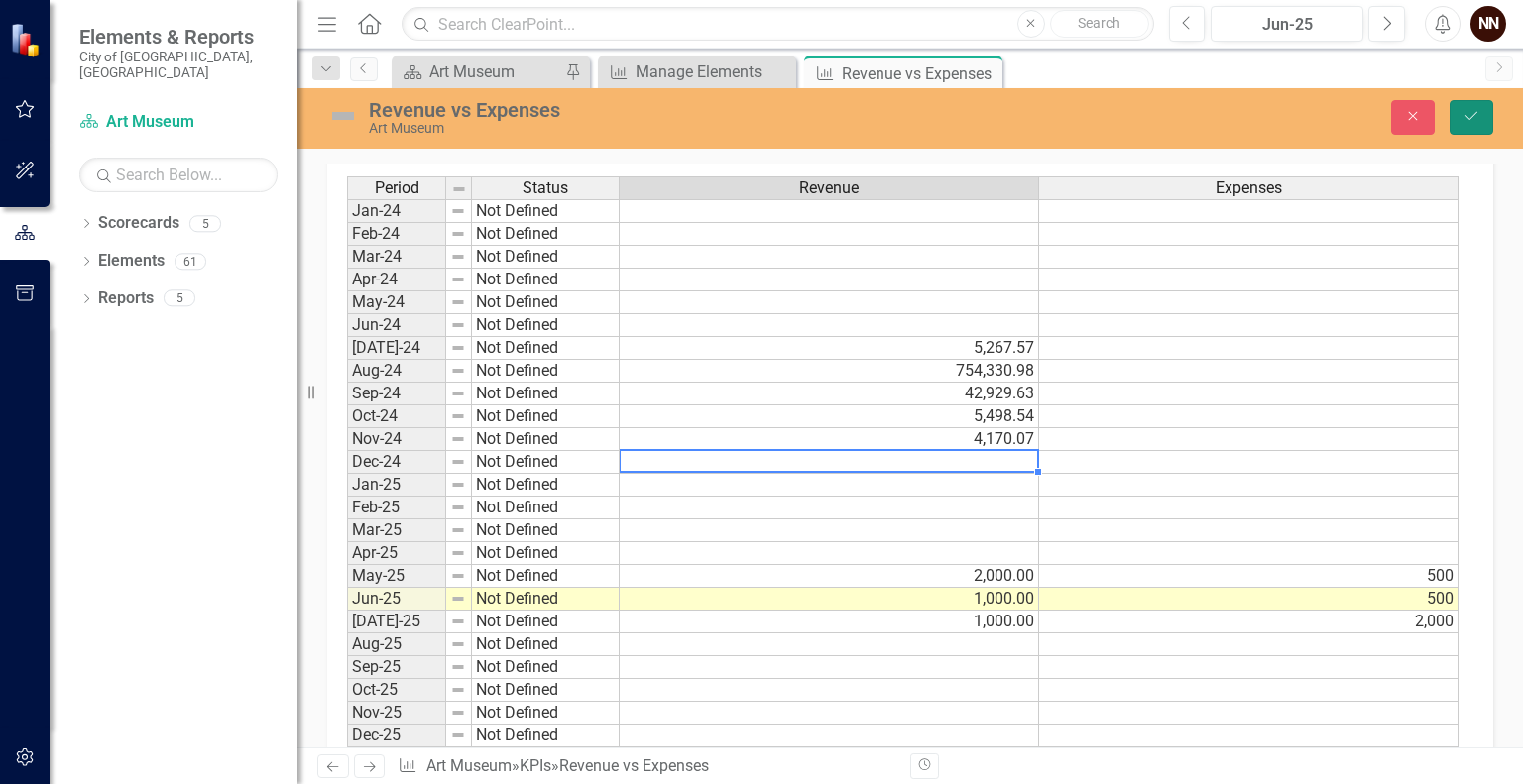 click 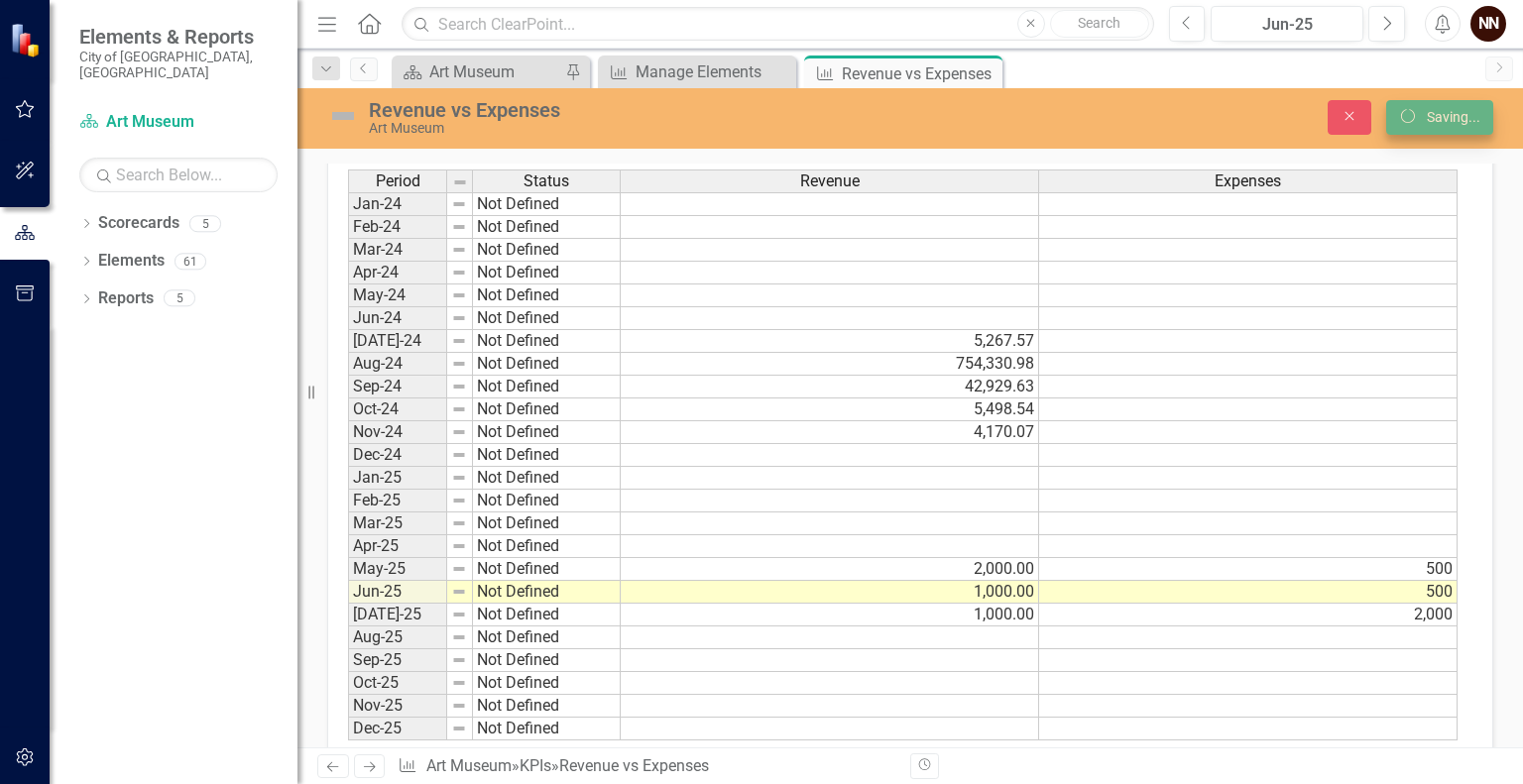 scroll, scrollTop: 655, scrollLeft: 0, axis: vertical 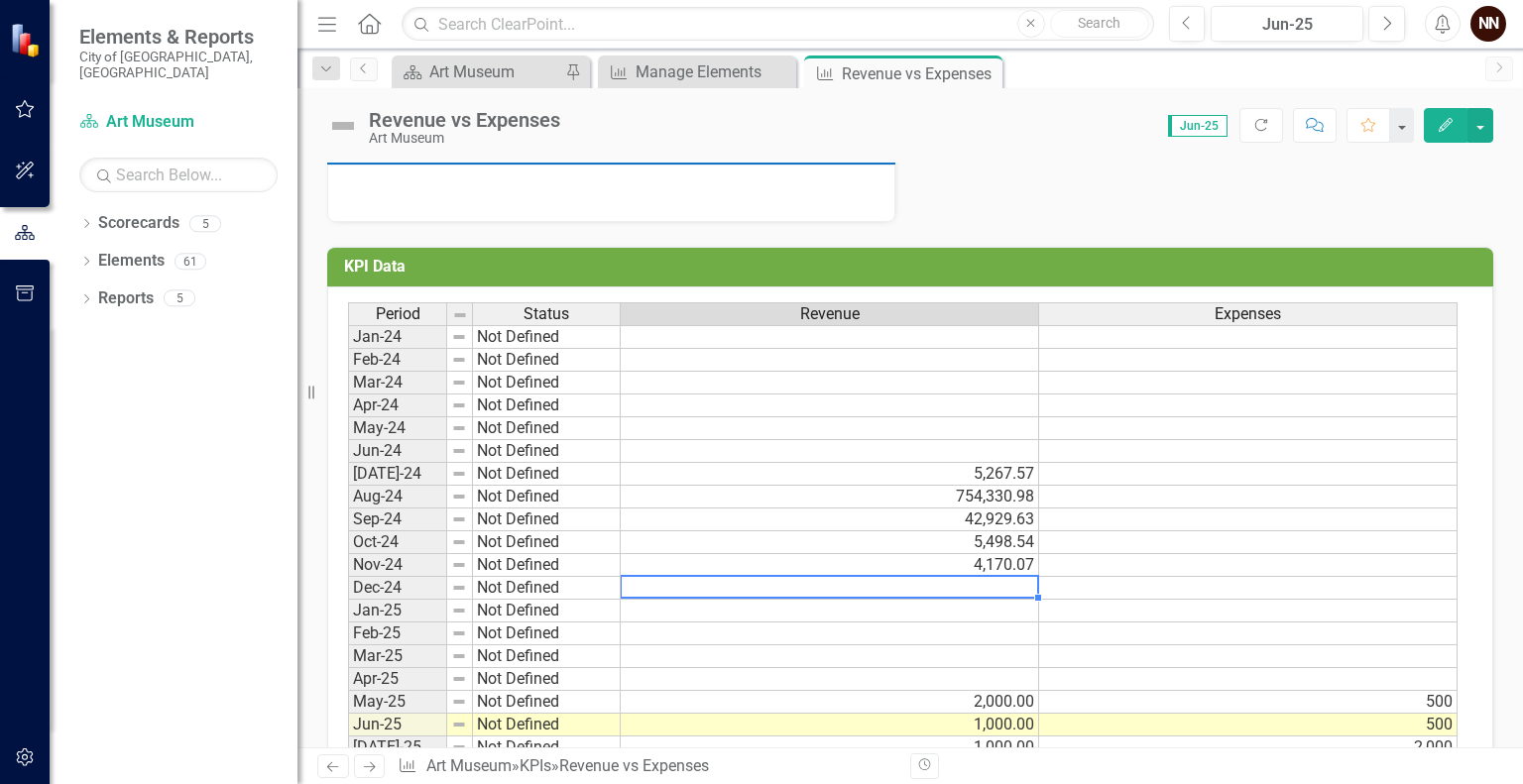 click at bounding box center (830, 588) 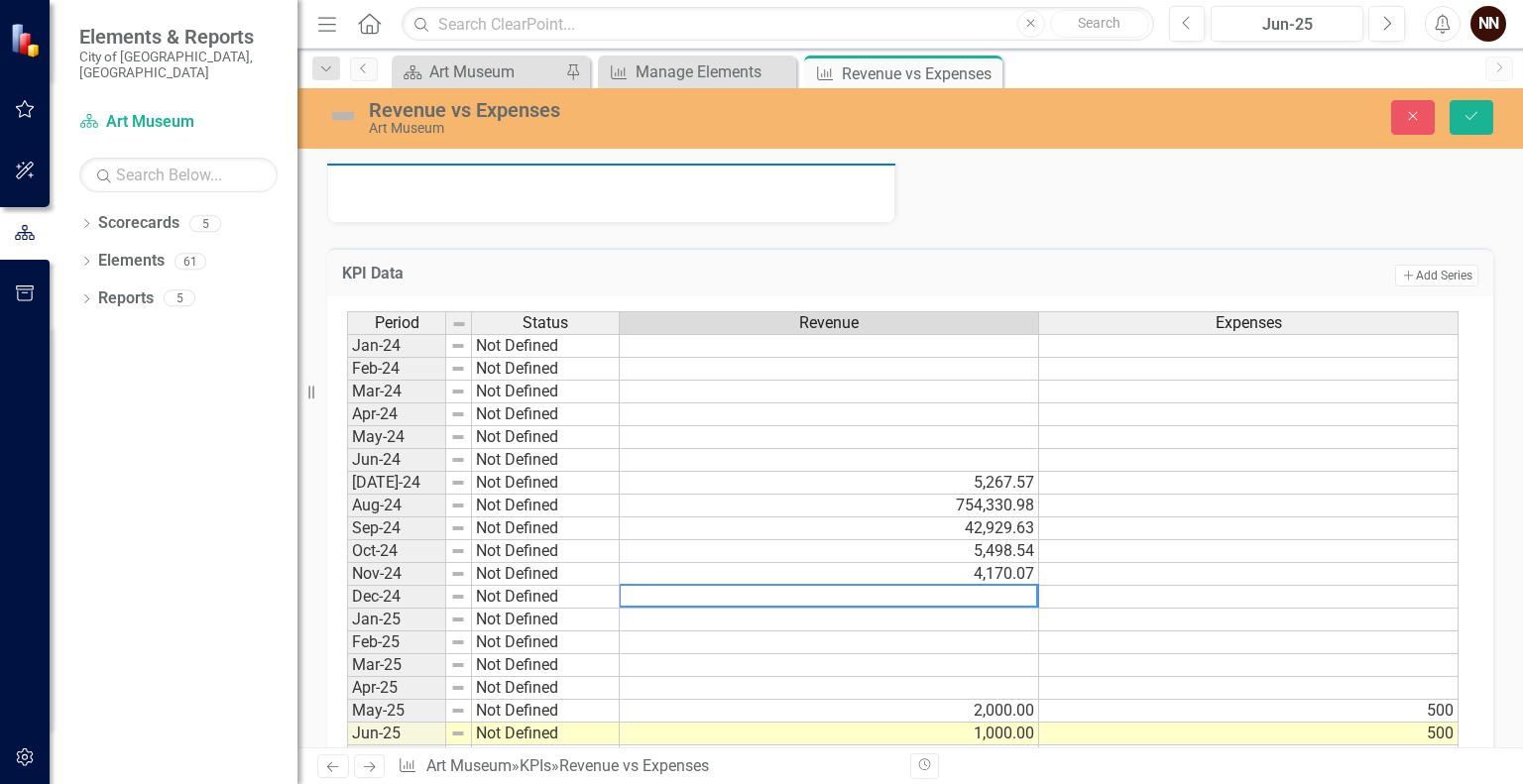 paste on "11,981.74" 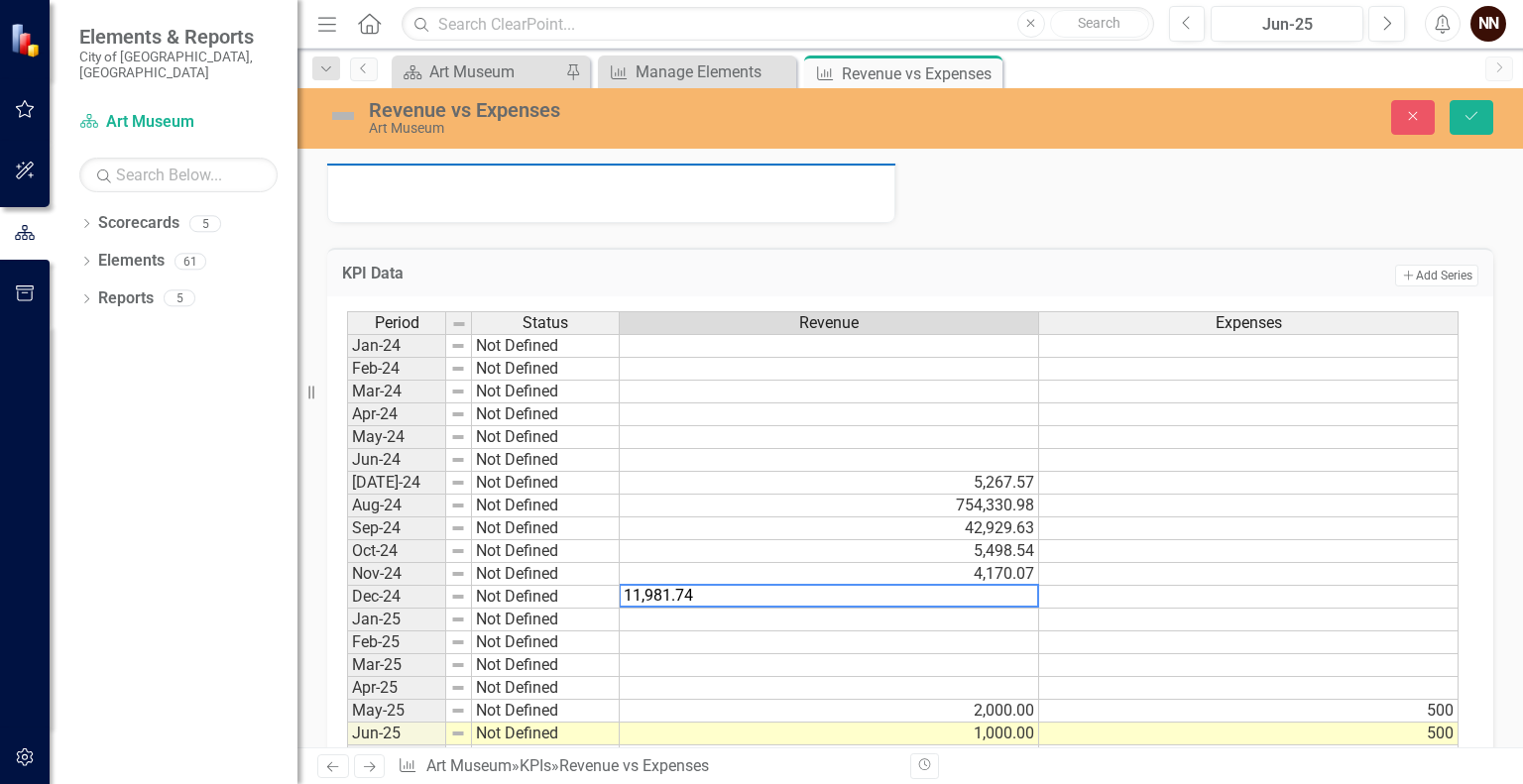 click on "11,981.74" at bounding box center (829, 596) 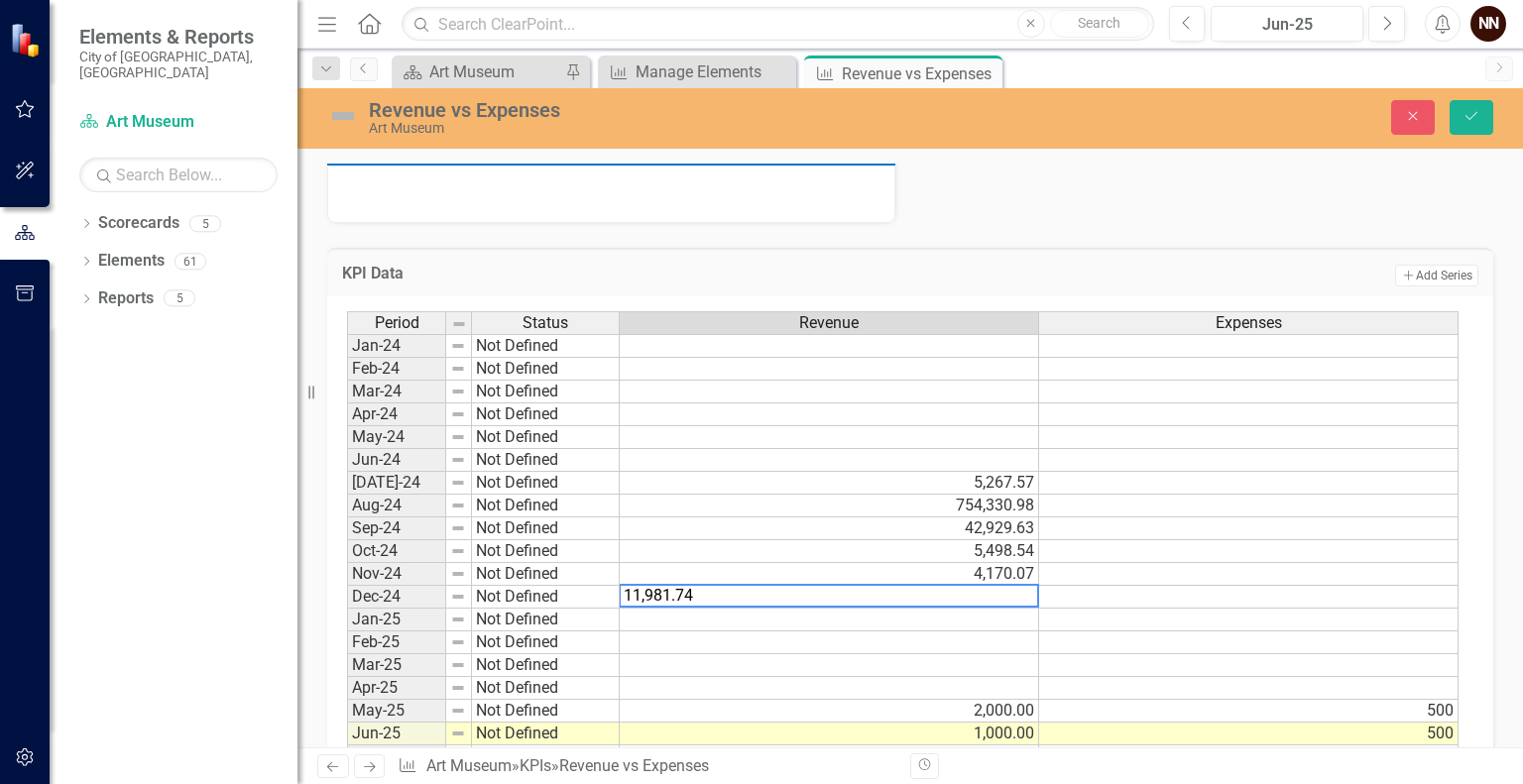 click on "11,981.74" at bounding box center (829, 596) 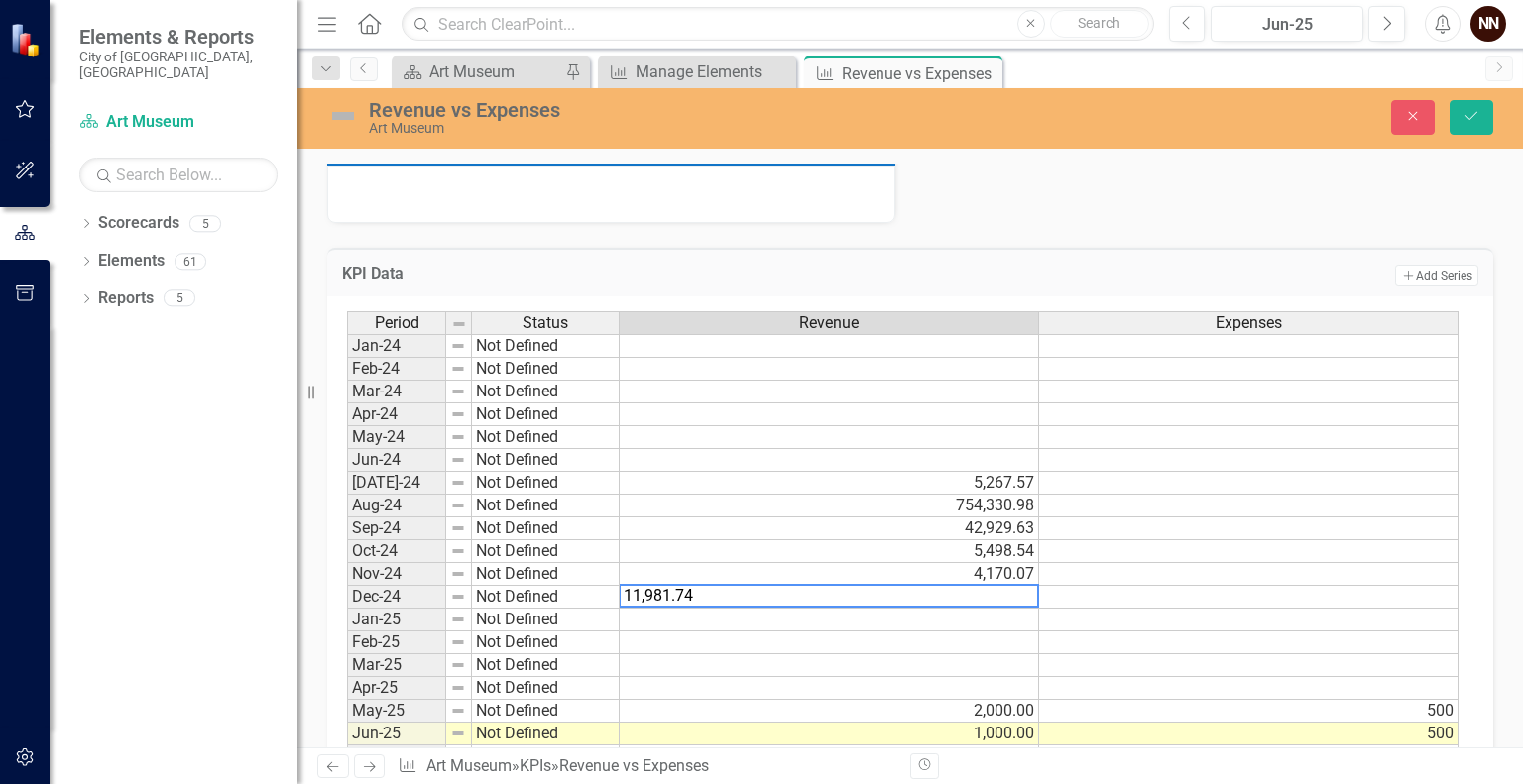 type on "11981.74" 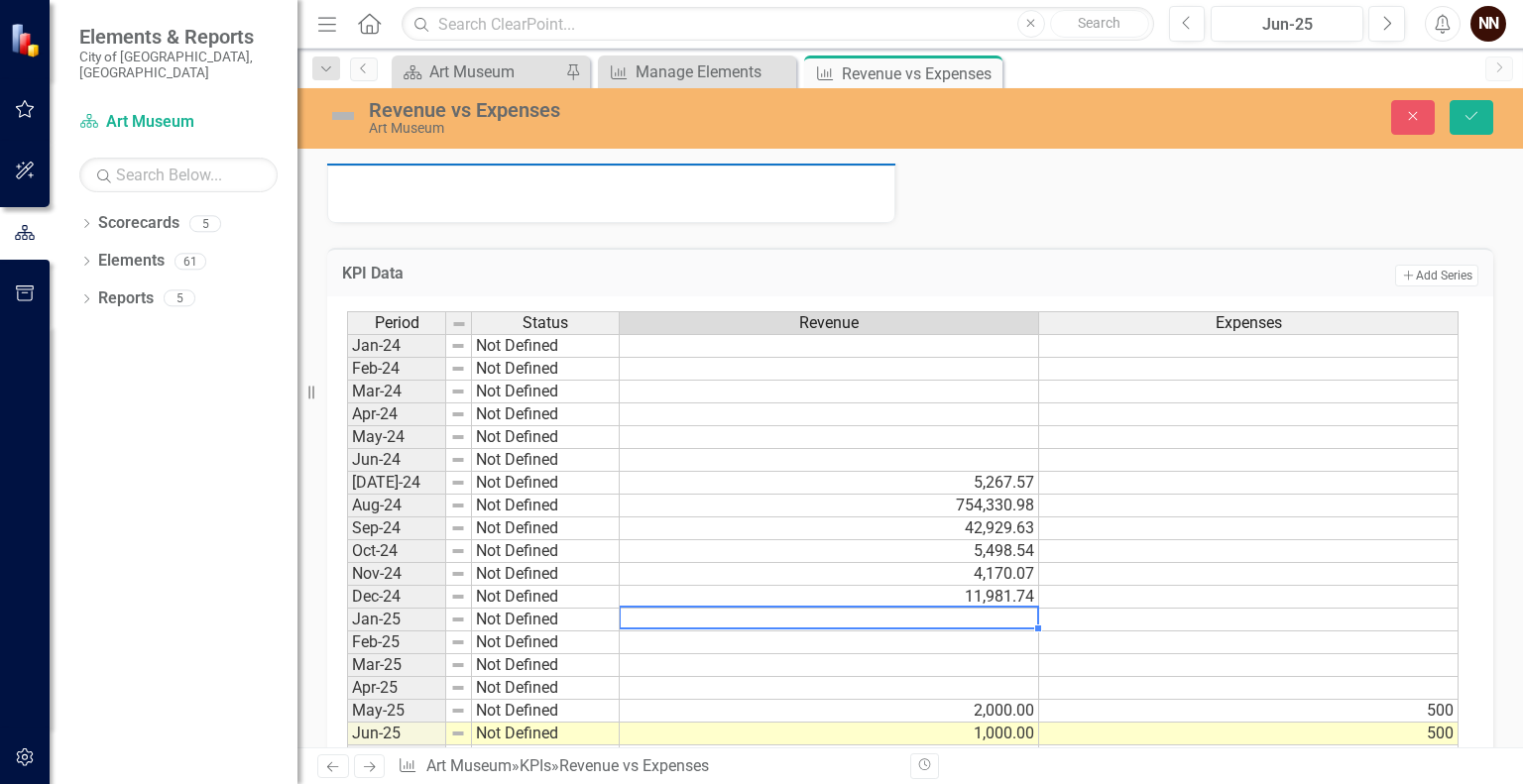 click at bounding box center [829, 619] 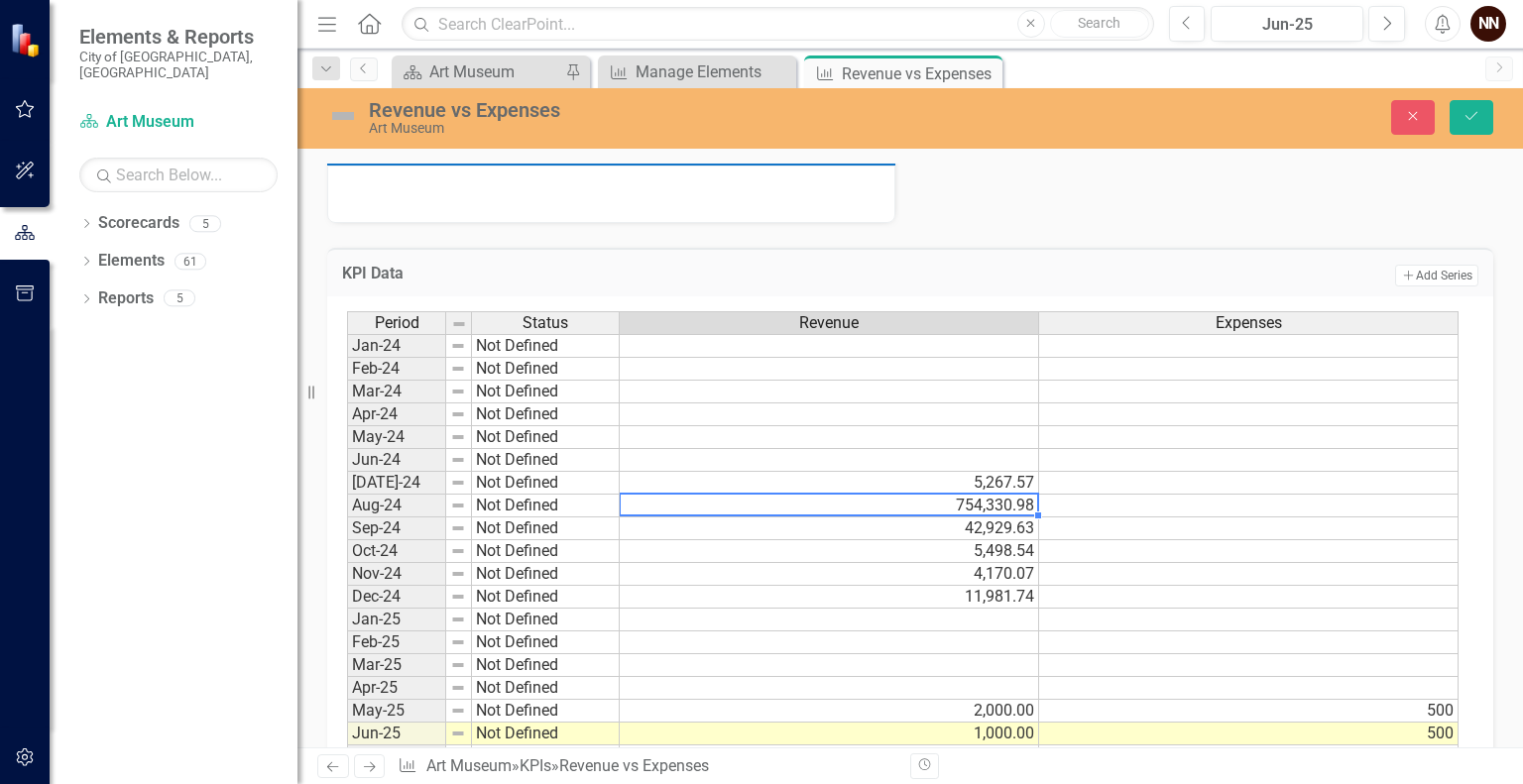 click on "754,330.98" at bounding box center [829, 505] 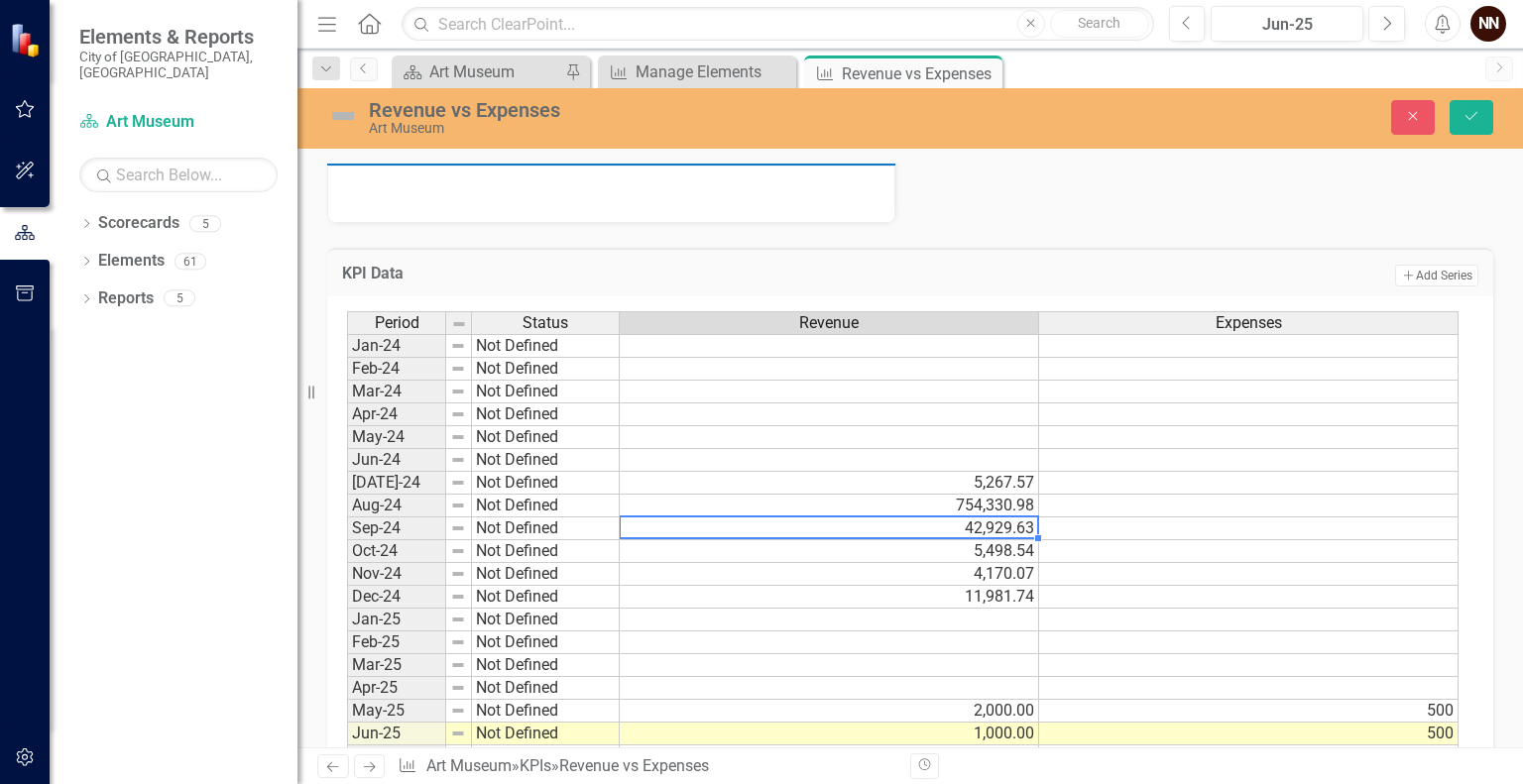 click on "42,929.63" at bounding box center (829, 528) 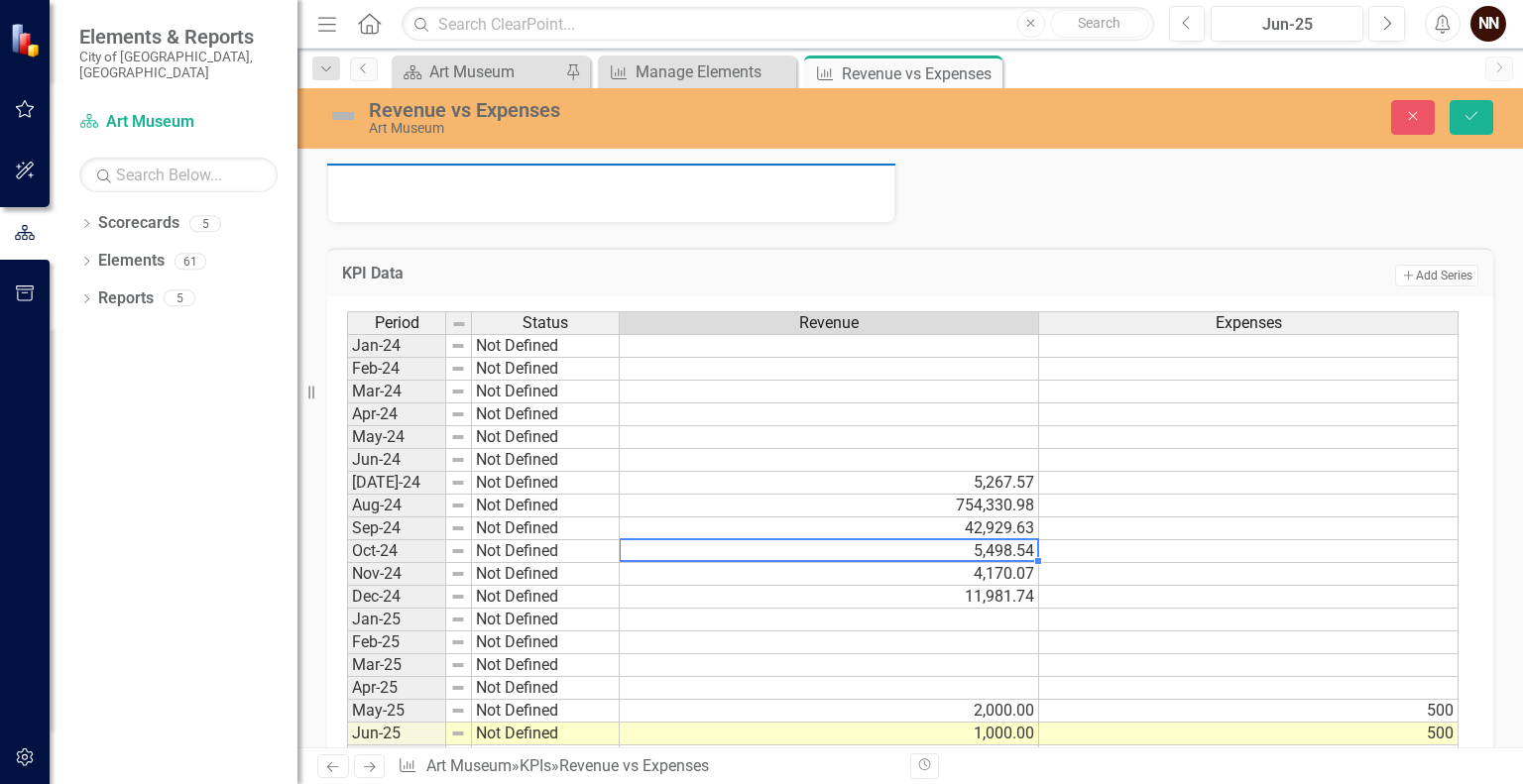 click on "4,170.07" at bounding box center [829, 574] 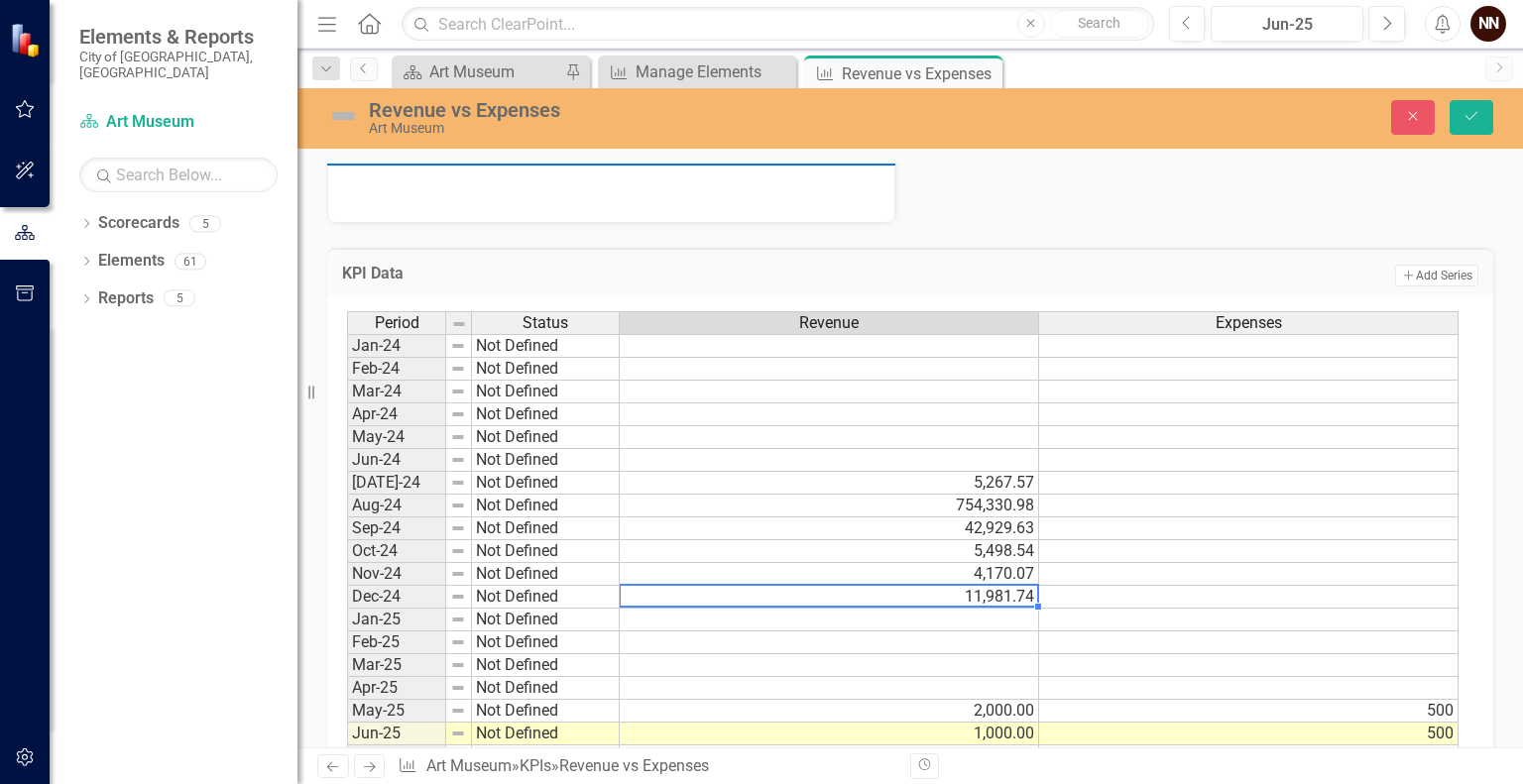 click on "11,981.74" at bounding box center (829, 597) 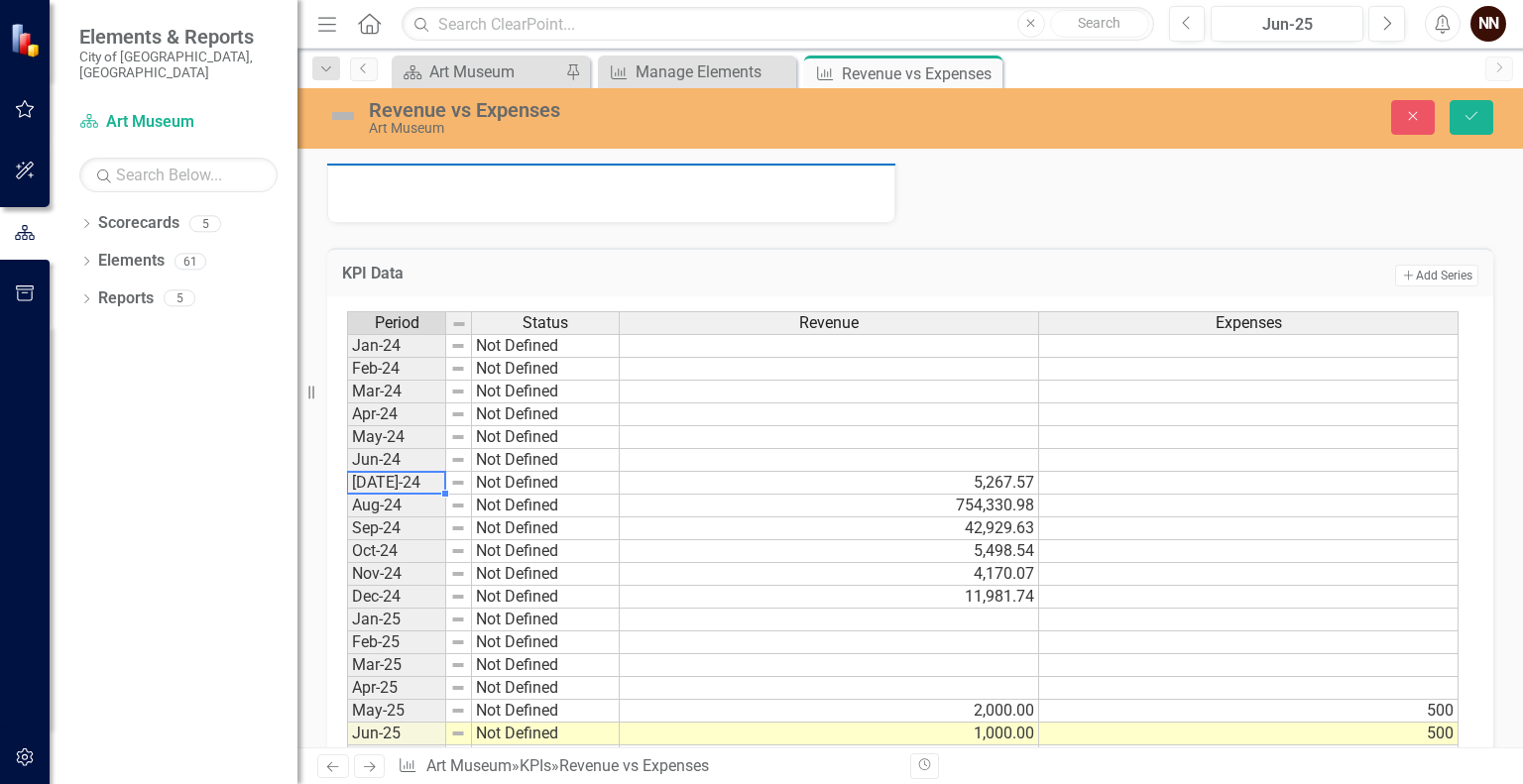click on "[DATE]-24" at bounding box center (397, 483) 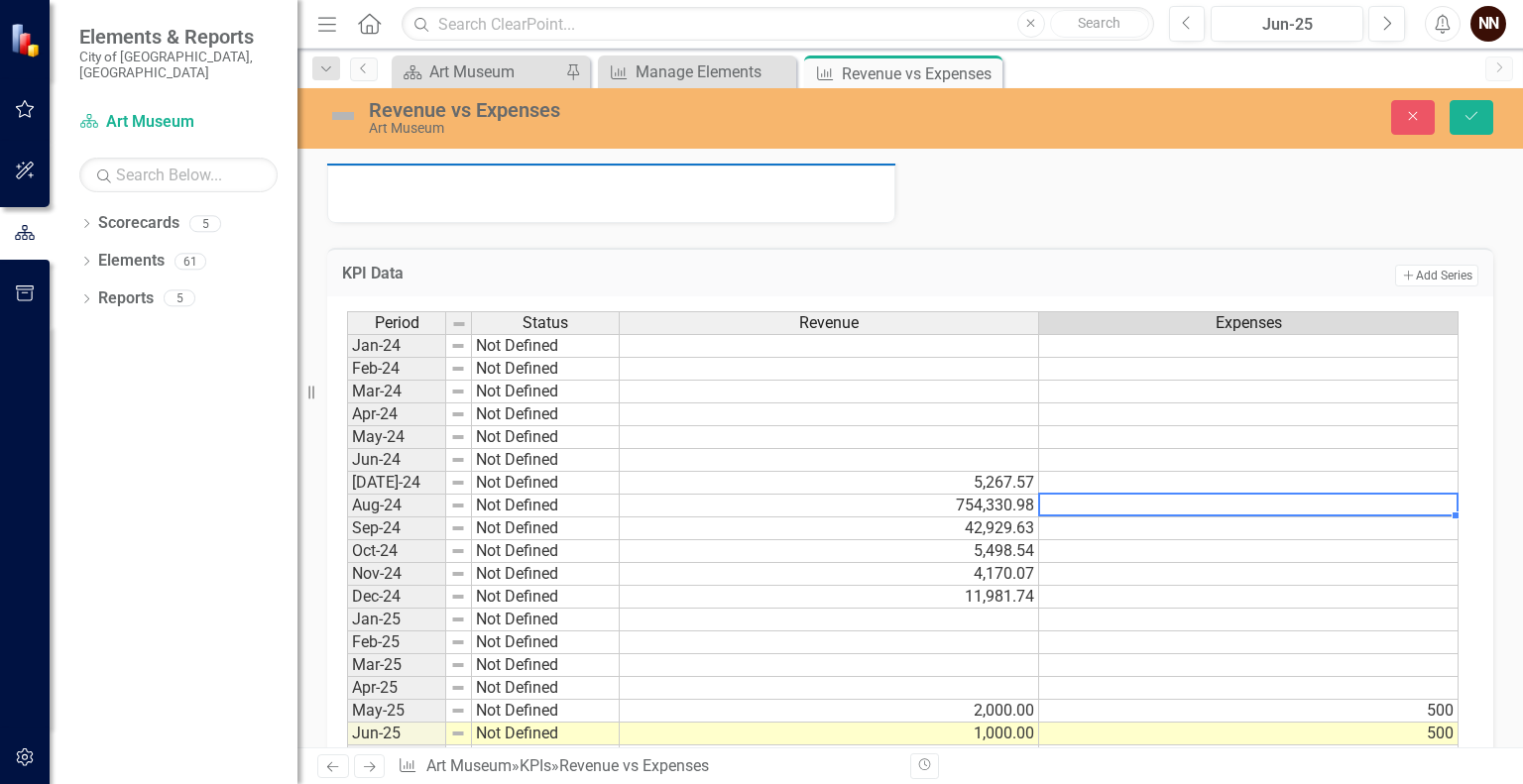 click on "Period Status Revenue Expenses Jan-24 Not Defined Feb-24 Not Defined Mar-24 Not Defined Apr-24 Not Defined May-24 Not Defined Jun-24 Not Defined [DATE]-24 Not Defined  5,267.57 Aug-24 Not Defined  754,330.98 Sep-24 Not Defined  42,929.63 Oct-24 Not Defined  5,498.54 Nov-24 Not Defined  4,170.07 Dec-24 Not Defined  11,981.74 Jan-25 Not Defined Feb-25 Not Defined Mar-25 Not Defined Apr-25 Not Defined May-25 Not Defined  2,000.00 500 Jun-25 Not Defined  1,000.00 500 [DATE]-25 Not Defined  1,000.00 2,000 Aug-25 Not Defined Sep-25 Not Defined Oct-25 Not Defined Nov-25 Not Defined Dec-25 Not Defined" at bounding box center [347, 597] 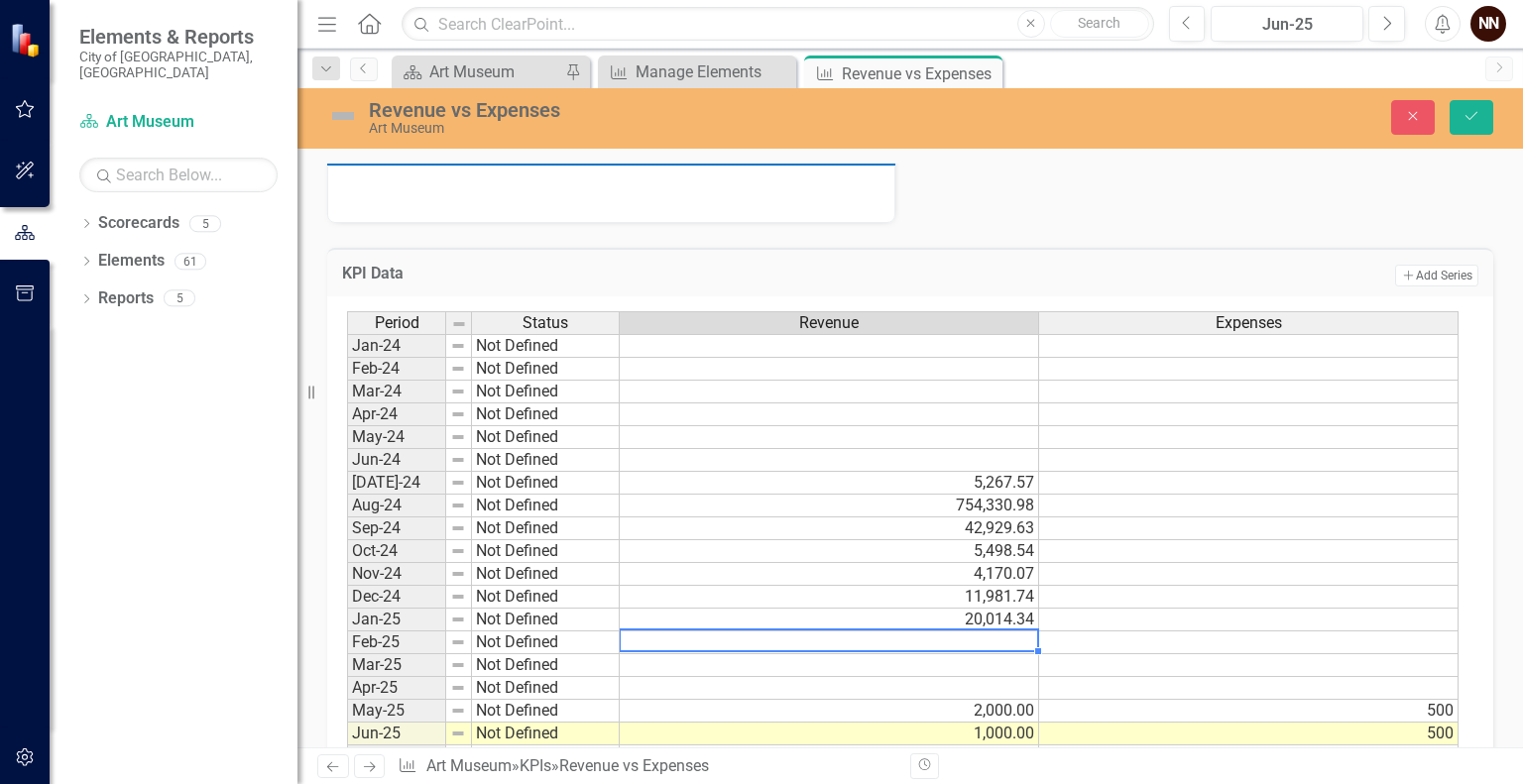 click at bounding box center (829, 642) 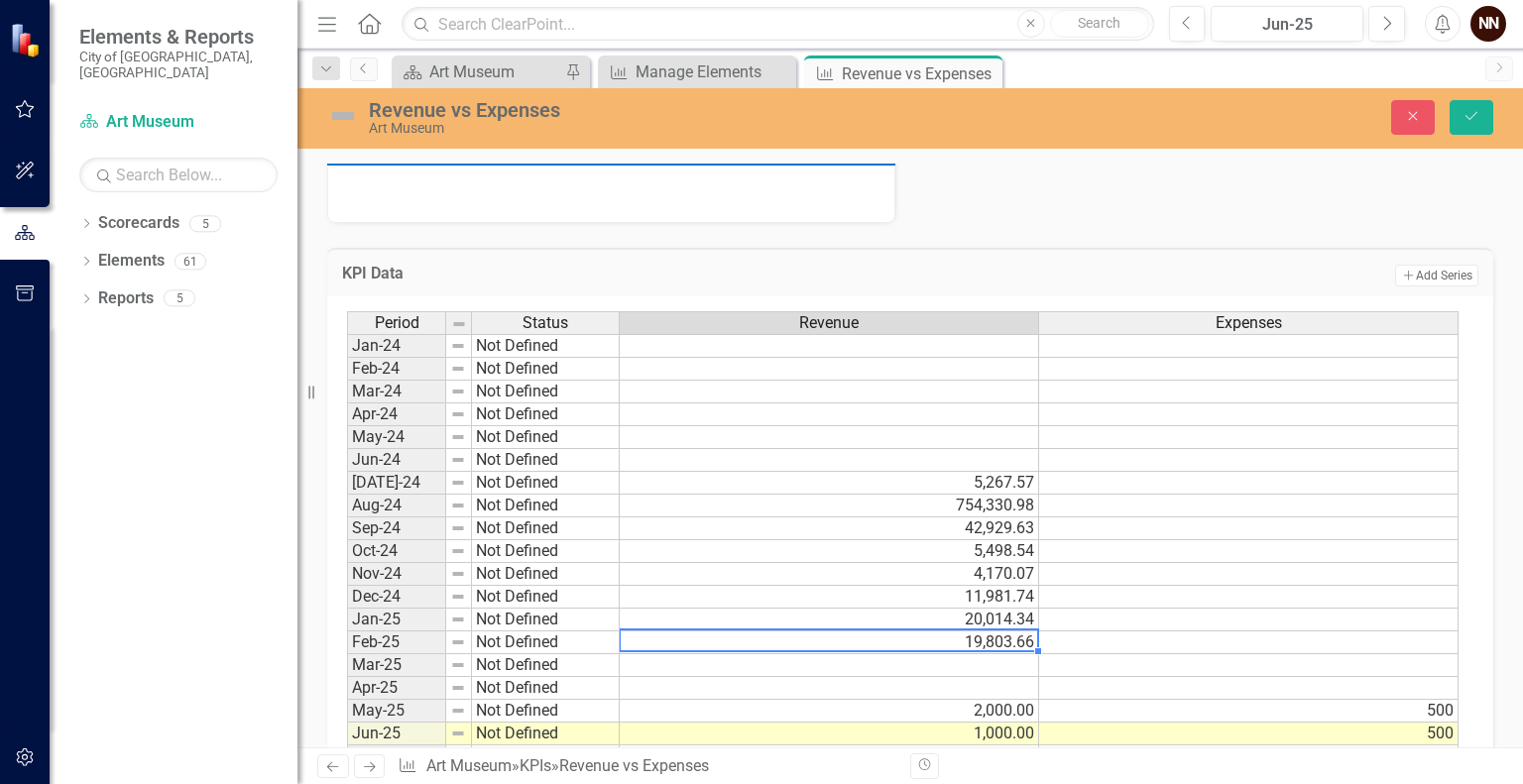type on "19803.66" 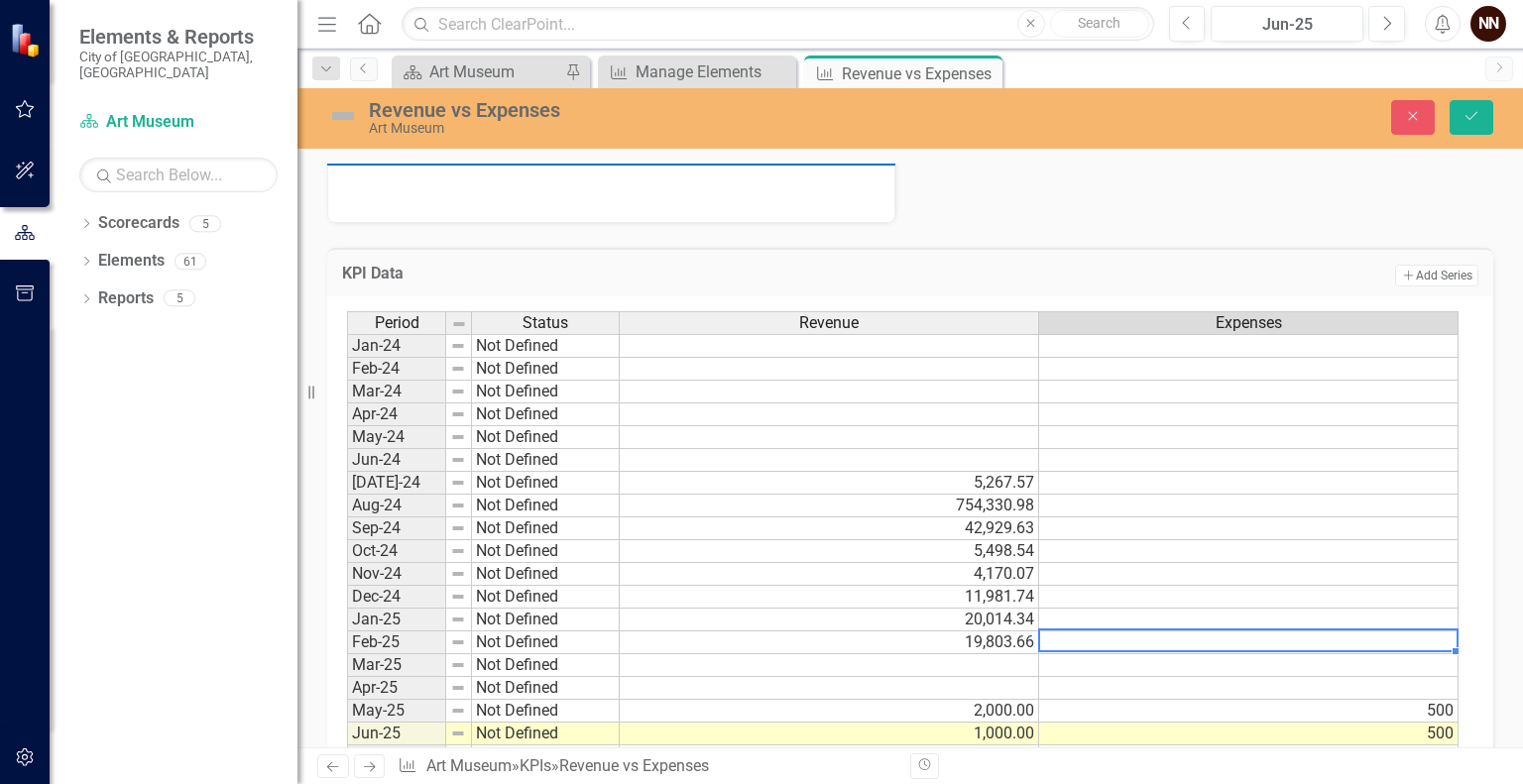 click at bounding box center (829, 665) 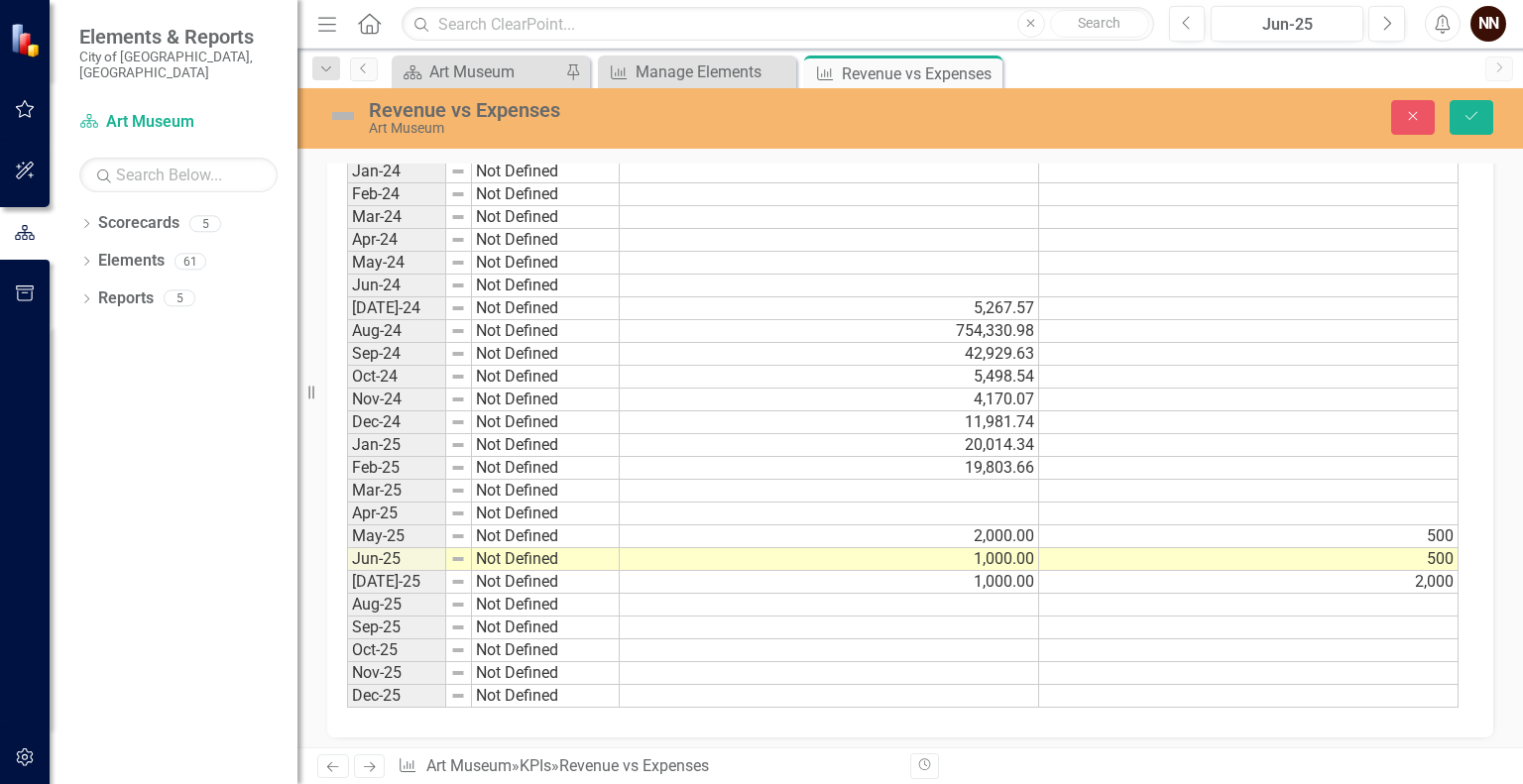 scroll, scrollTop: 710, scrollLeft: 0, axis: vertical 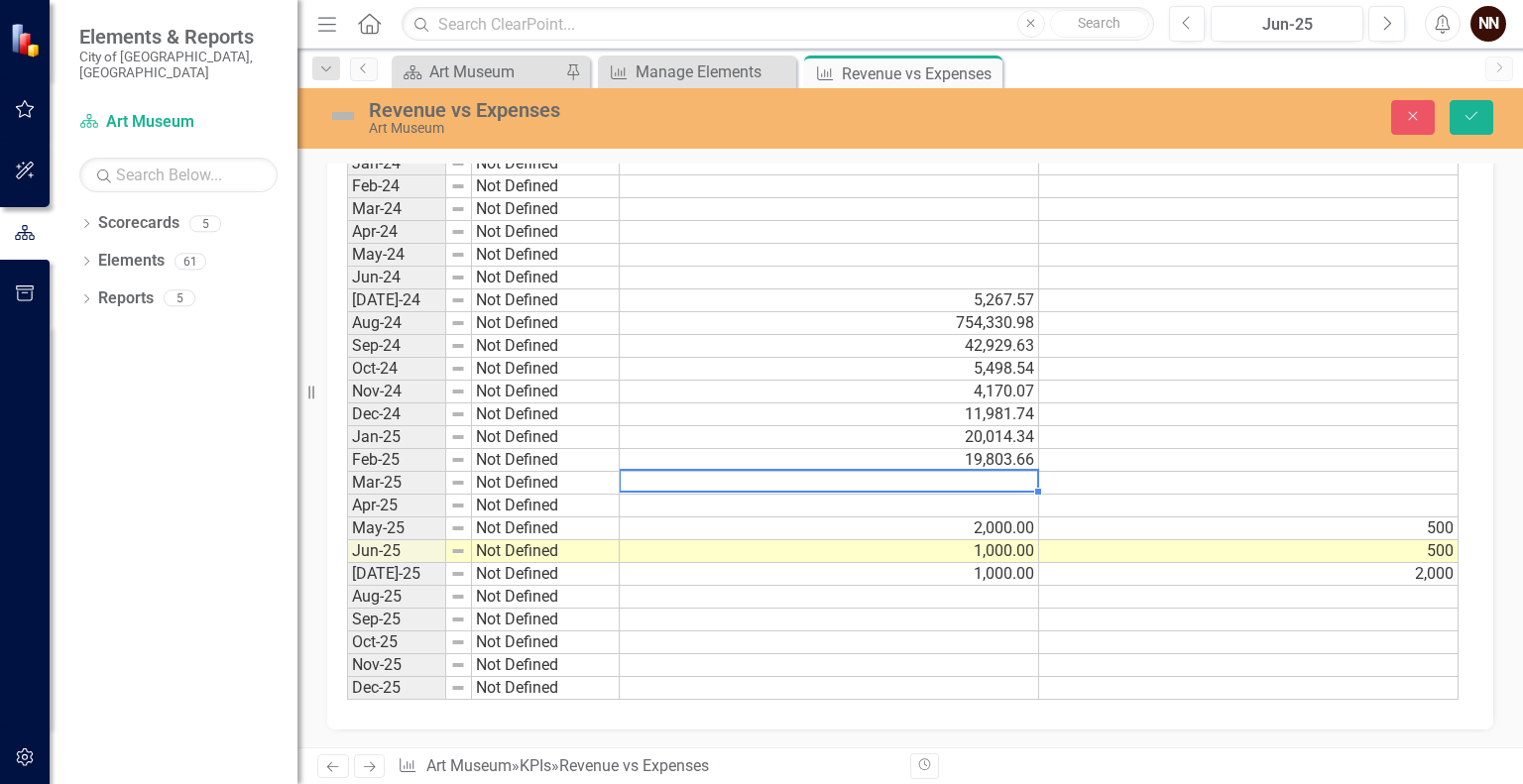 click at bounding box center [829, 483] 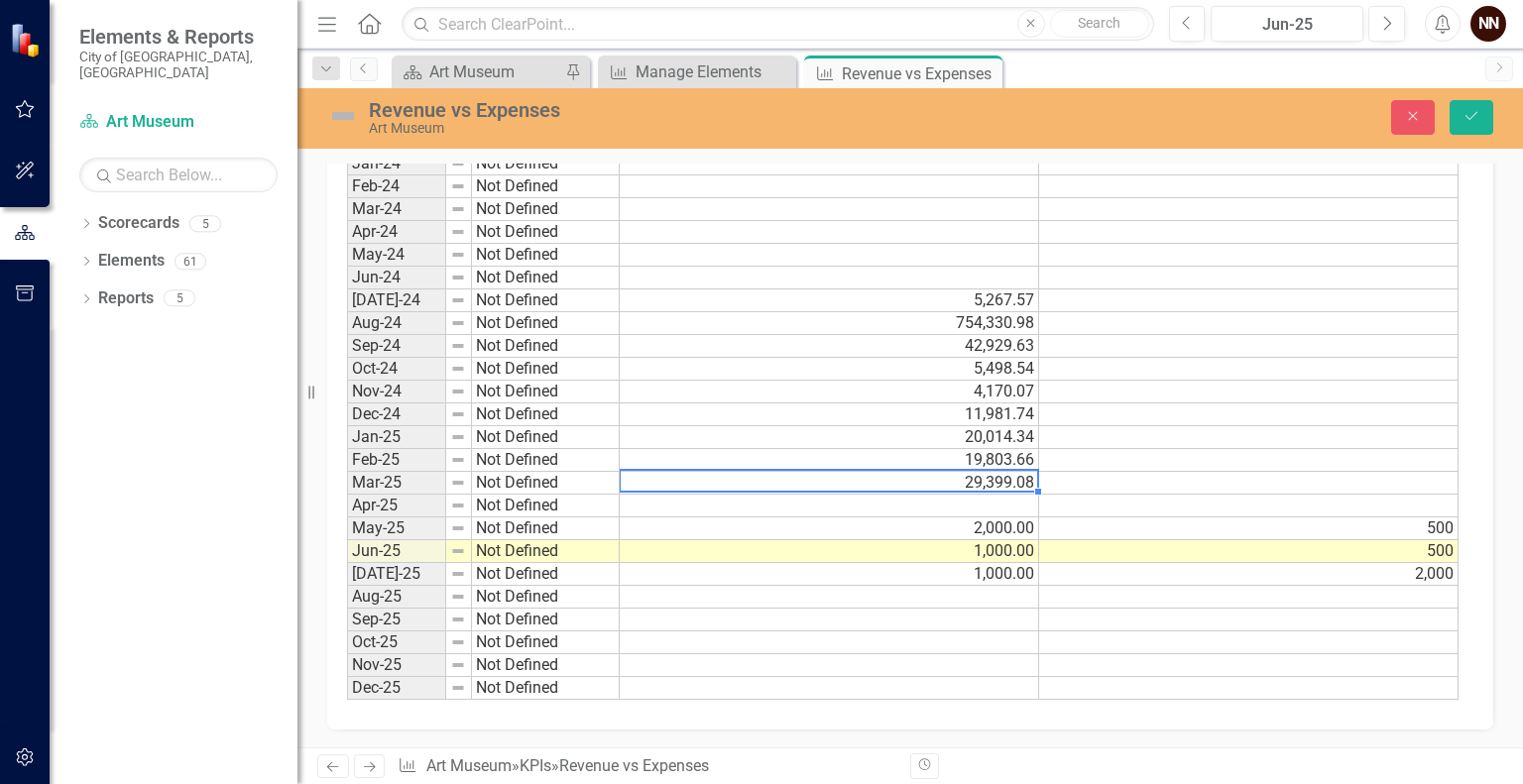 type on "29399.08" 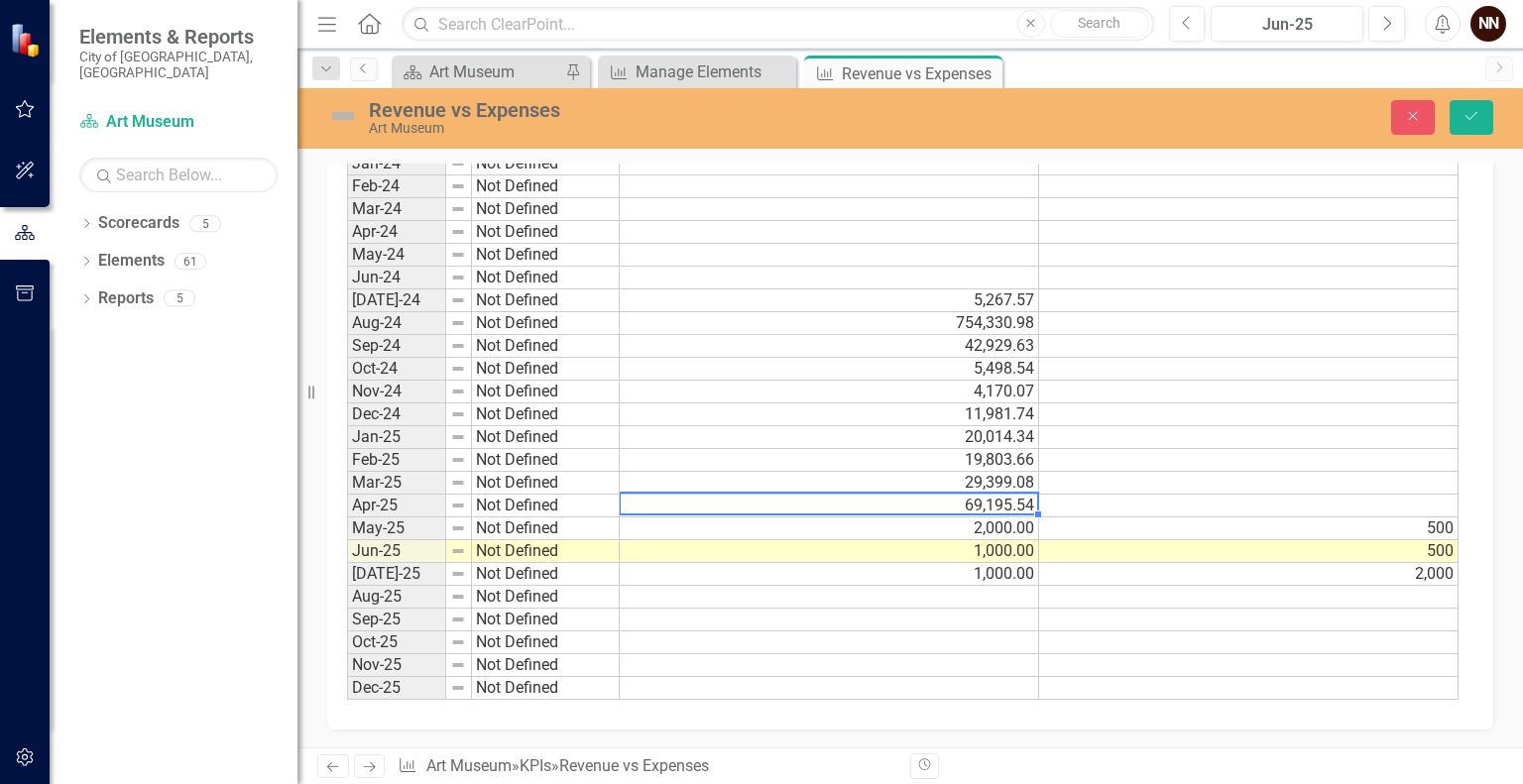 type on "69195.54" 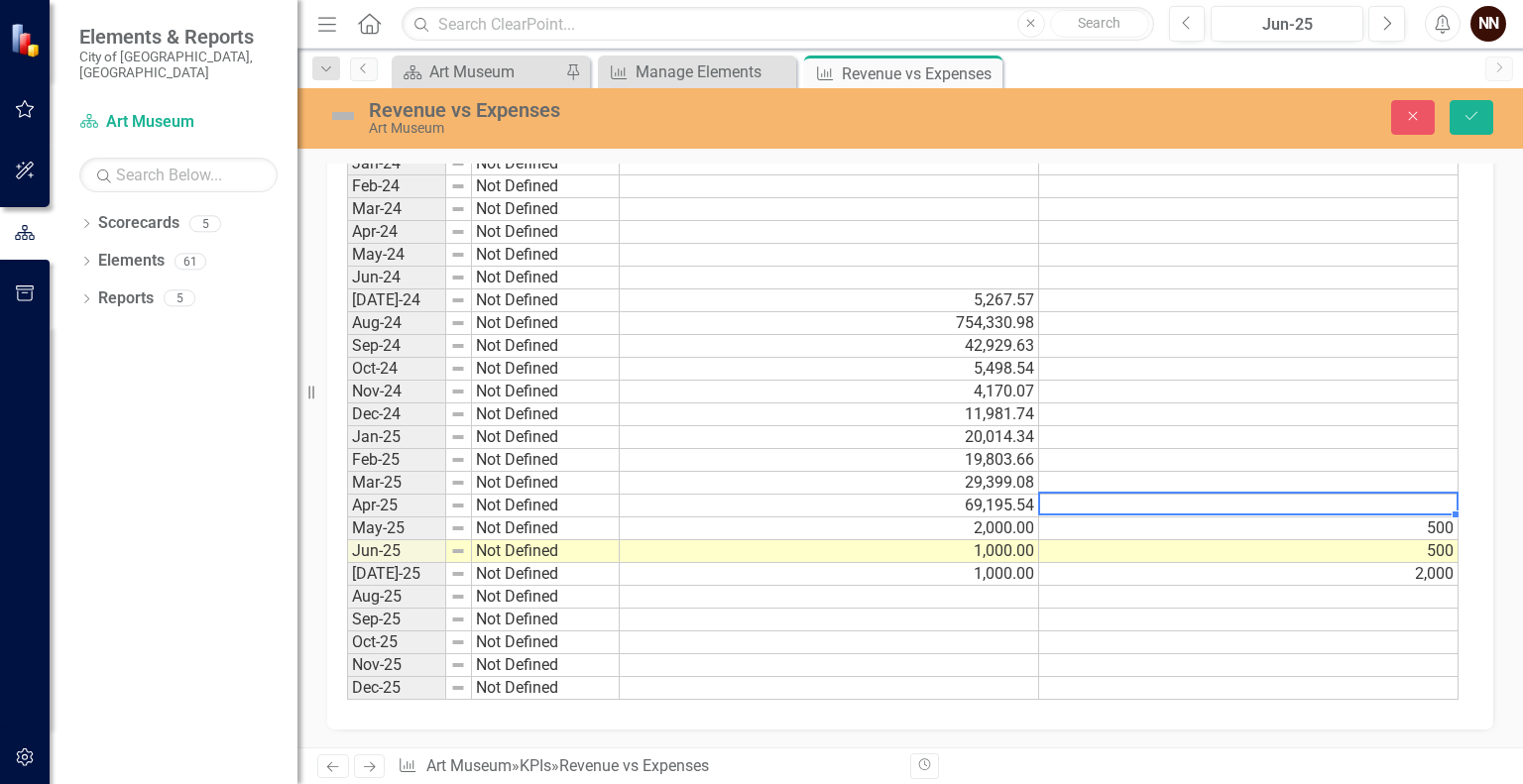 click on "29,399.08" at bounding box center (829, 483) 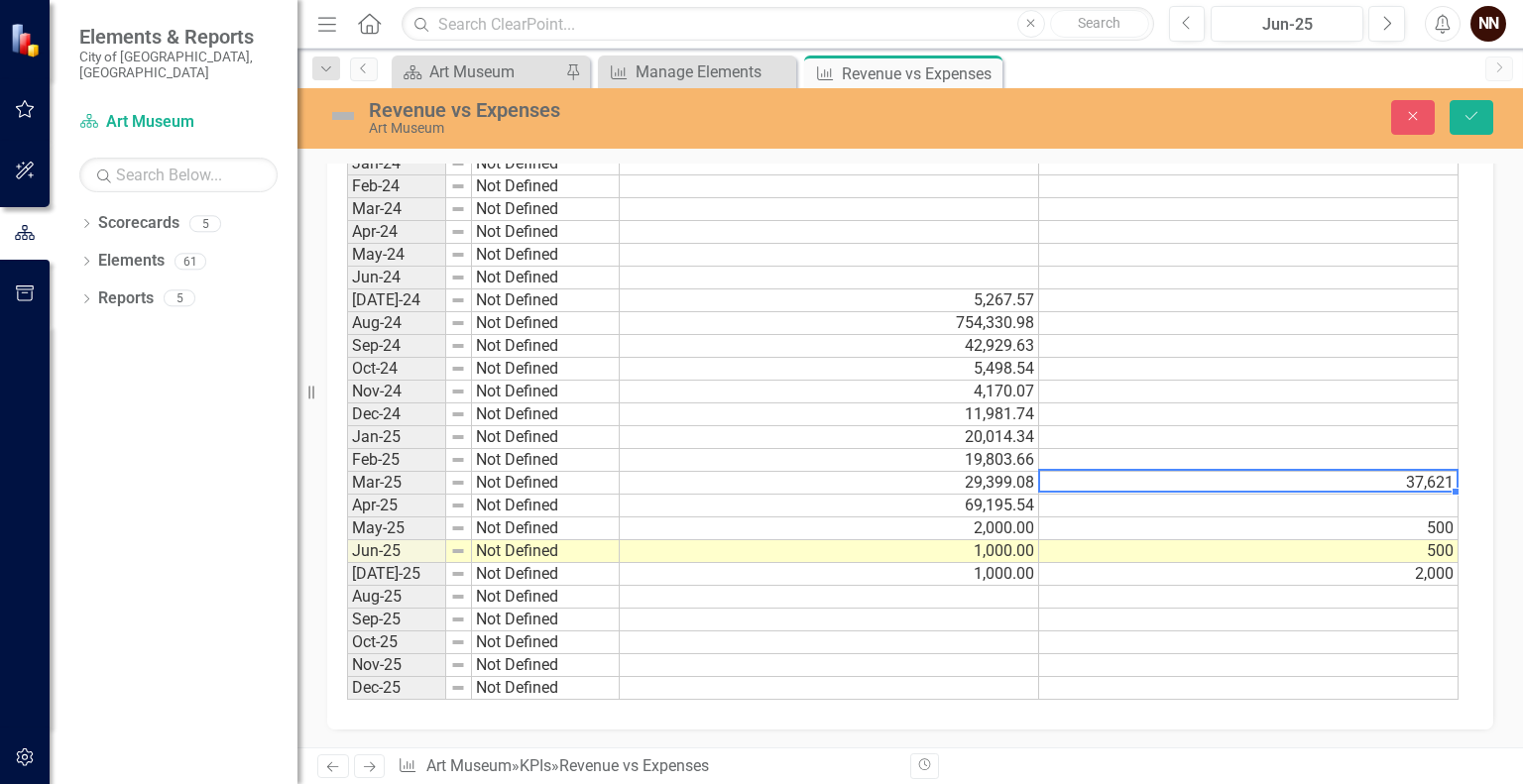 type on "37621.18" 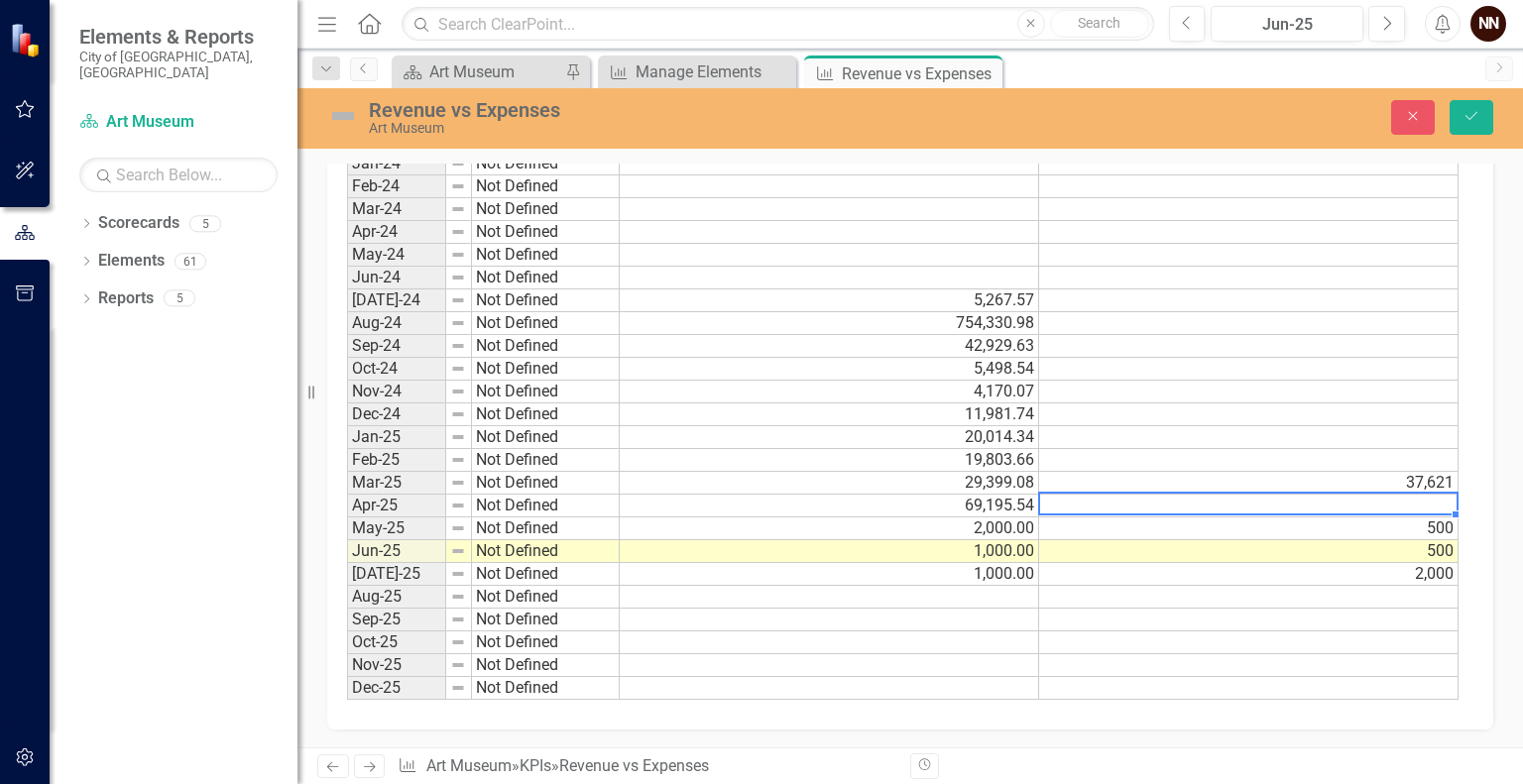 click on "69,195.54" at bounding box center [829, 505] 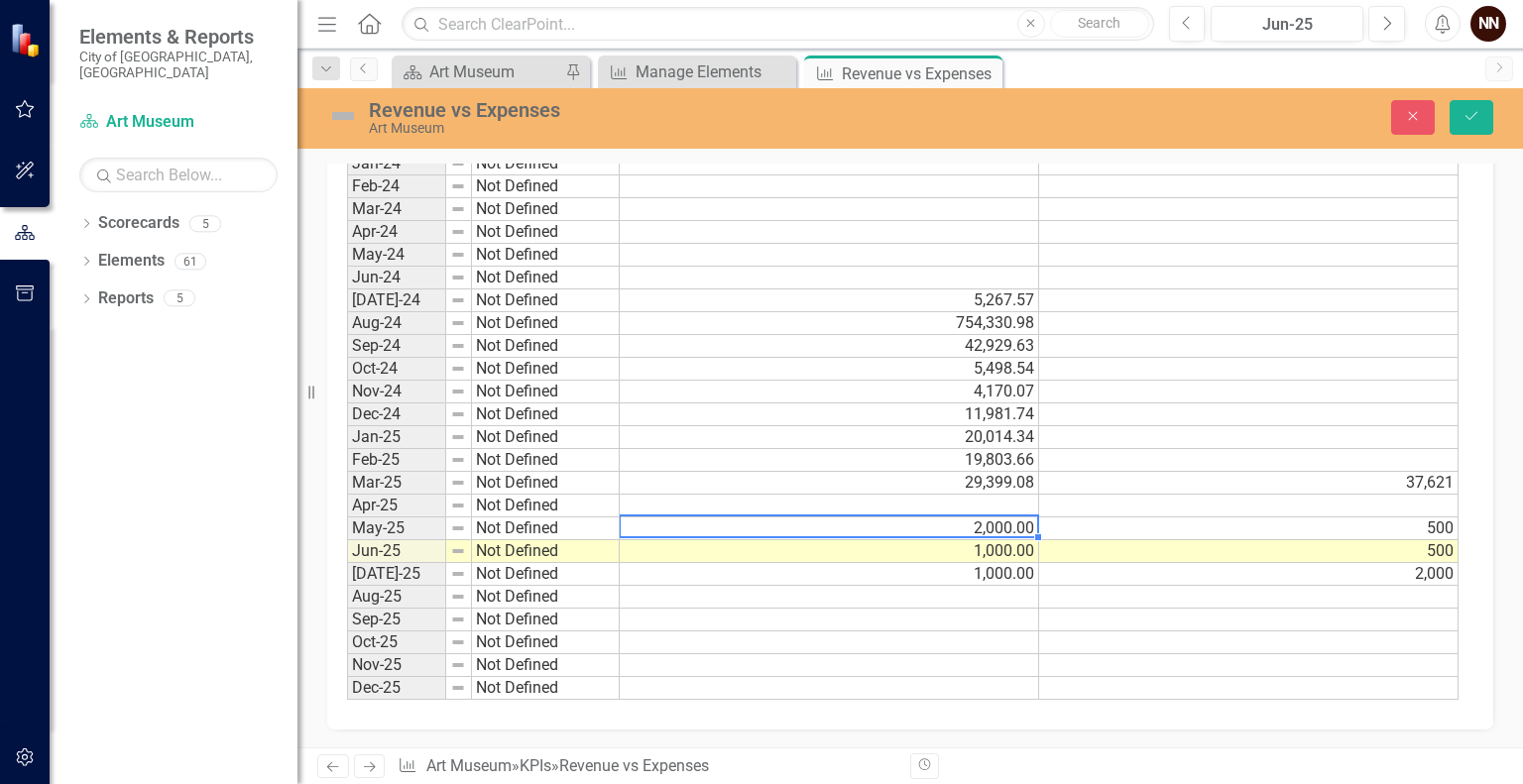 type on "69195.54" 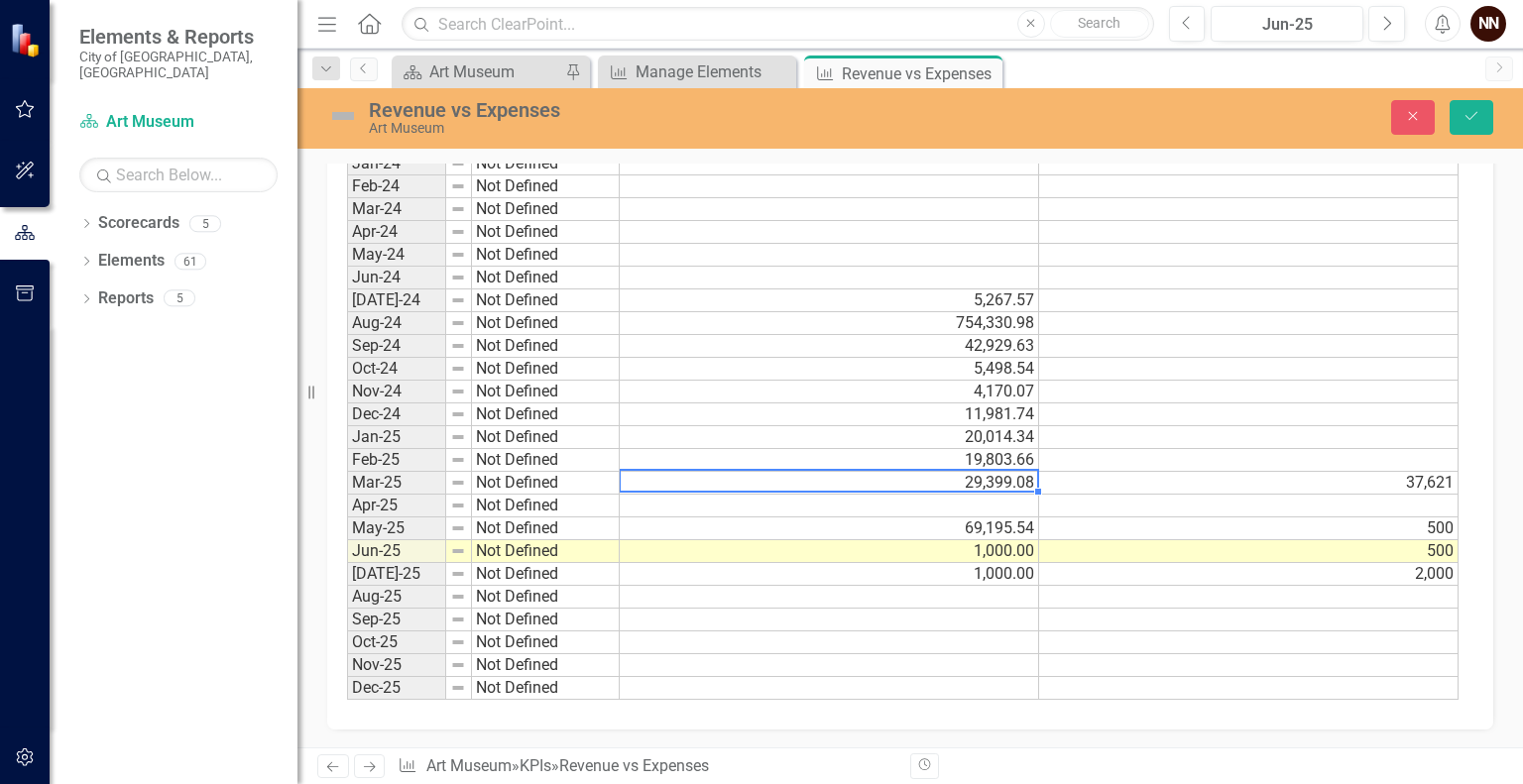 click on "29,399.08" at bounding box center (829, 483) 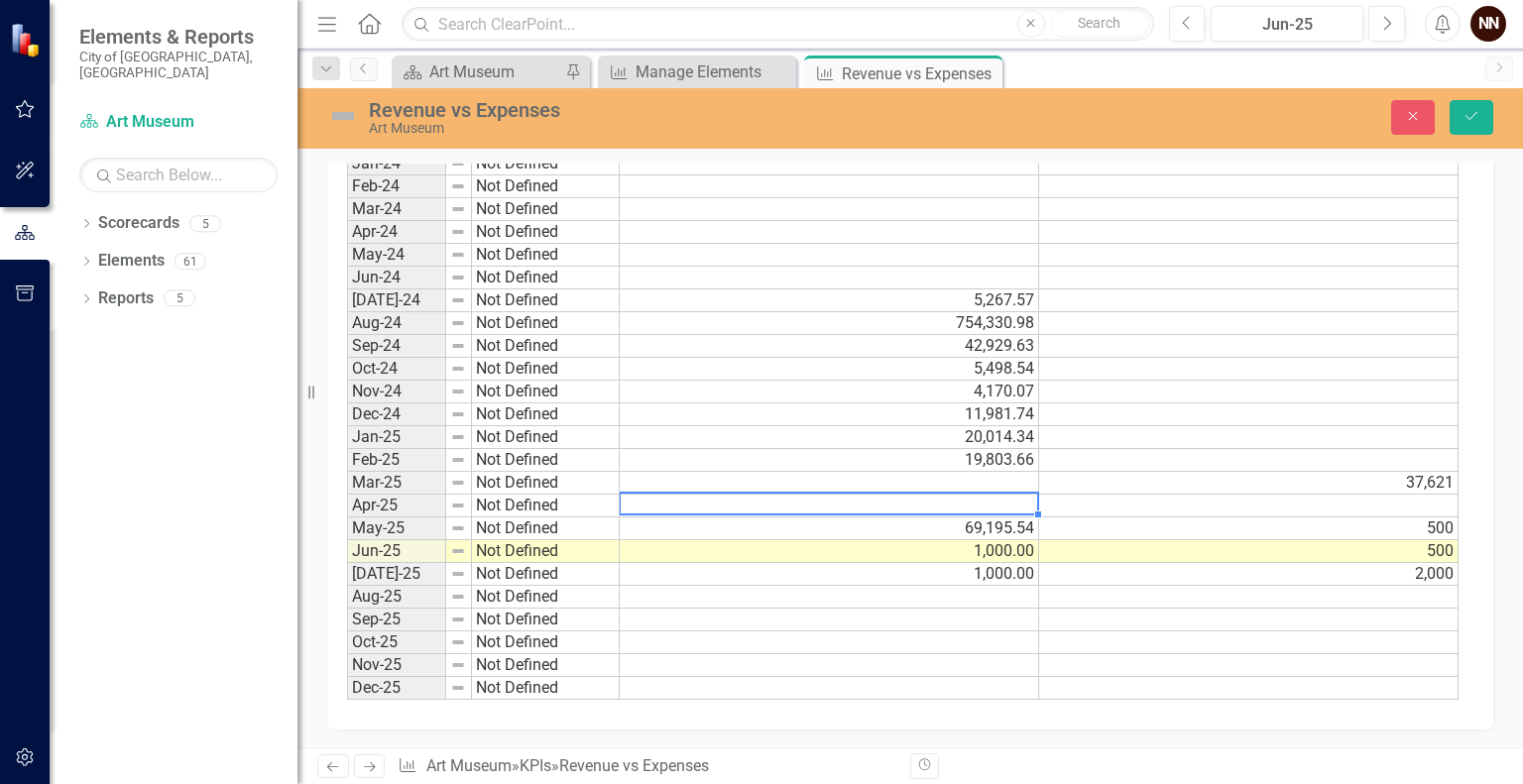 type on "29399.08" 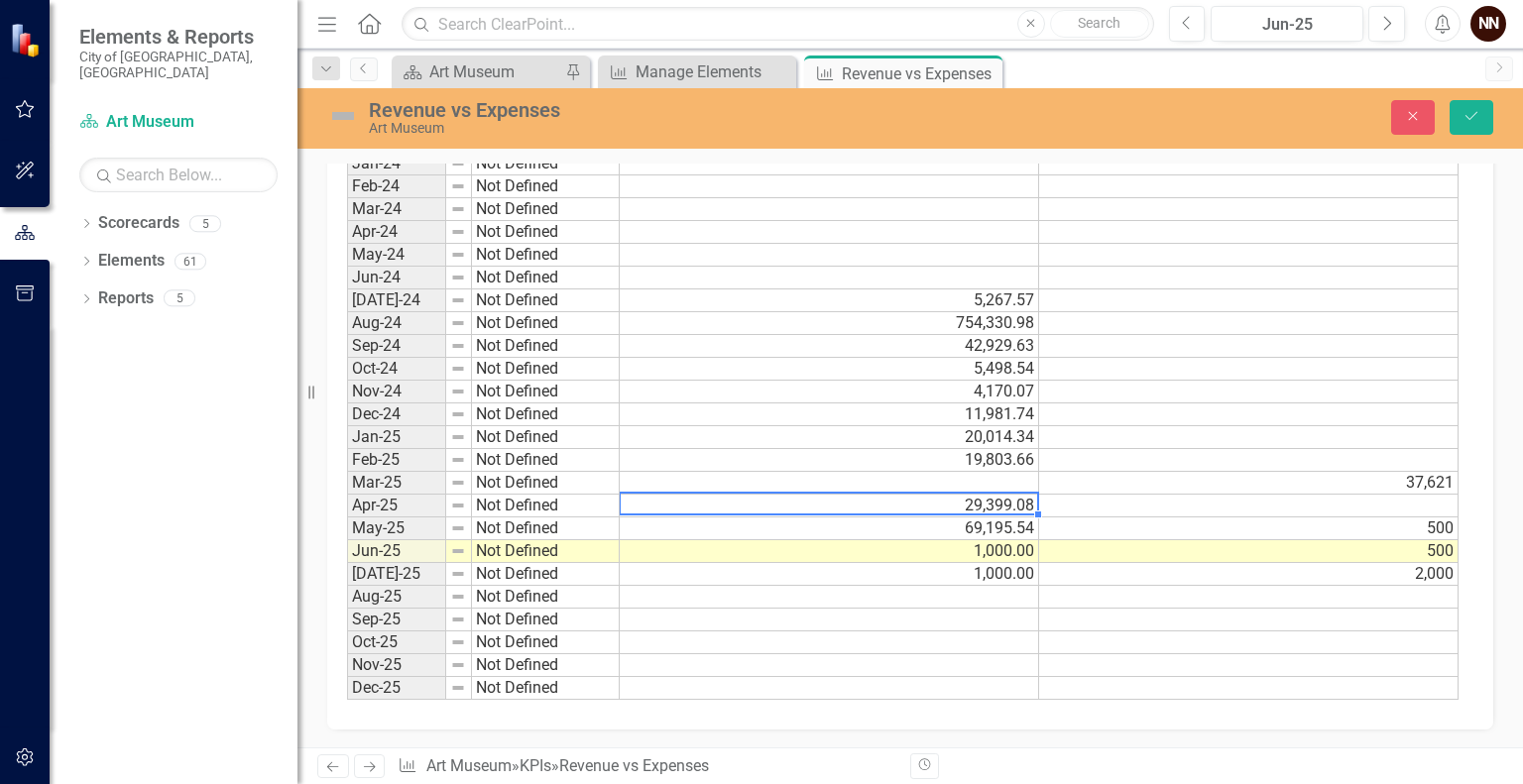 click on "37,621" at bounding box center (1248, 483) 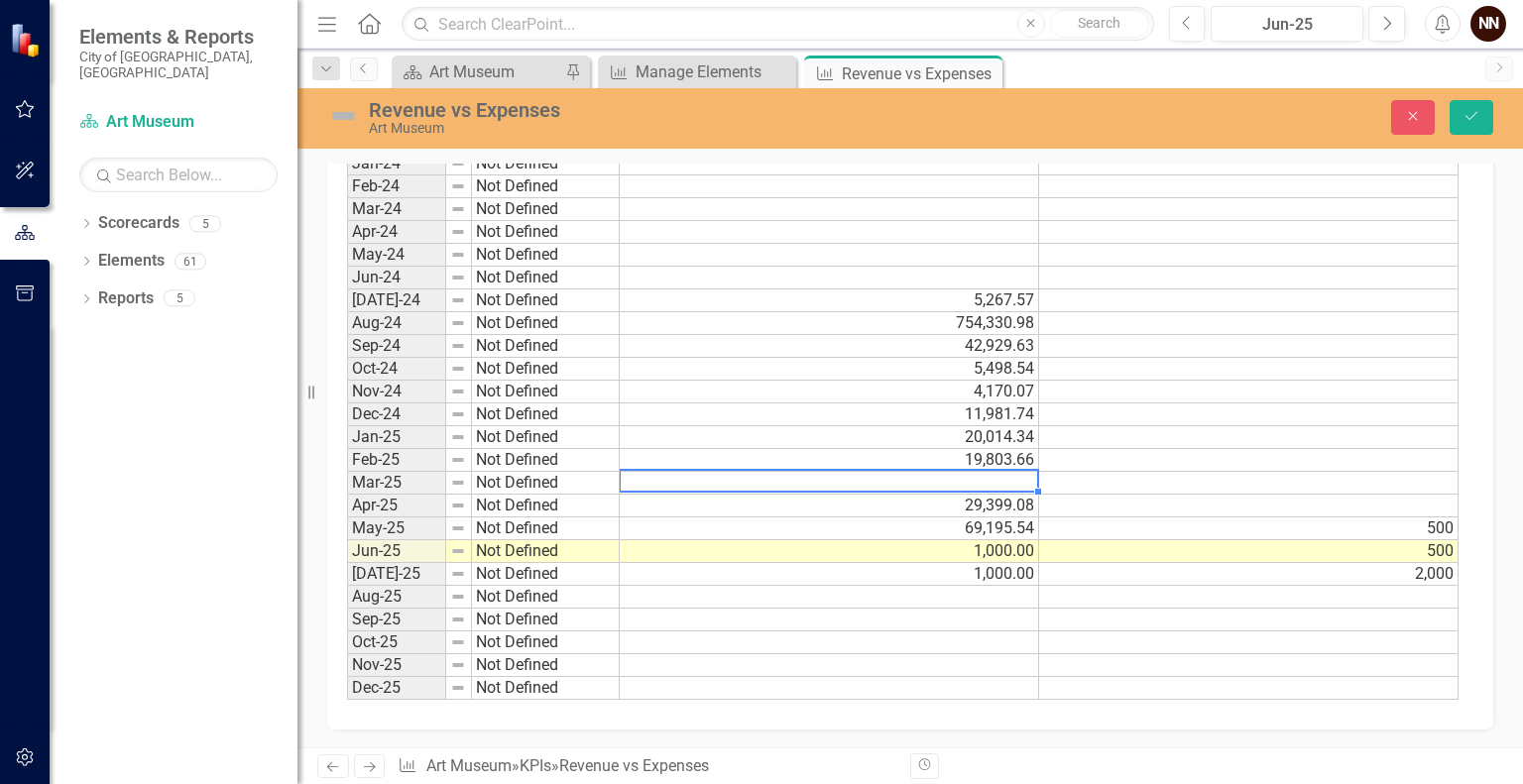 click at bounding box center [829, 483] 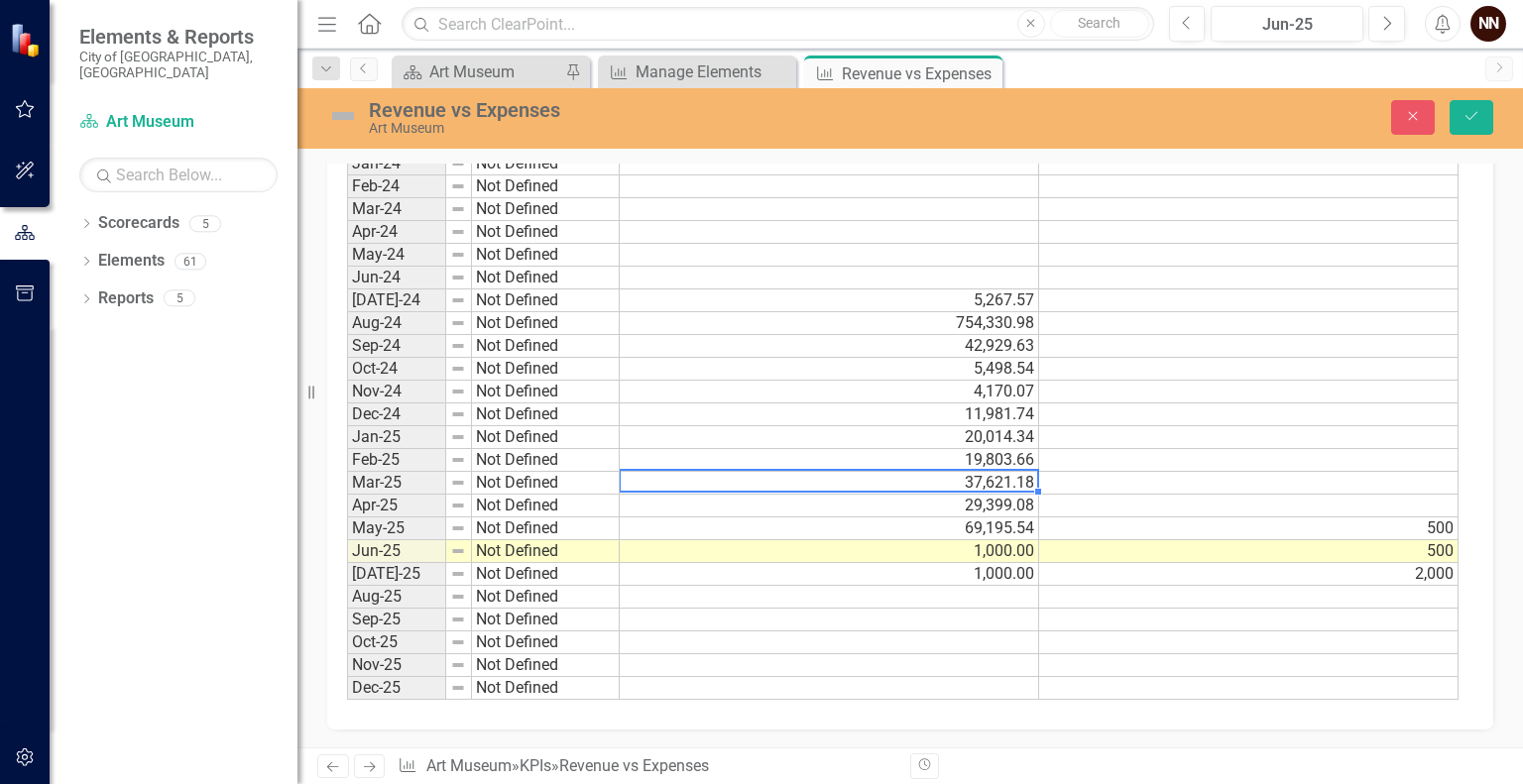 type on "37621.18" 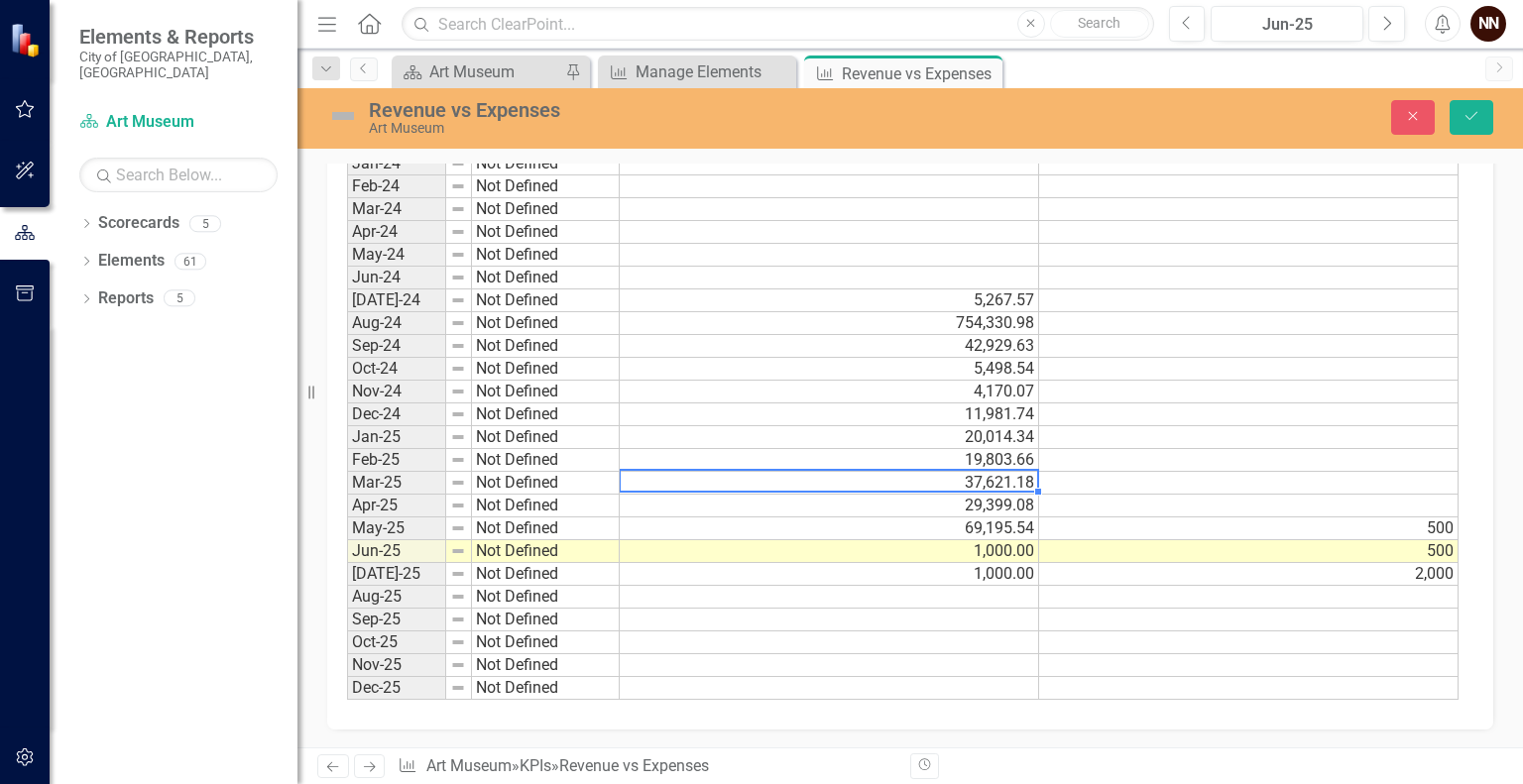 click on "Period Status Revenue Expenses Jan-24 Not Defined Feb-24 Not Defined Mar-24 Not Defined Apr-24 Not Defined May-24 Not Defined Jun-24 Not Defined [DATE]-24 Not Defined  5,267.57 Aug-24 Not Defined  754,330.98 Sep-24 Not Defined  42,929.63 Oct-24 Not Defined  5,498.54 Nov-24 Not Defined  4,170.07 Dec-24 Not Defined  11,981.74 Jan-25 Not Defined  20,014.34 Feb-25 Not Defined  19,803.66 Mar-25 Not Defined  37,621.18 Apr-25 Not Defined  29,399.08 May-25 Not Defined  69,195.54 500 Jun-25 Not Defined  1,000.00 500 [DATE]-25 Not Defined  1,000.00 2,000 Aug-25 Not Defined Sep-25 Not Defined Oct-25 Not Defined Nov-25 Not Defined Dec-25 Not Defined" at bounding box center [347, 414] 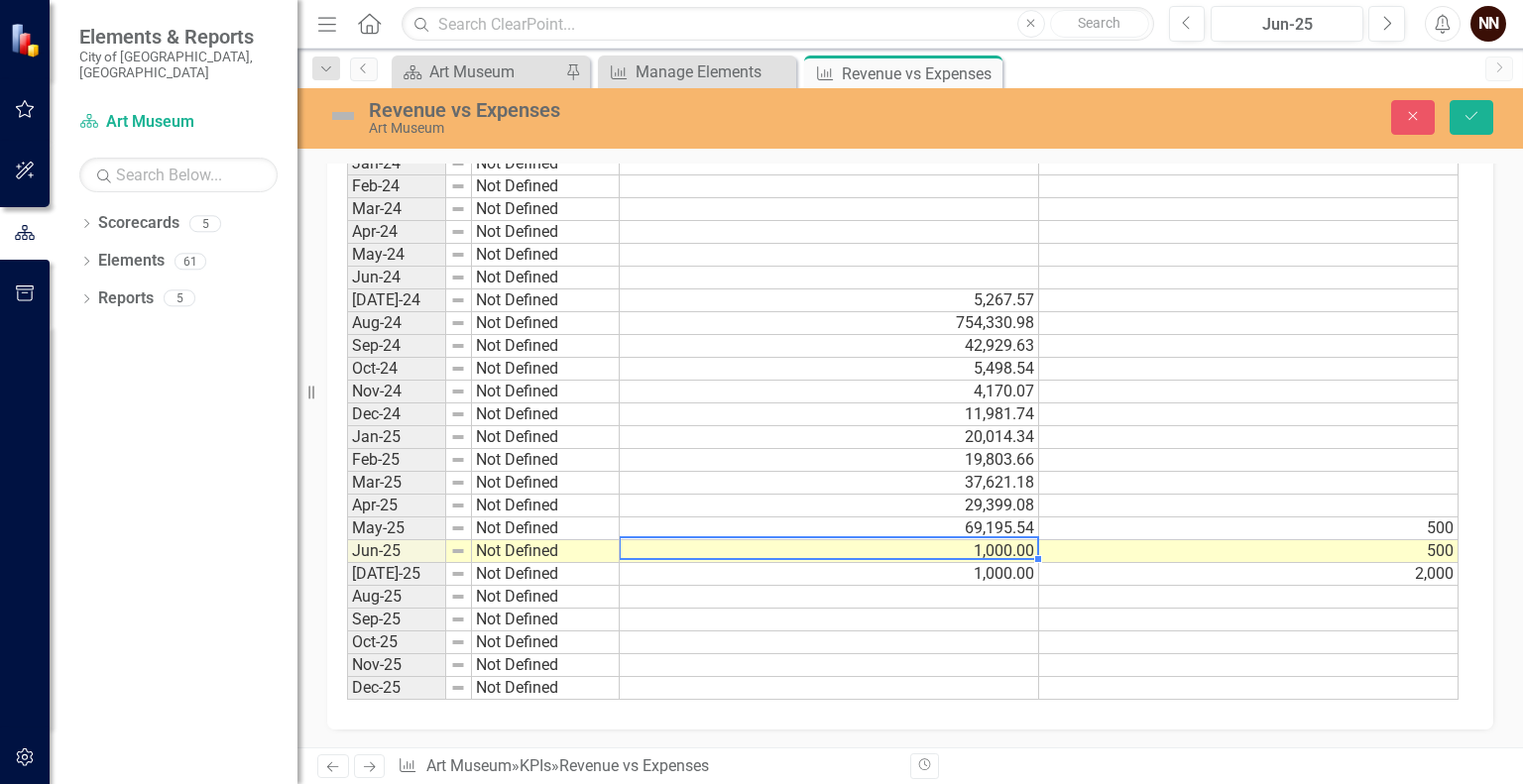 click on "1,000.00" at bounding box center (829, 551) 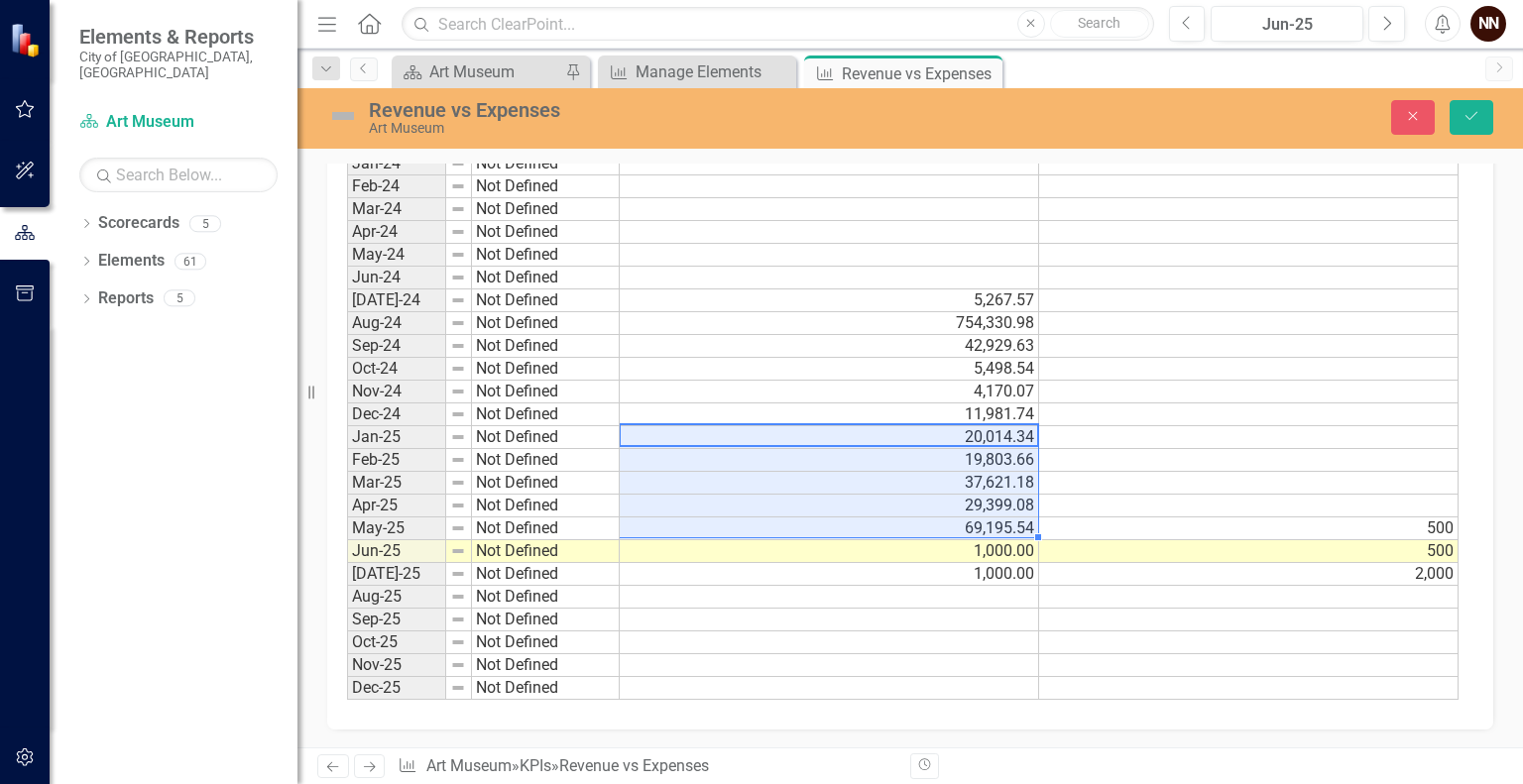 drag, startPoint x: 843, startPoint y: 431, endPoint x: 876, endPoint y: 532, distance: 106.254412 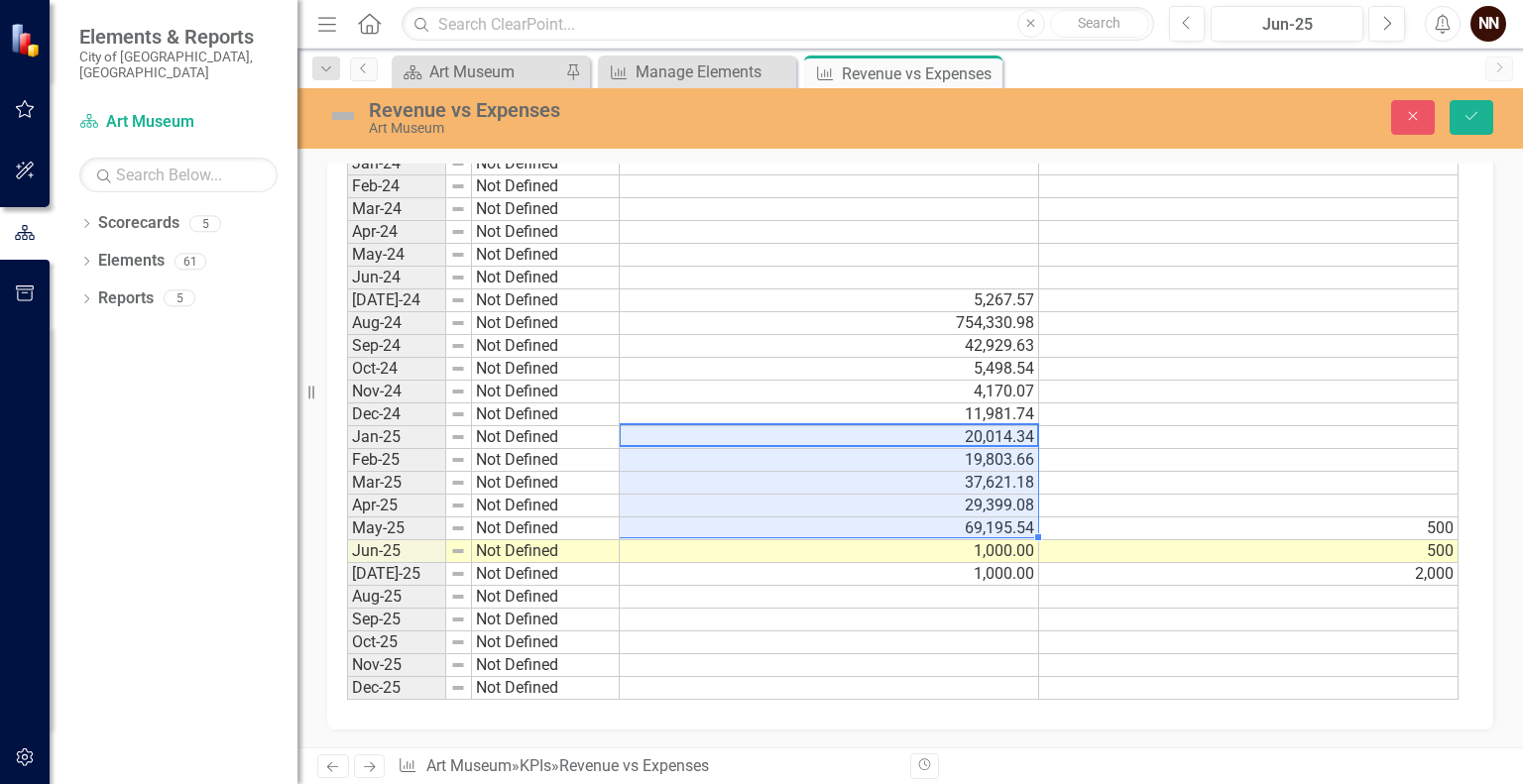 click on "Jan-24 Not Defined Feb-24 Not Defined Mar-24 Not Defined Apr-24 Not Defined May-24 Not Defined Jun-24 Not Defined [DATE]-24 Not Defined  5,267.57 Aug-24 Not Defined  754,330.98 Sep-24 Not Defined  42,929.63 Oct-24 Not Defined  5,498.54 Nov-24 Not Defined  4,170.07 Dec-24 Not Defined  11,981.74 Jan-25 Not Defined  20,014.34 Feb-25 Not Defined  19,803.66 Mar-25 Not Defined  37,621.18 Apr-25 Not Defined  29,399.08 May-25 Not Defined  69,195.54 500 Jun-25 Not Defined  1,000.00 500 [DATE]-25 Not Defined  1,000.00 2,000 Aug-25 Not Defined Sep-25 Not Defined Oct-25 Not Defined Nov-25 Not Defined Dec-25 Not Defined" at bounding box center (902, 425) 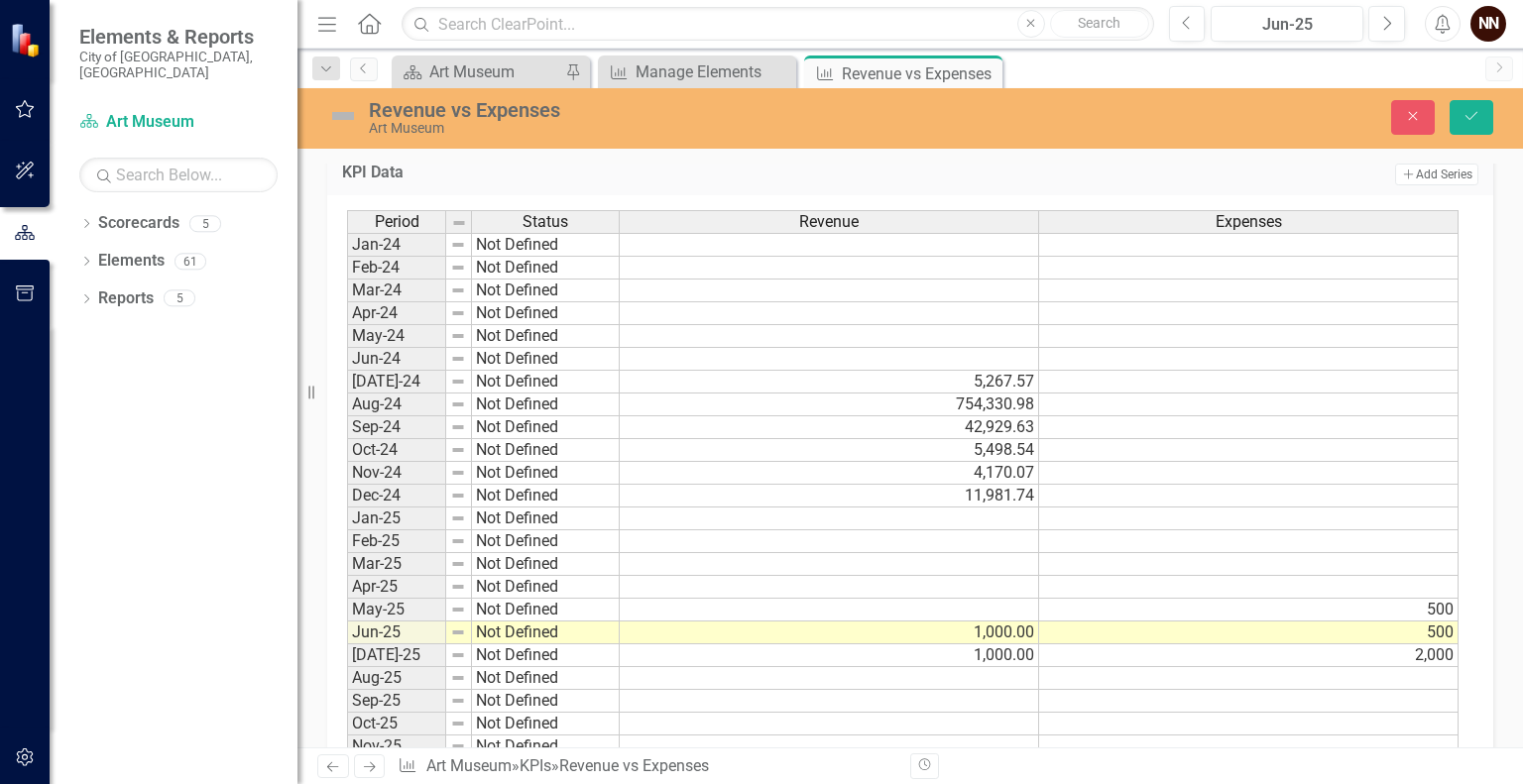 scroll, scrollTop: 622, scrollLeft: 0, axis: vertical 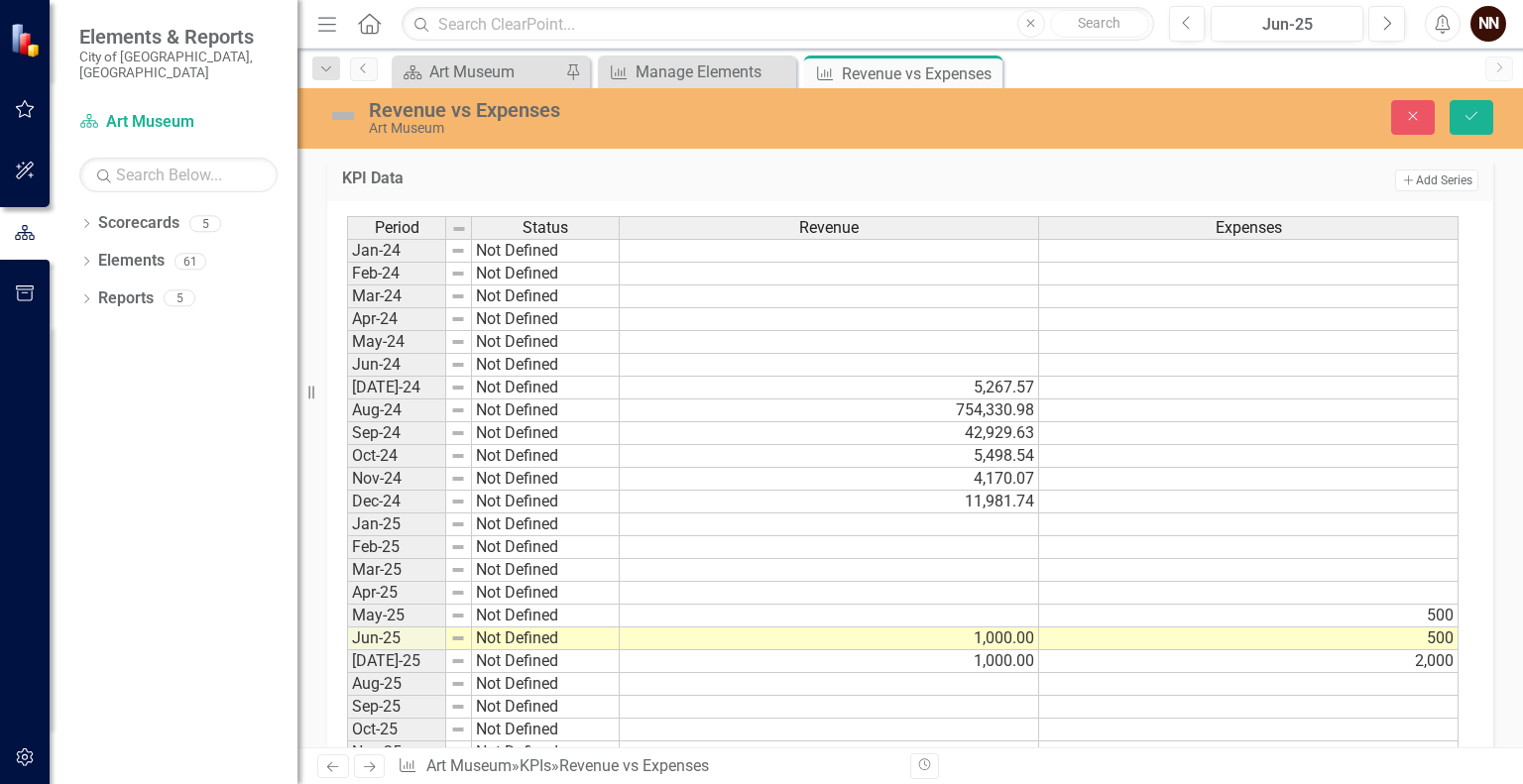 click at bounding box center (829, 251) 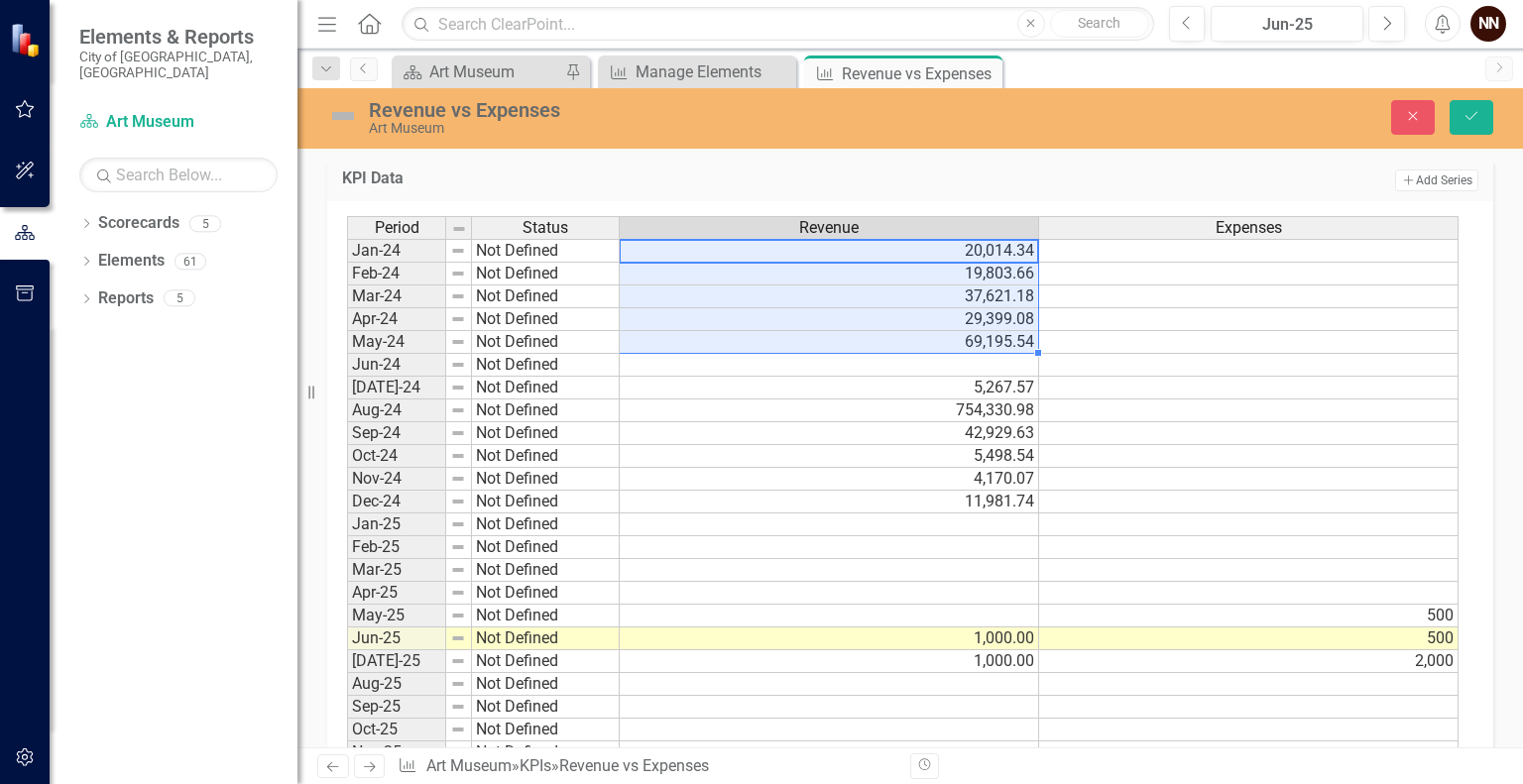 click at bounding box center (829, 365) 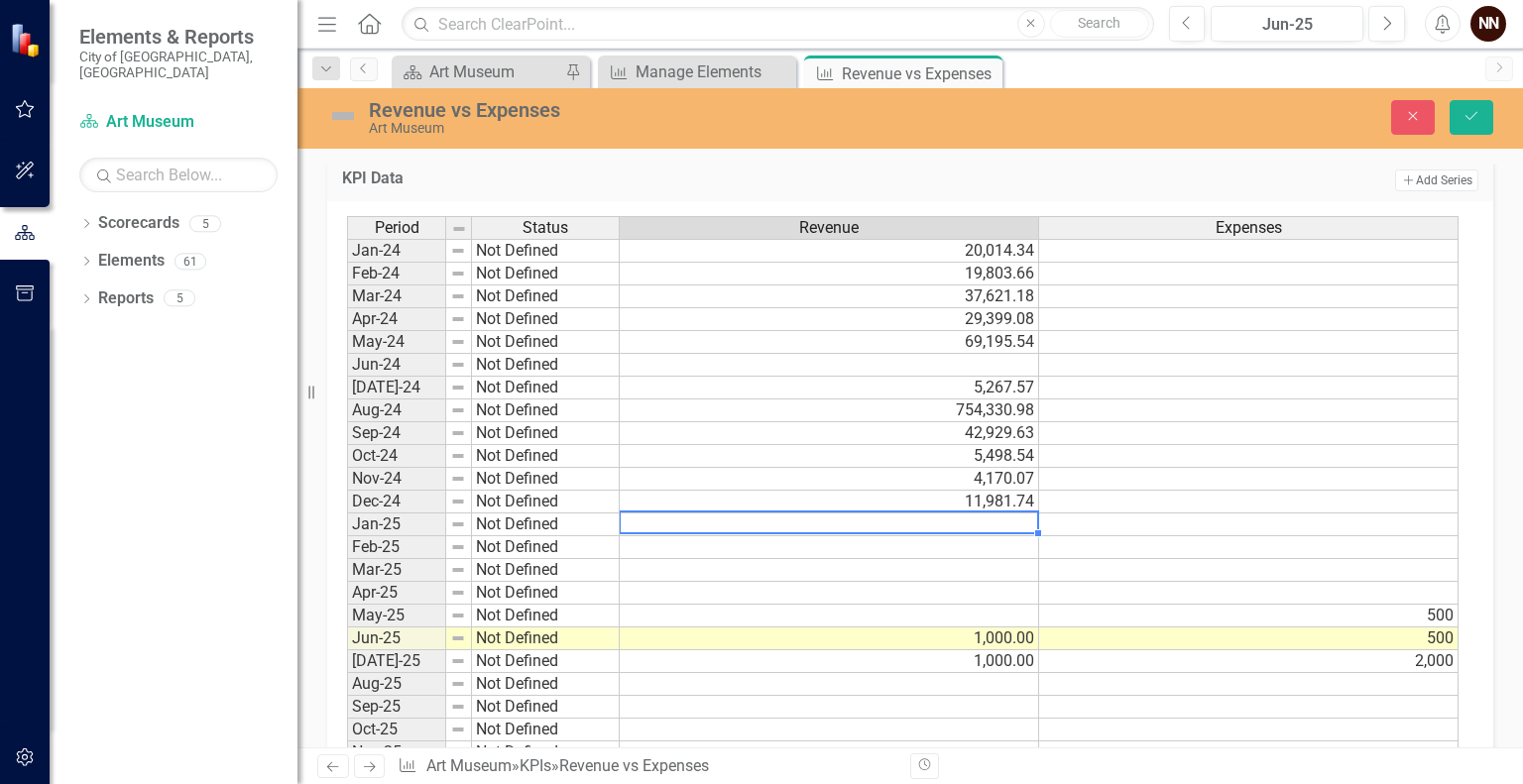 click at bounding box center (829, 524) 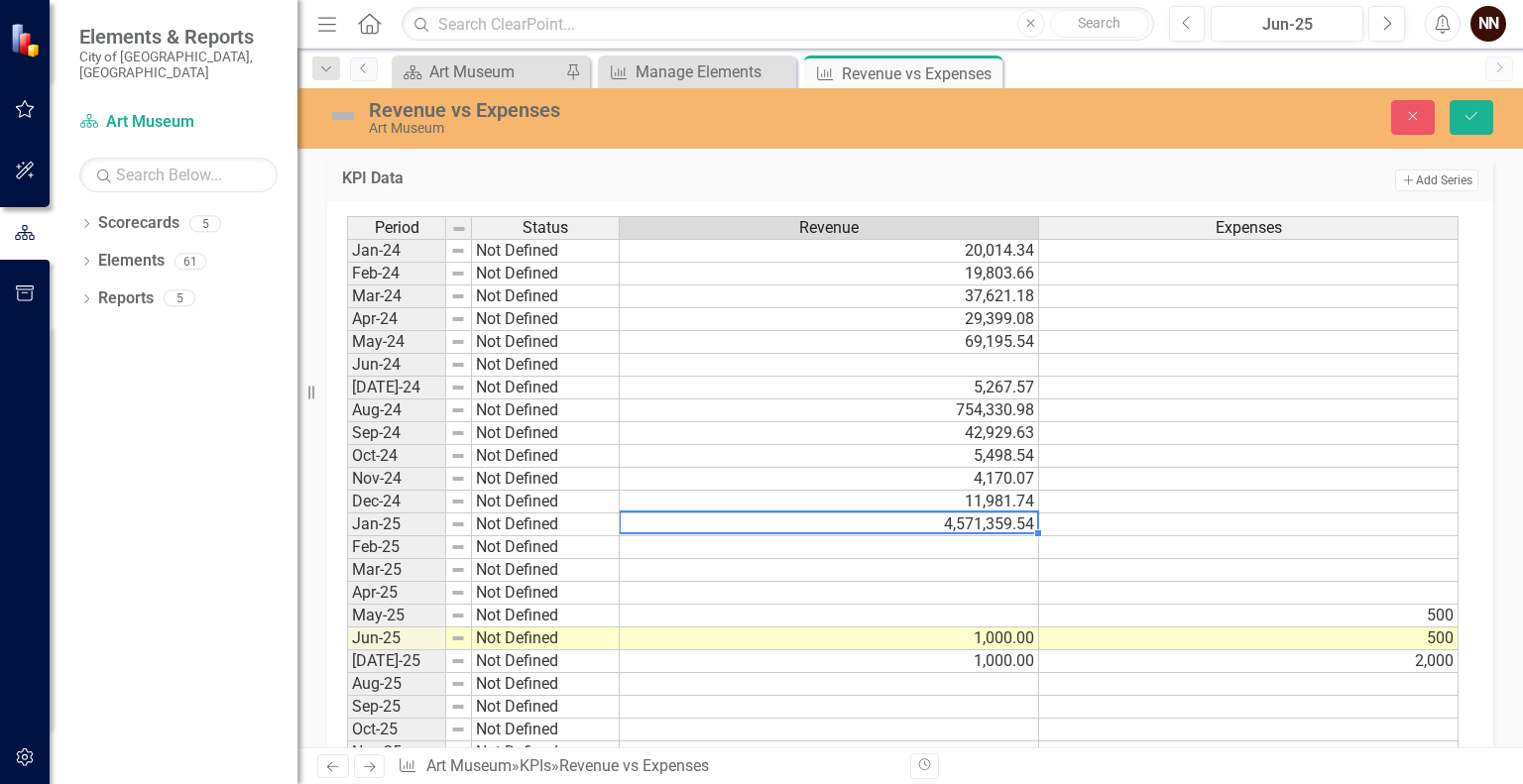 type on "4571359.54" 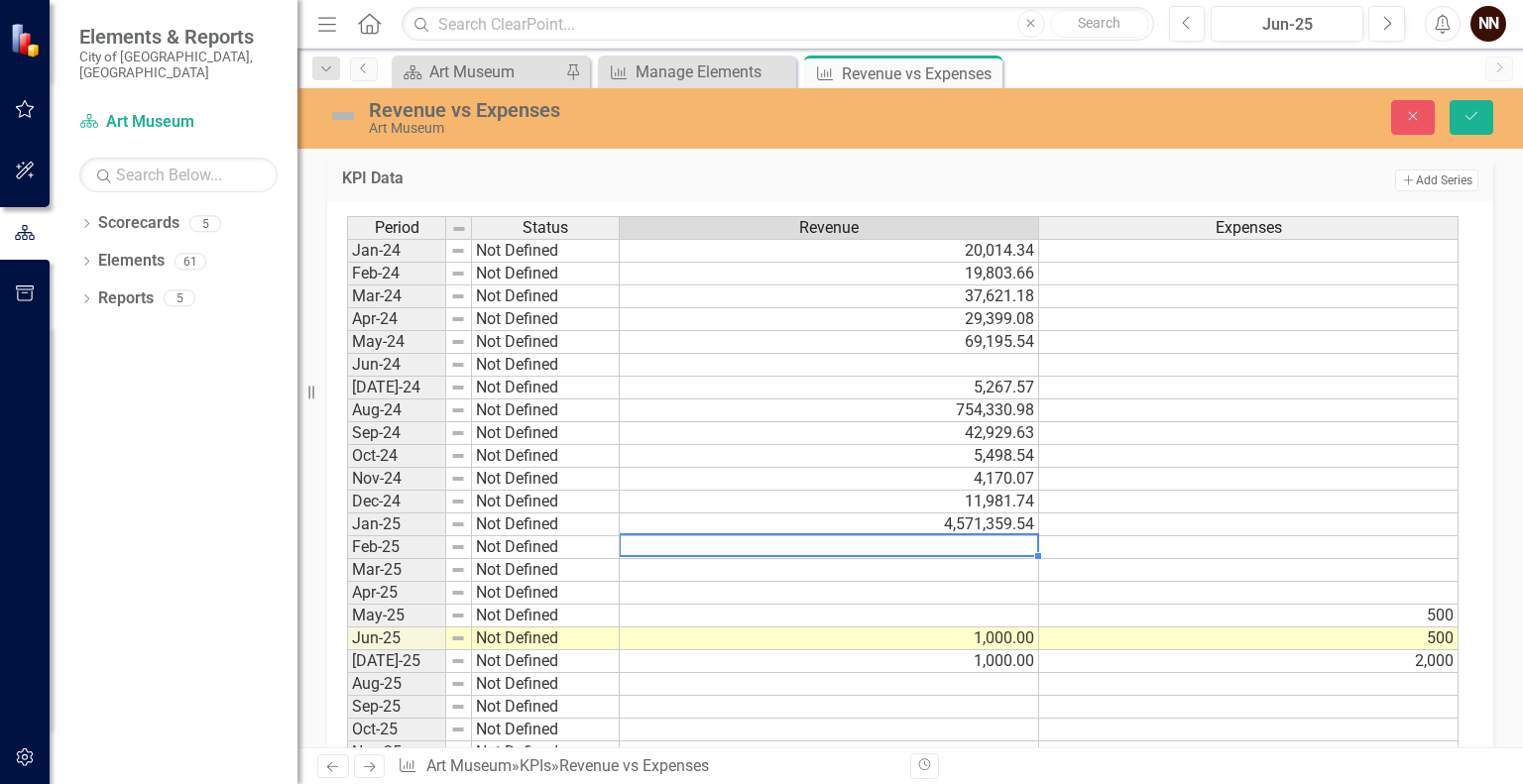 click on "Period Status Revenue Expenses Jan-24 Not Defined  20,014.34 Feb-24 Not Defined  19,803.66 Mar-24 Not Defined  37,621.18 Apr-24 Not Defined  29,399.08 May-24 Not Defined  69,195.54 Jun-24 Not Defined [DATE]-24 Not Defined  5,267.57 Aug-24 Not Defined  754,330.98 Sep-24 Not Defined  42,929.63 Oct-24 Not Defined  5,498.54 Nov-24 Not Defined  4,170.07 Dec-24 Not Defined  11,981.74 Jan-25 Not Defined  4,571,359.54 Feb-25 Not Defined Mar-25 Not Defined Apr-25 Not Defined May-25 Not Defined 500 Jun-25 Not Defined  1,000.00 500 [DATE]-25 Not Defined  1,000.00 2,000 Aug-25 Not Defined Sep-25 Not Defined Oct-25 Not Defined Nov-25 Not Defined Dec-25 Not Defined" at bounding box center (347, 502) 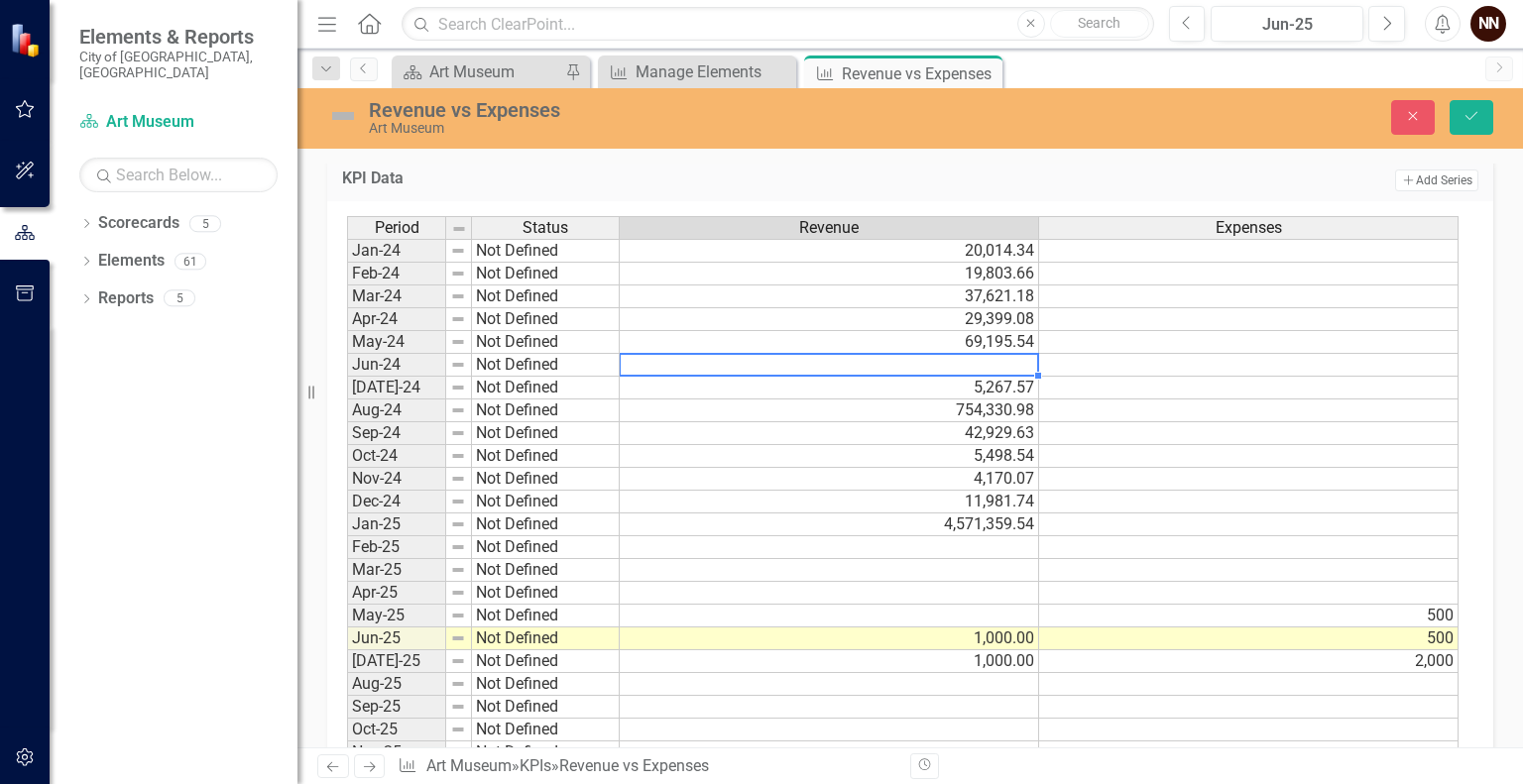 click at bounding box center [829, 365] 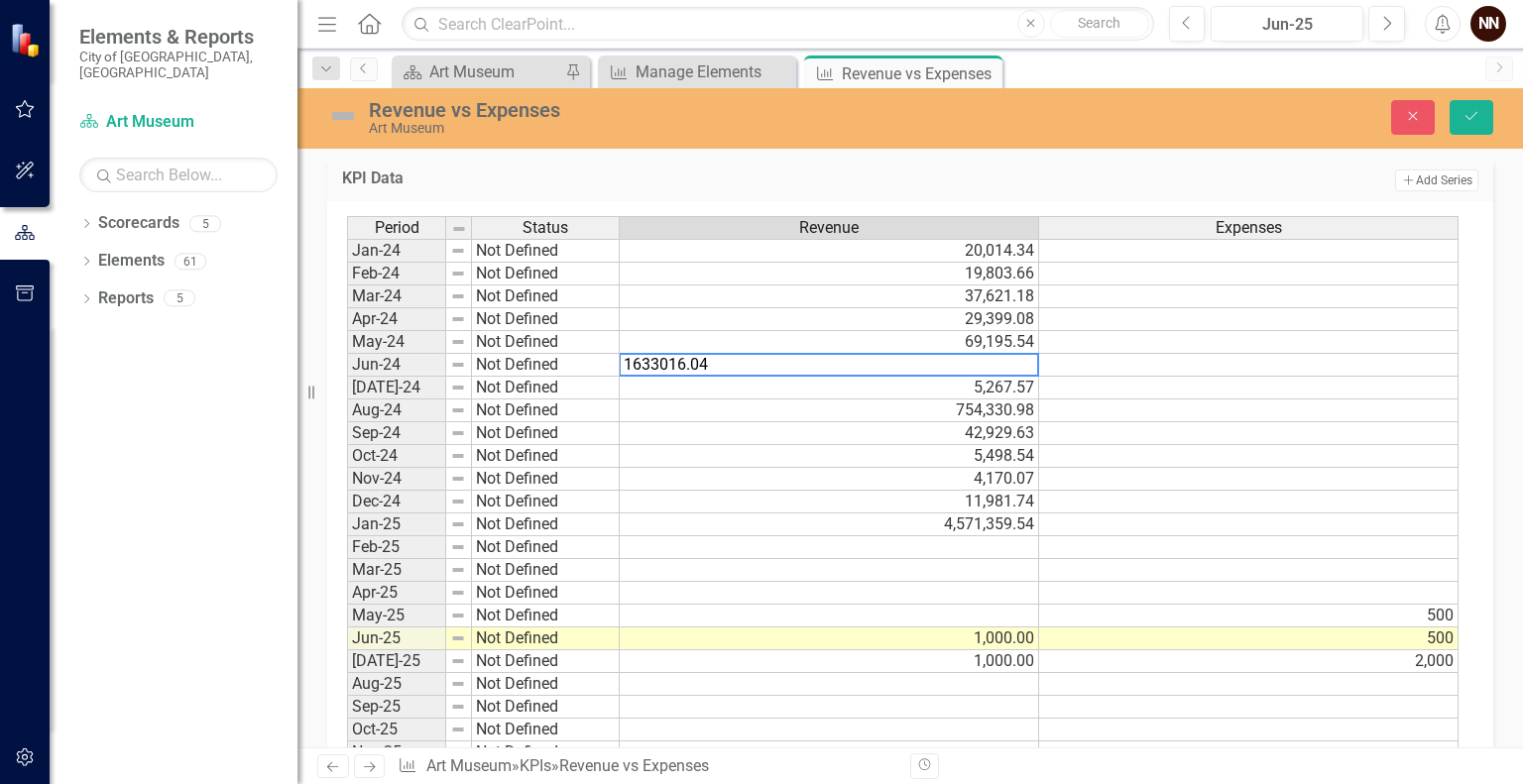 type on "5267.57" 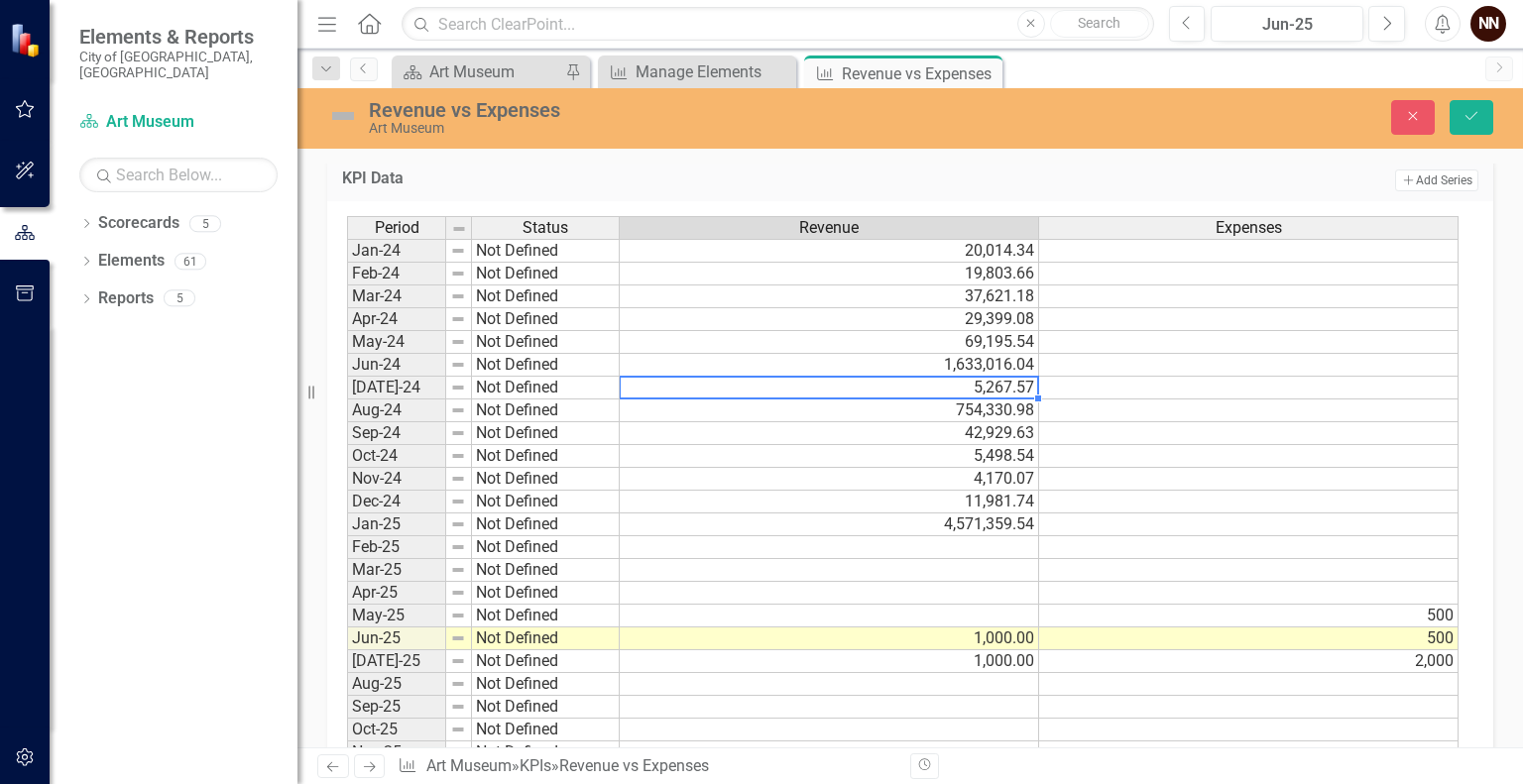 click at bounding box center (829, 547) 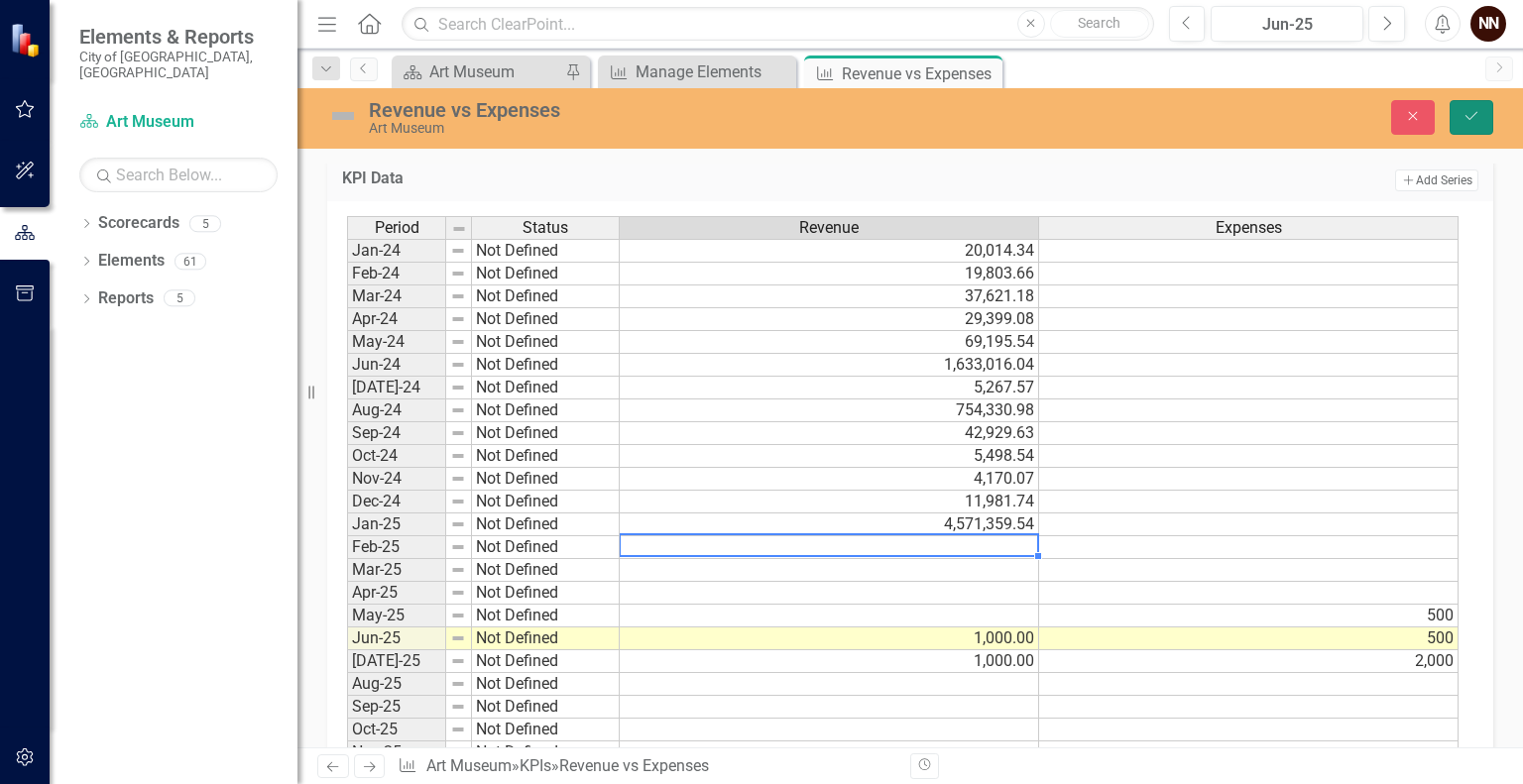 click on "Save" at bounding box center [1471, 117] 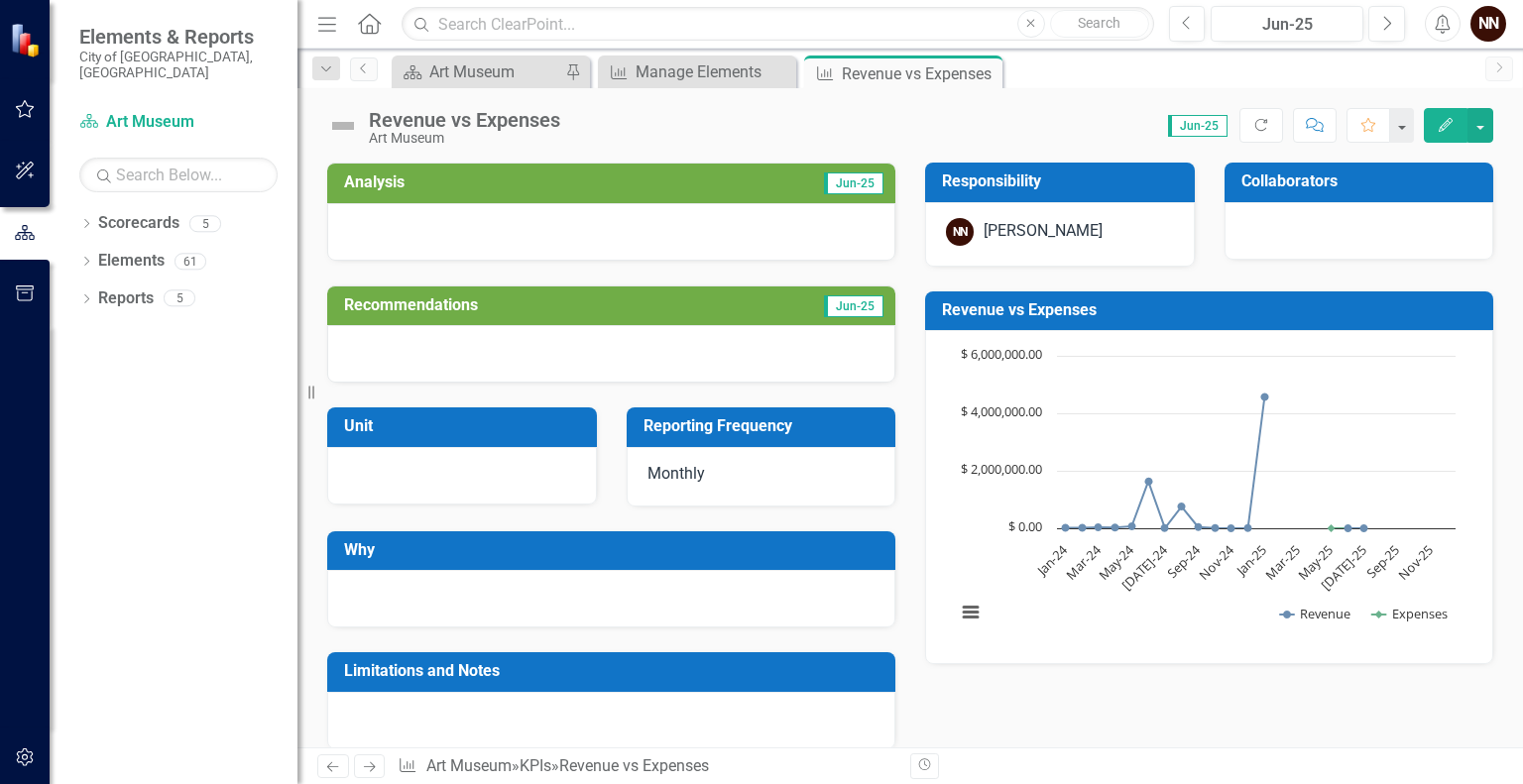 click on "Revenue vs Expenses" at bounding box center (1213, 310) 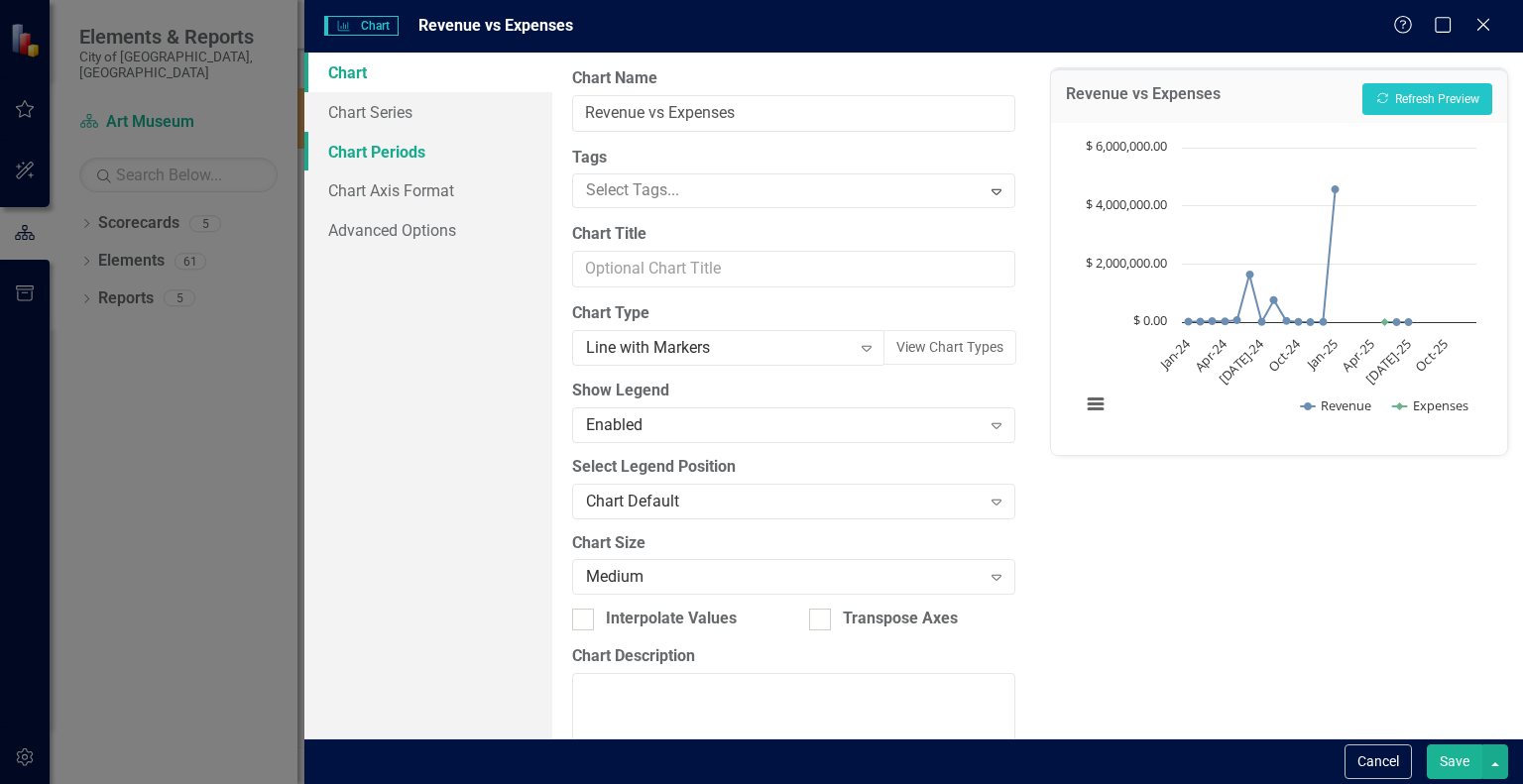 click on "Chart Periods" at bounding box center (428, 152) 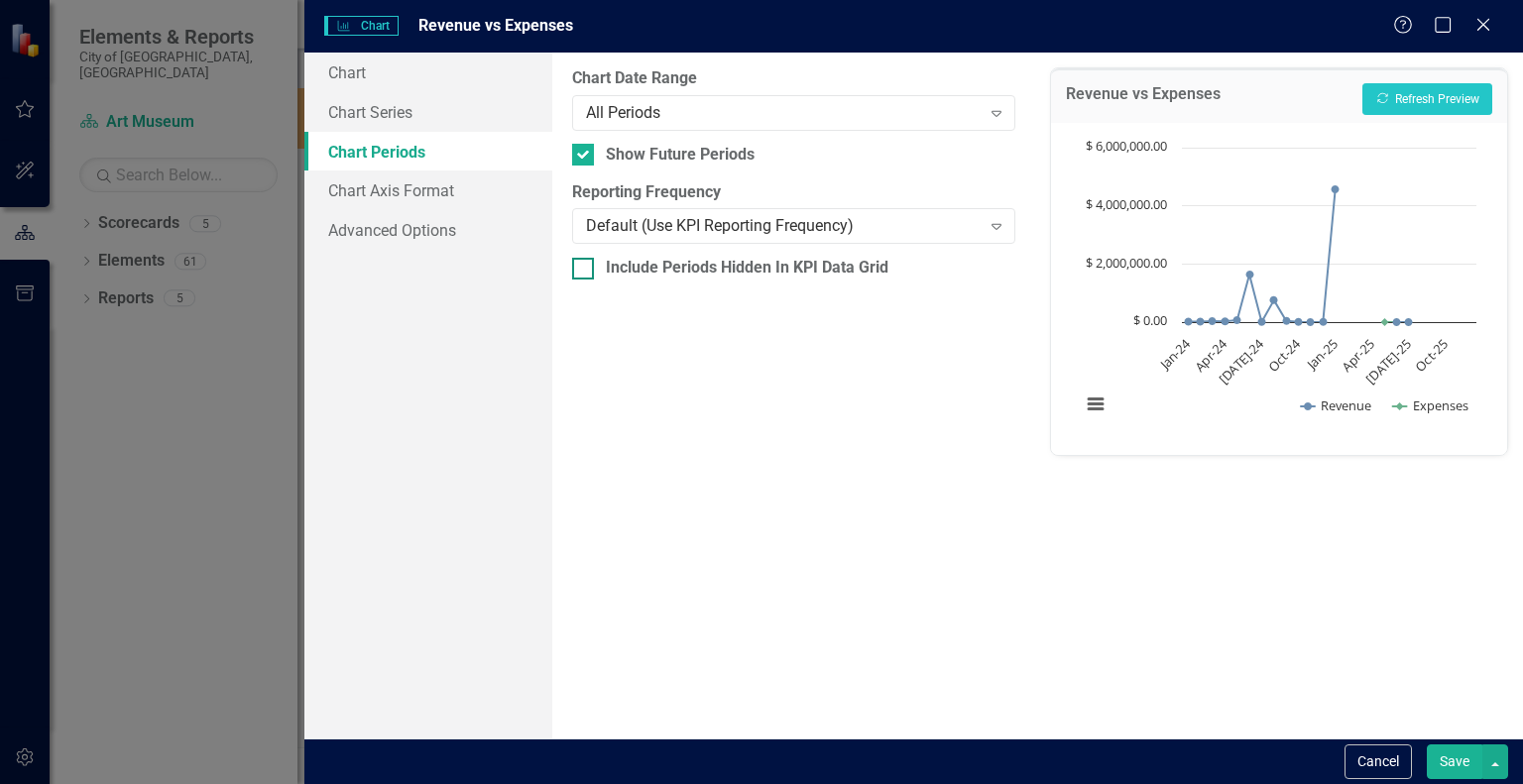 click on "Include Periods Hidden In KPI Data Grid" at bounding box center (747, 268) 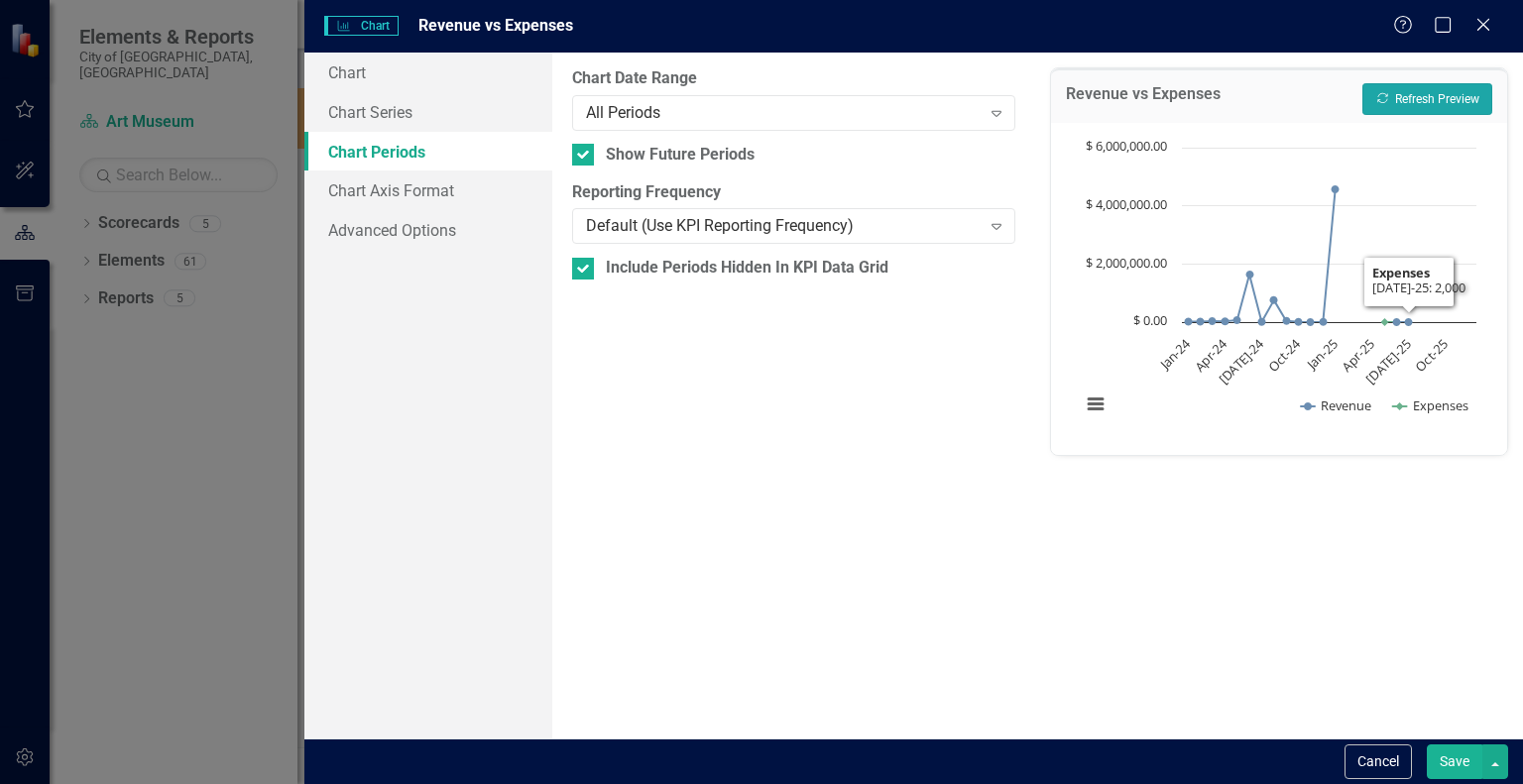 click on "Recalculate Refresh Preview" at bounding box center (1427, 99) 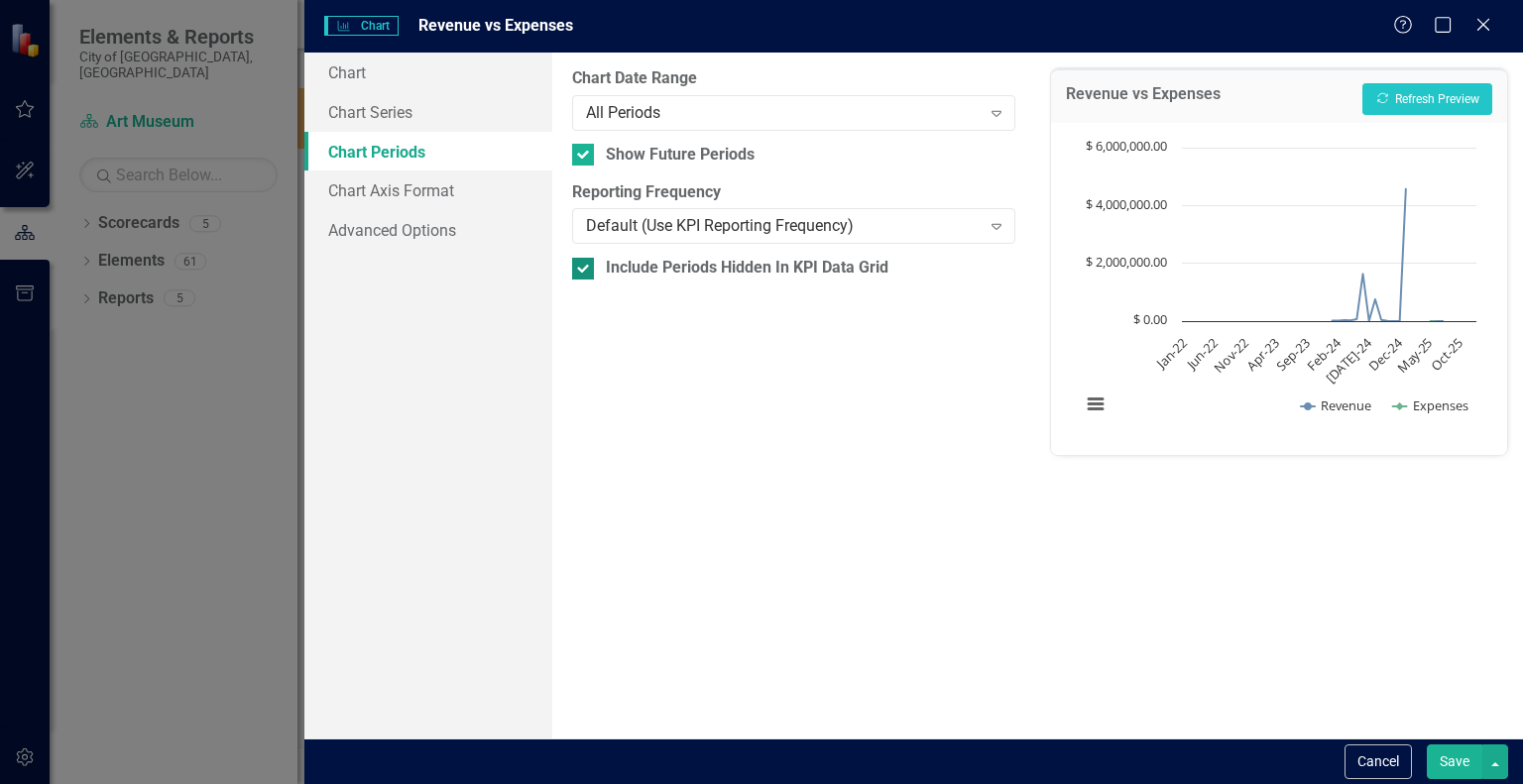 click on "Include Periods Hidden In KPI Data Grid" at bounding box center (747, 268) 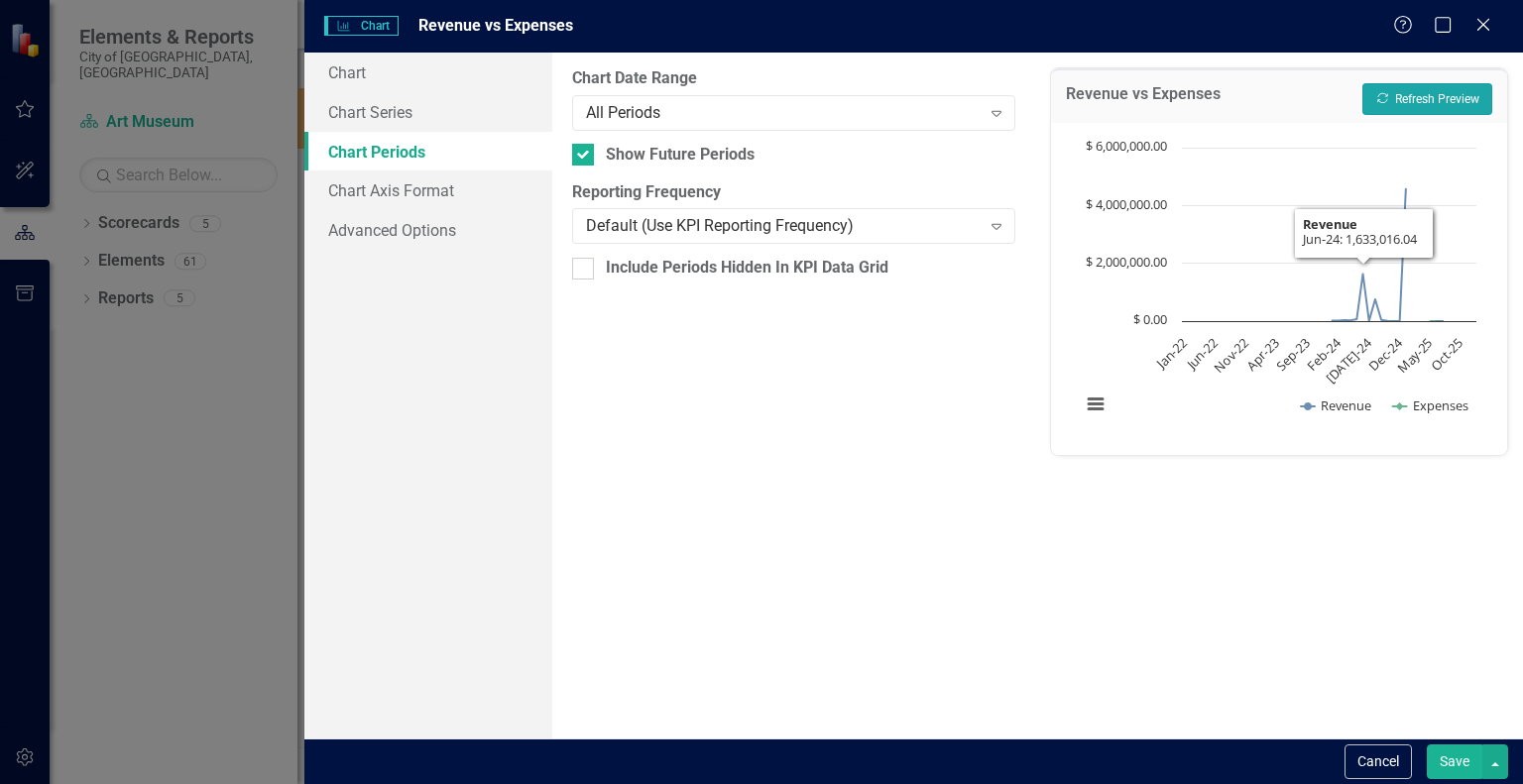 click on "Recalculate Refresh Preview" at bounding box center (1427, 99) 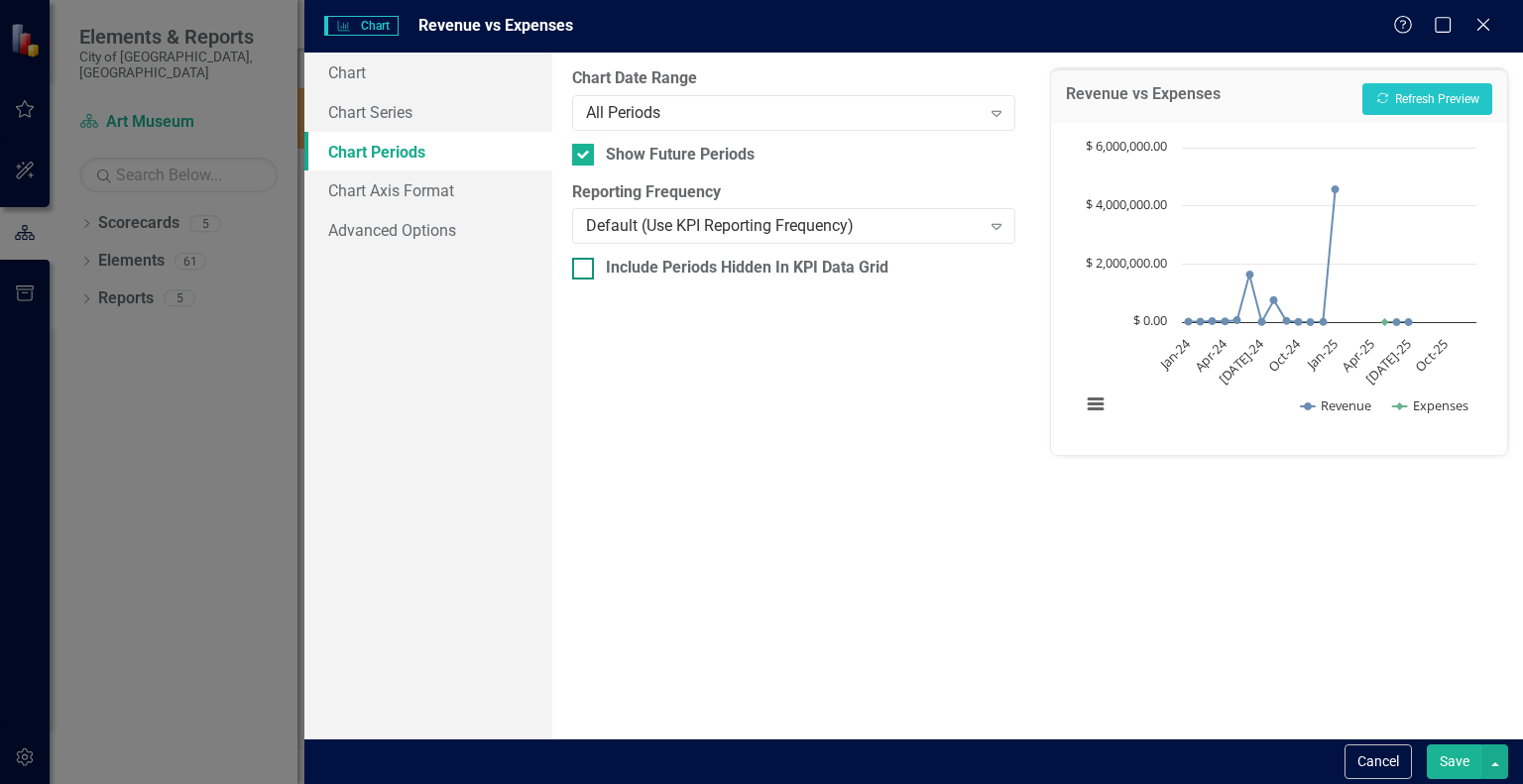 click on "Include Periods Hidden In KPI Data Grid" at bounding box center (747, 268) 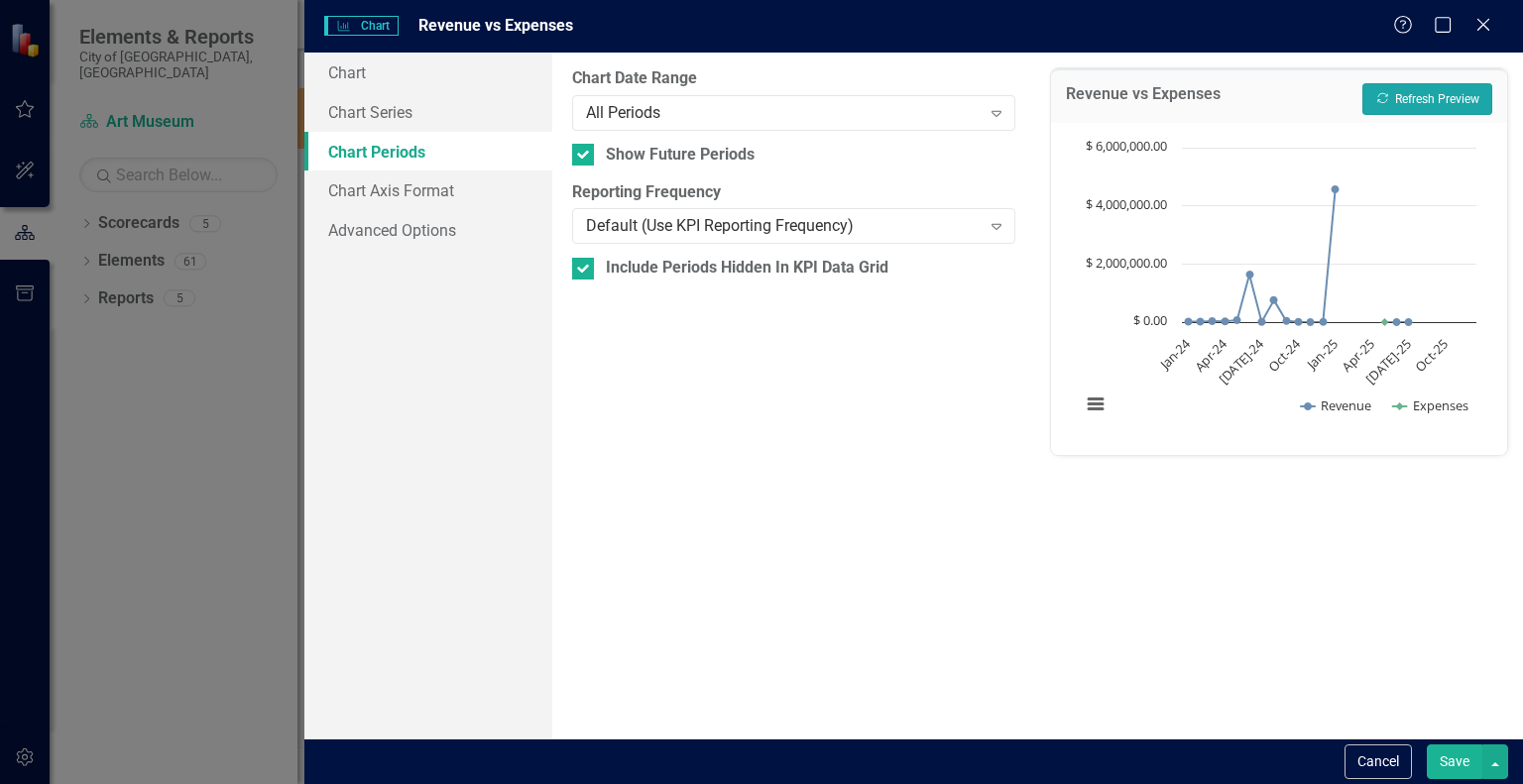 click on "Recalculate Refresh Preview" at bounding box center [1427, 99] 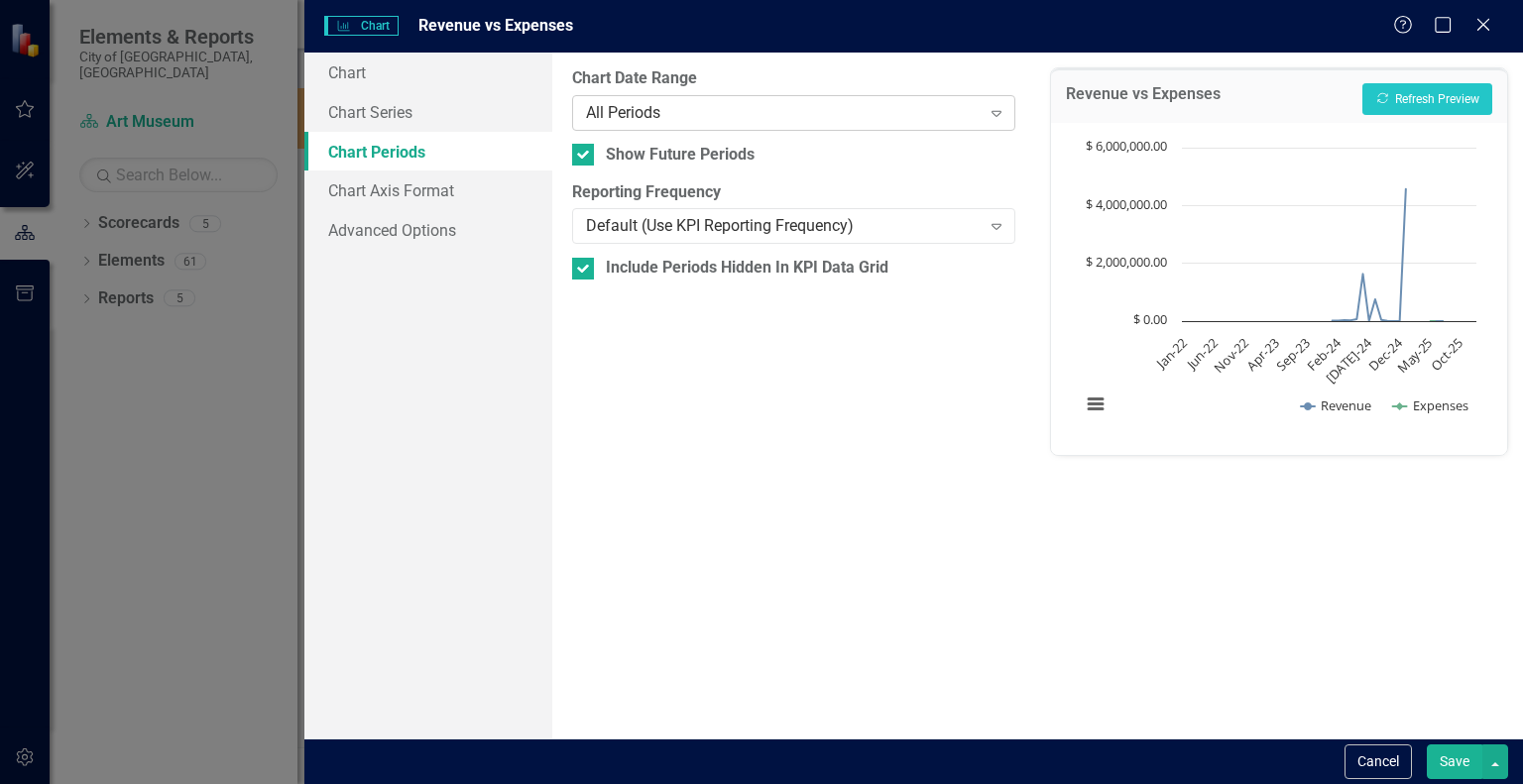 click on "All Periods" at bounding box center (783, 112) 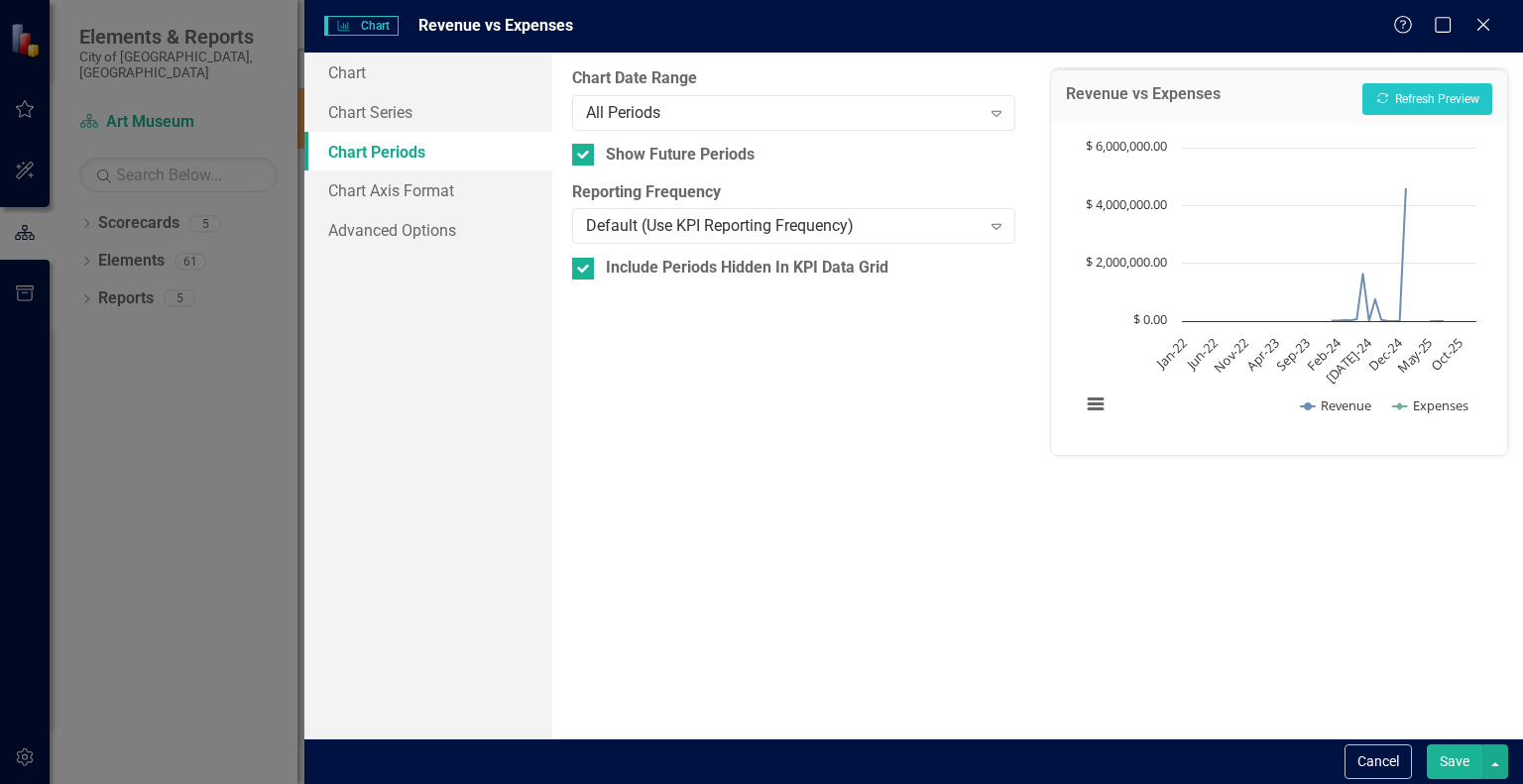 click on "Charts Chart Revenue vs Expenses Help Maximize Close" at bounding box center (913, 26) 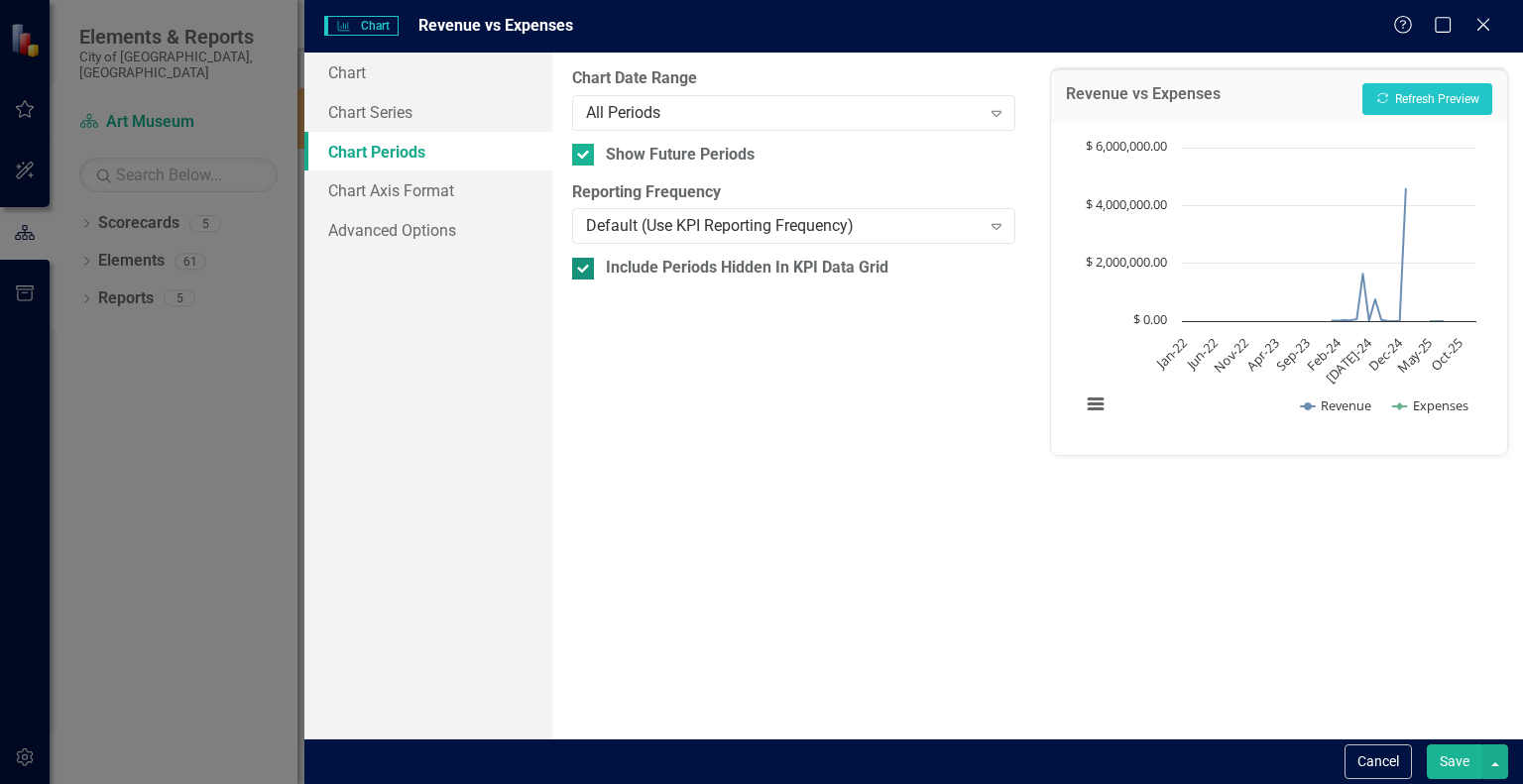 click on "Include Periods Hidden In KPI Data Grid" at bounding box center [747, 268] 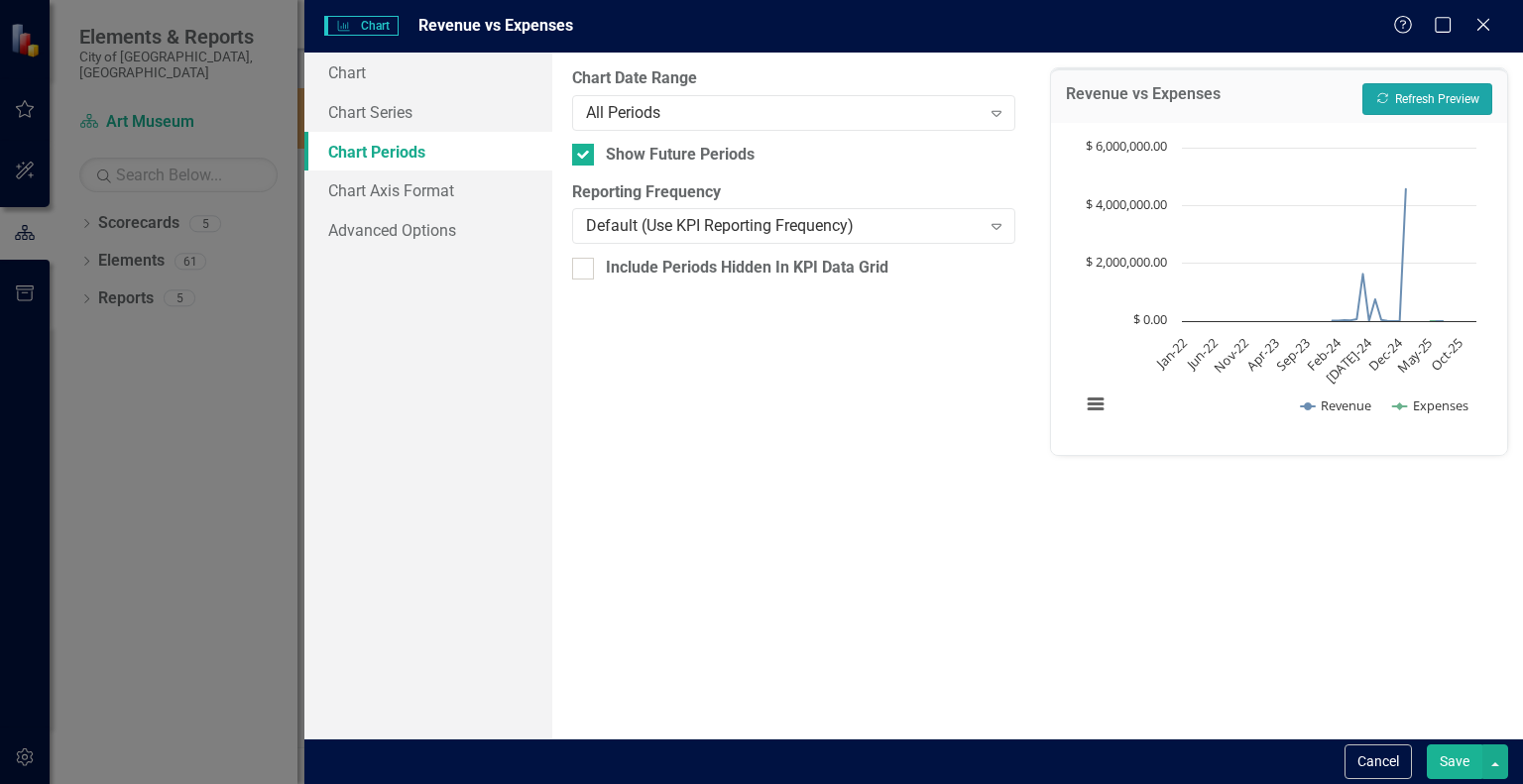 click on "Recalculate Refresh Preview" at bounding box center [1427, 99] 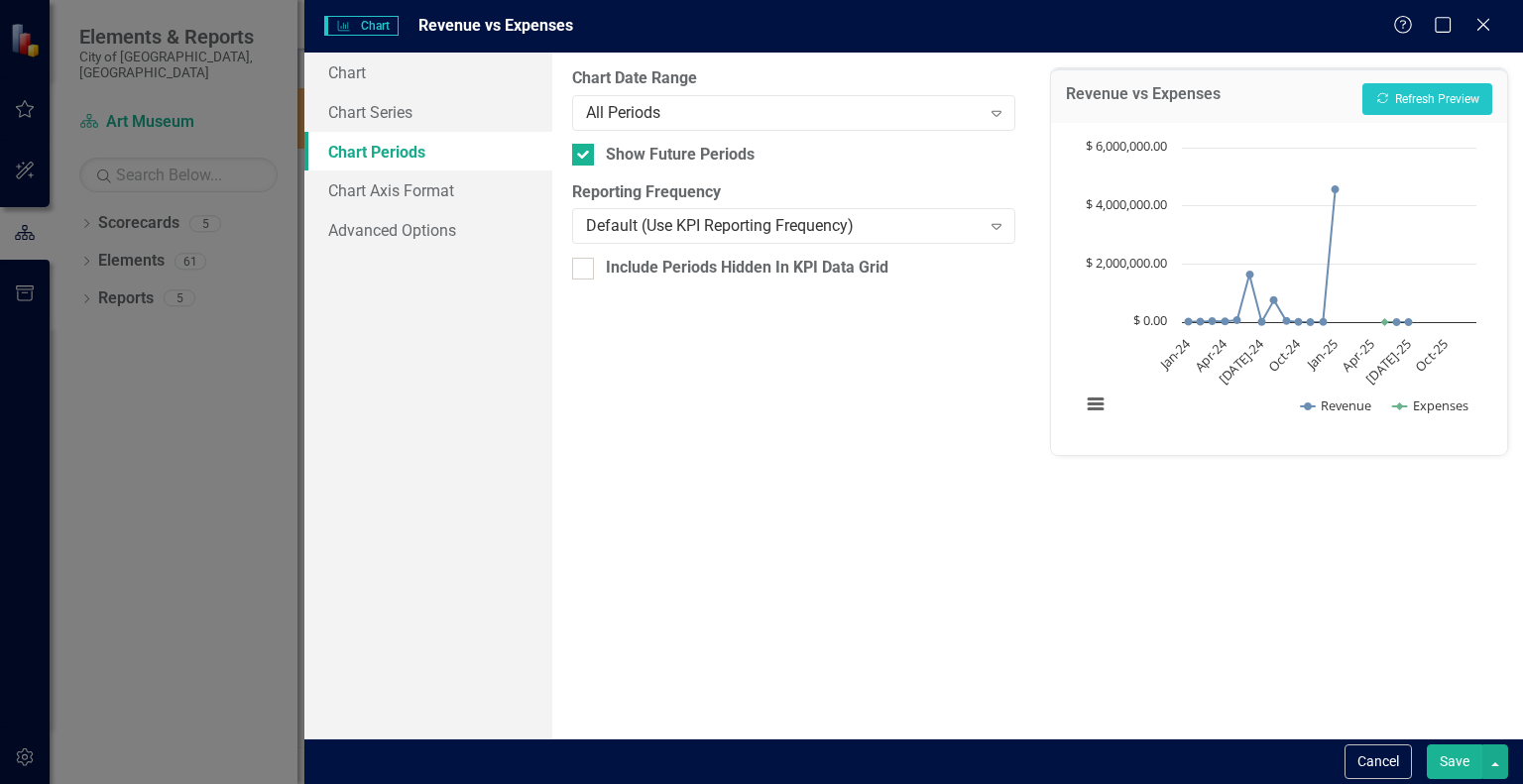 click on "Save" at bounding box center (1455, 761) 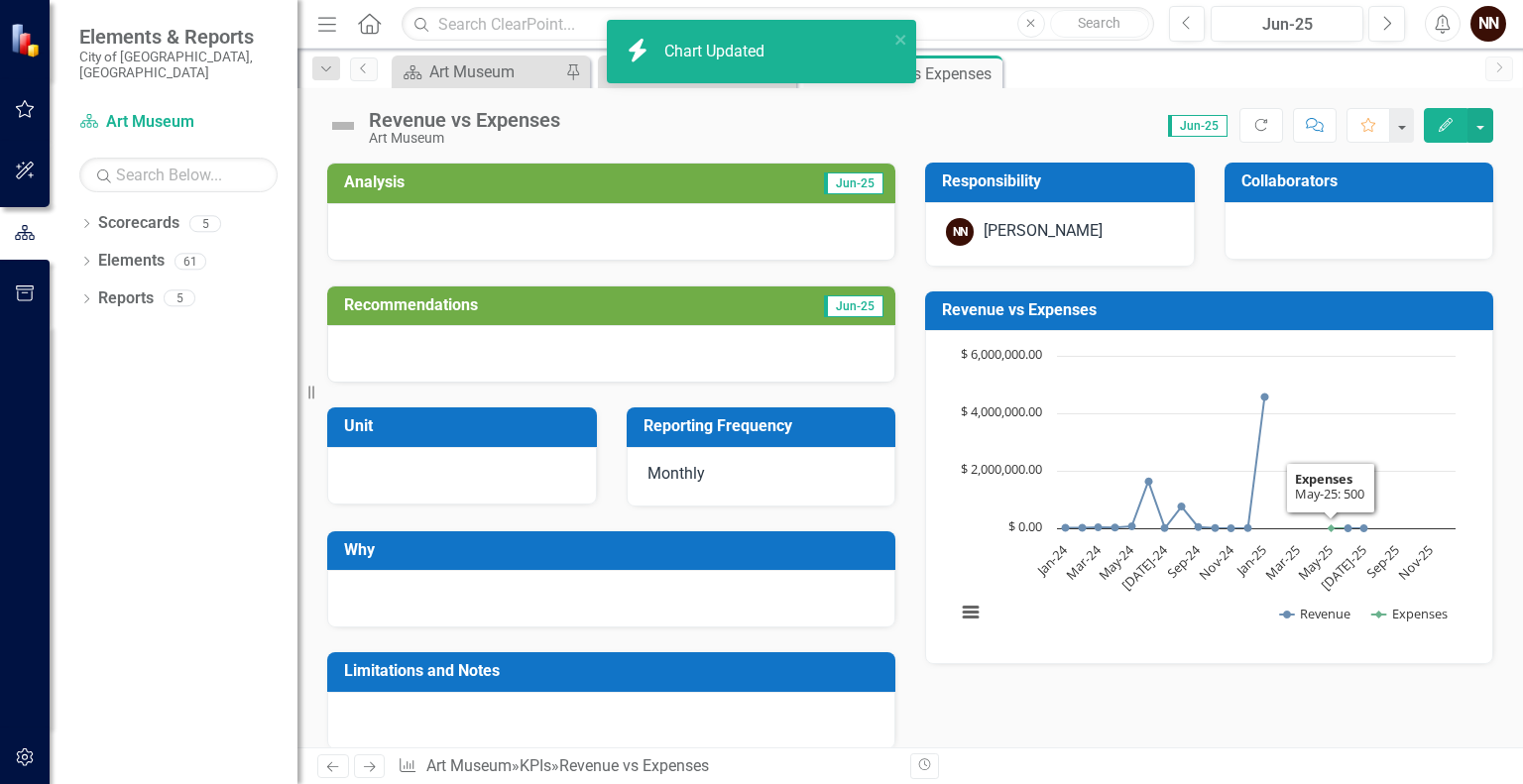 click on "Revenue vs Expenses" at bounding box center (1213, 310) 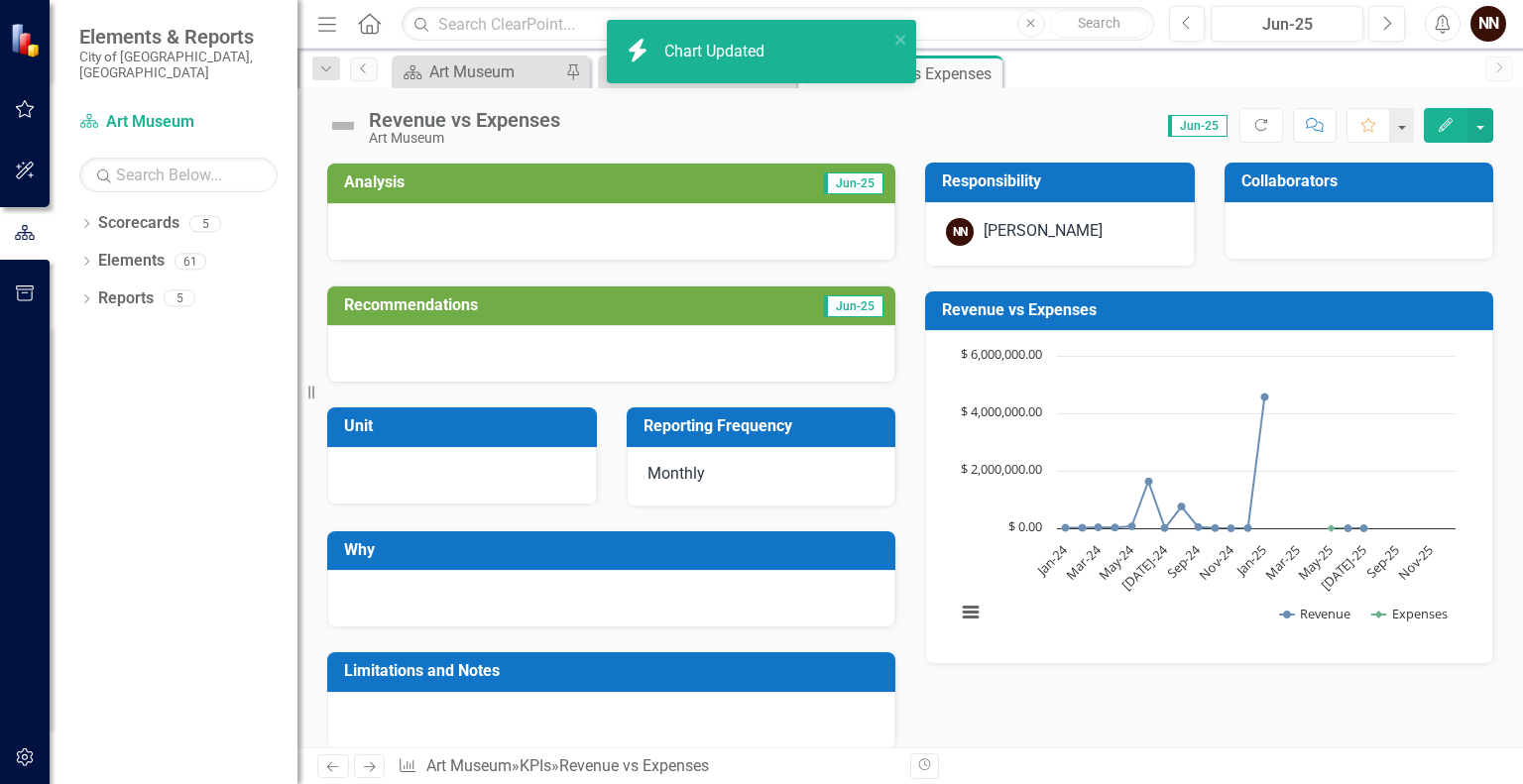 click on "Revenue vs Expenses" at bounding box center (1213, 310) 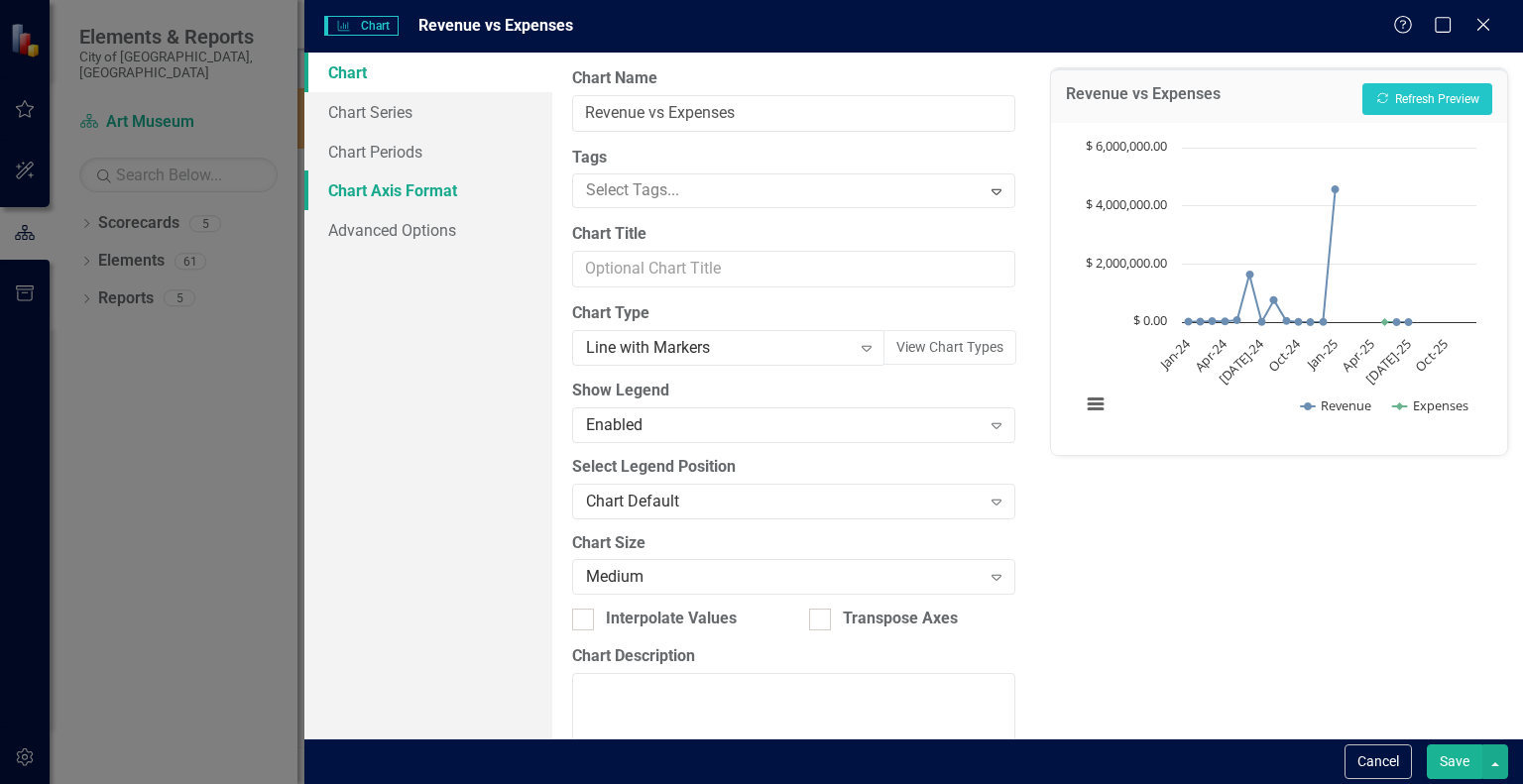 click on "Chart Axis Format" at bounding box center (428, 190) 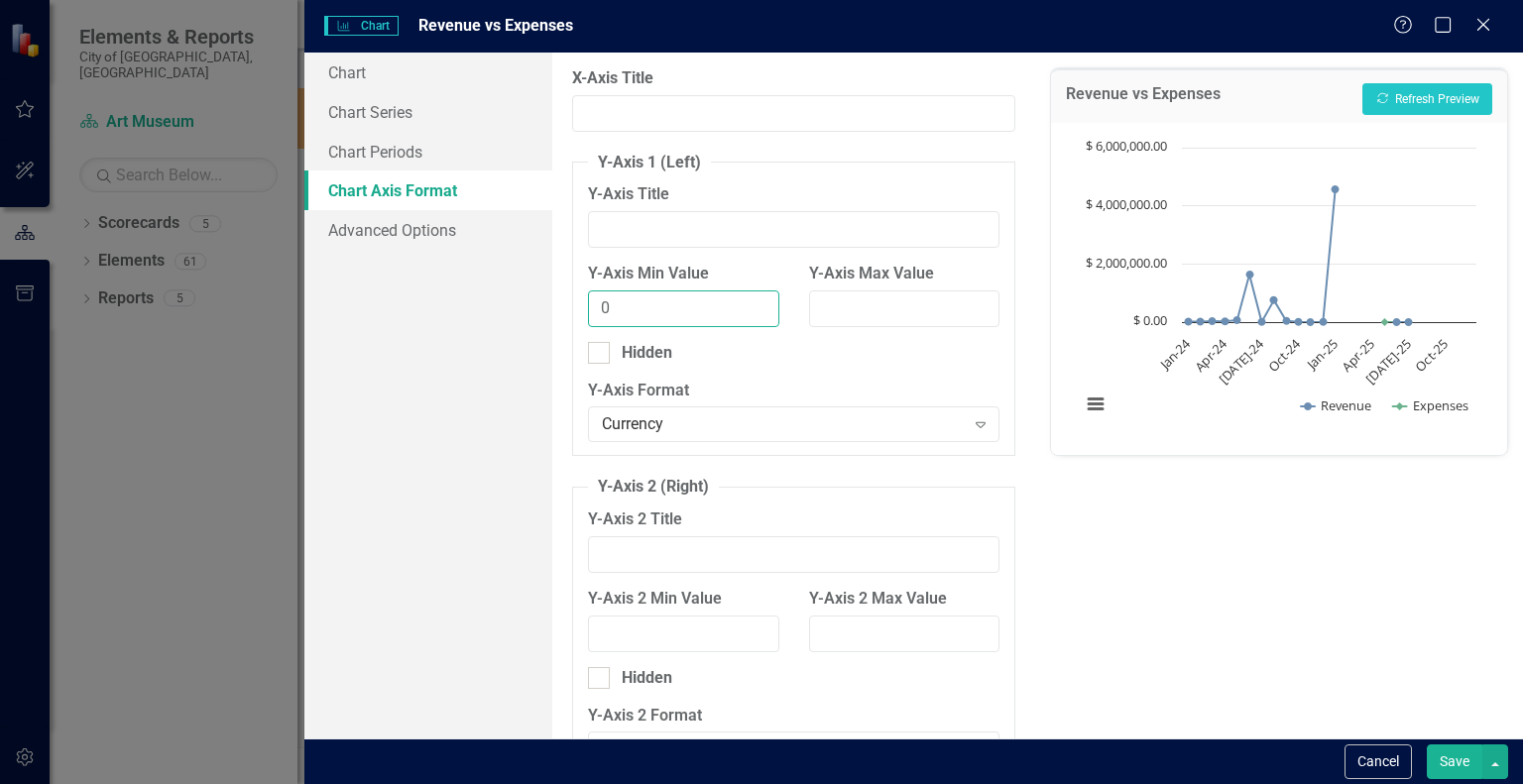 click on "0" at bounding box center [683, 308] 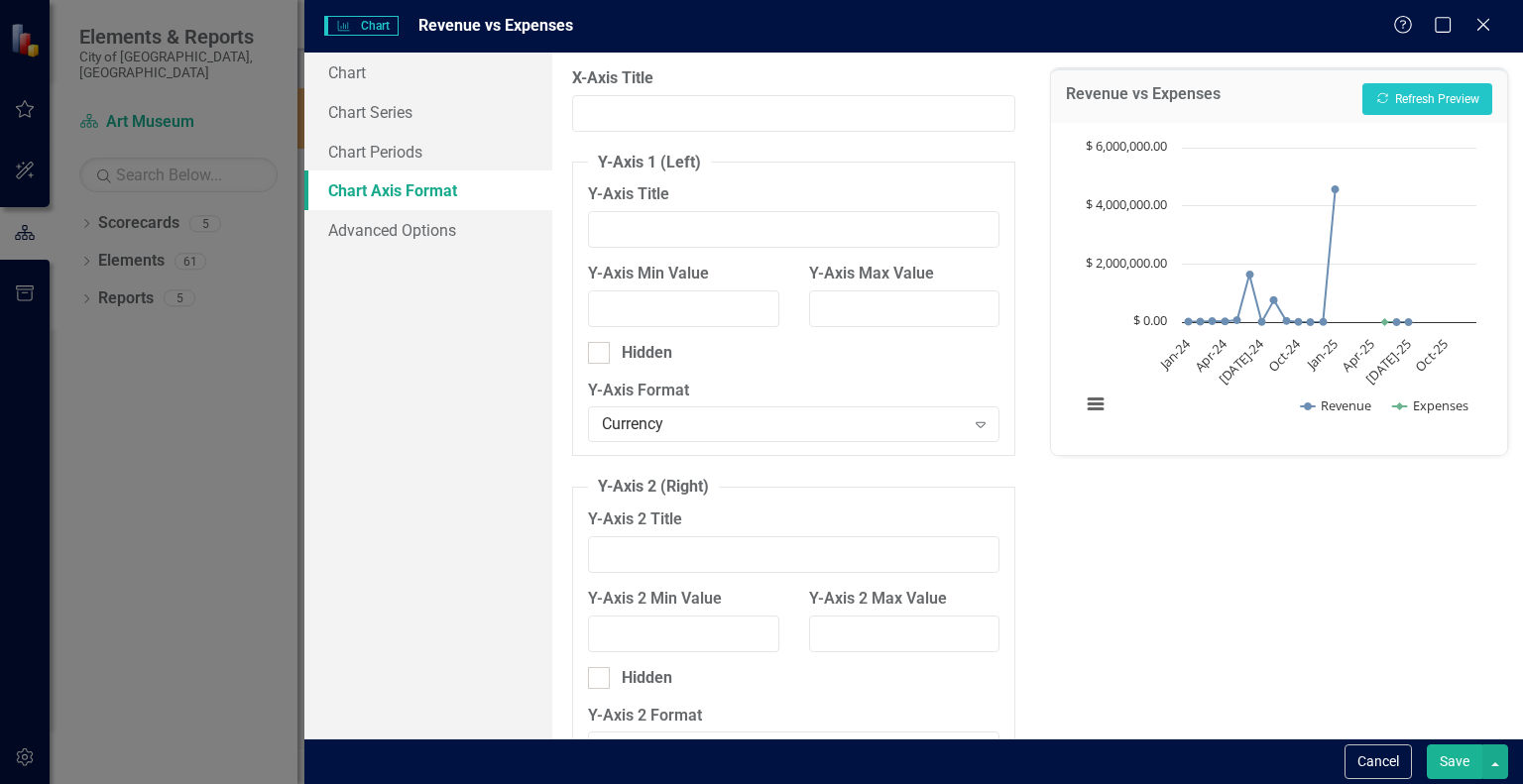 drag, startPoint x: 801, startPoint y: 352, endPoint x: 780, endPoint y: 372, distance: 29 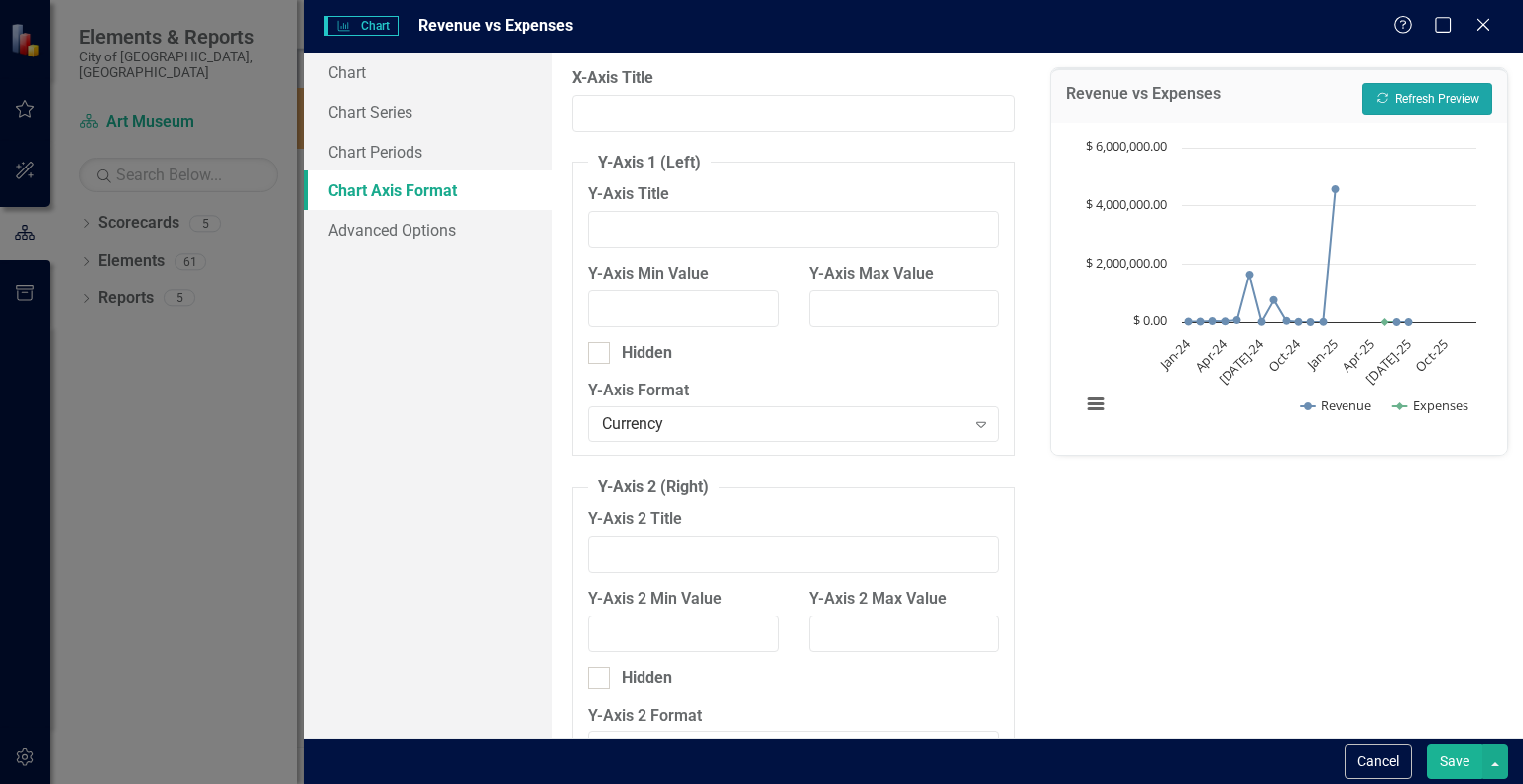 click on "Recalculate Refresh Preview" at bounding box center [1427, 99] 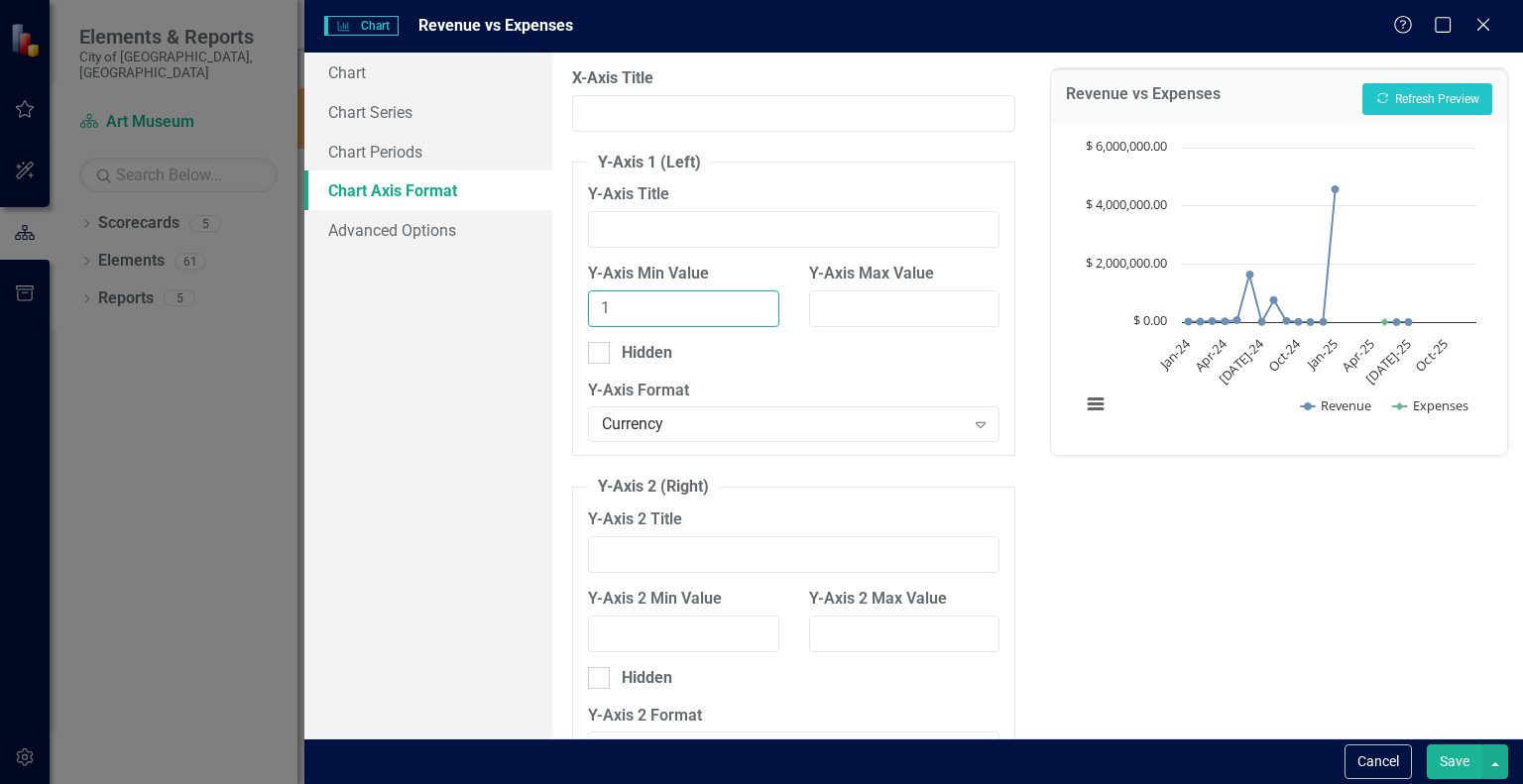 click on "1" at bounding box center [683, 308] 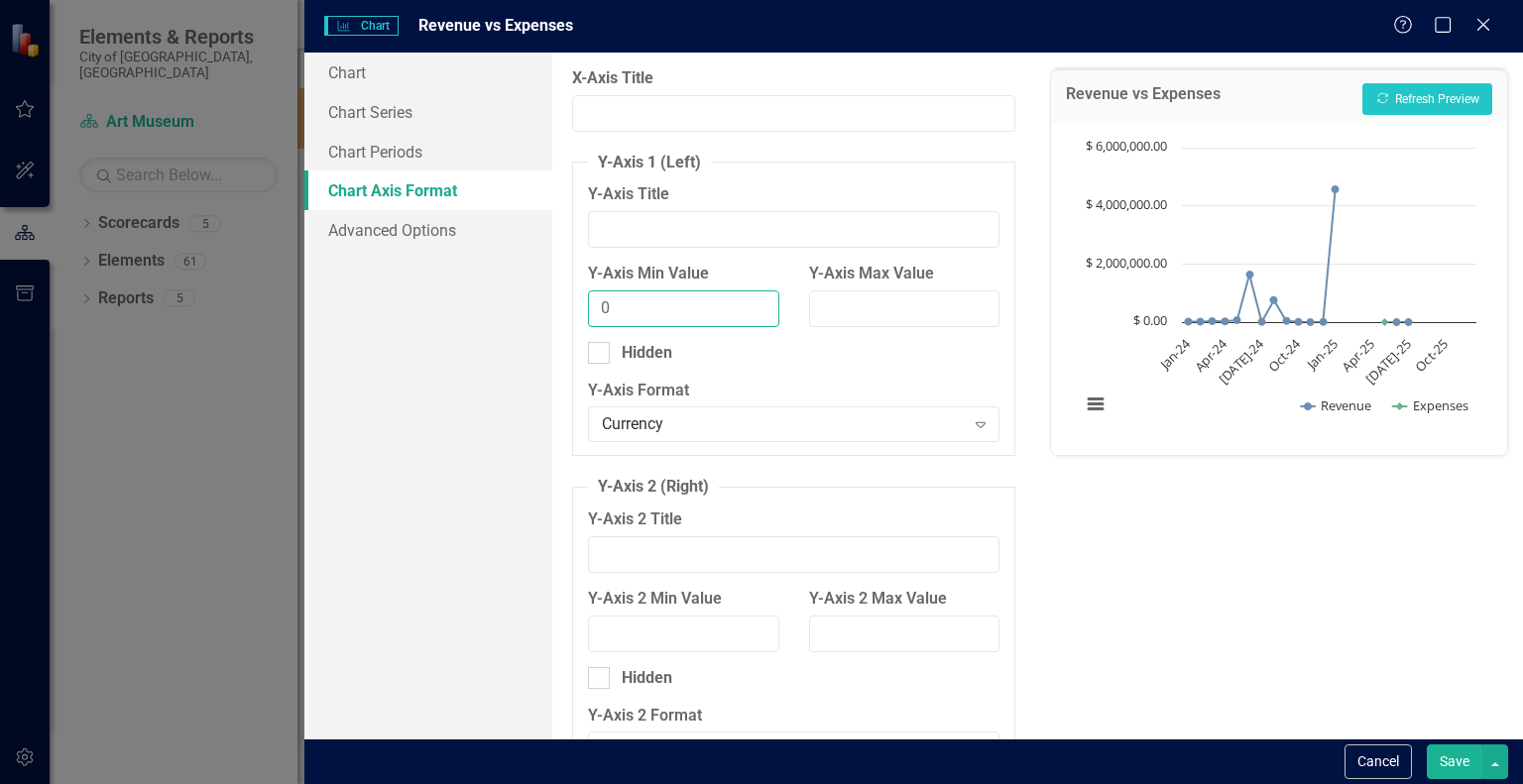 click on "0" at bounding box center [683, 308] 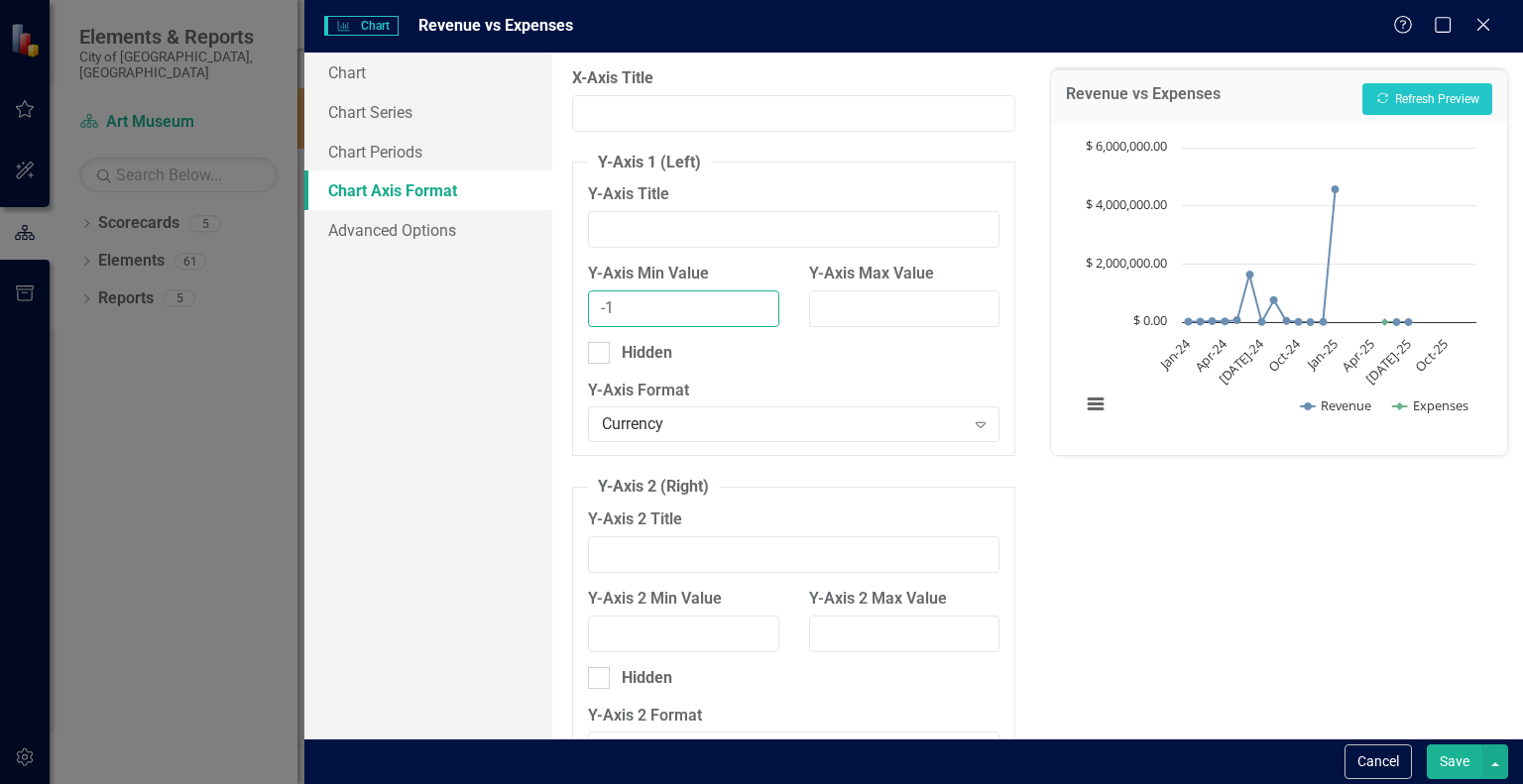 click on "-1" at bounding box center (683, 308) 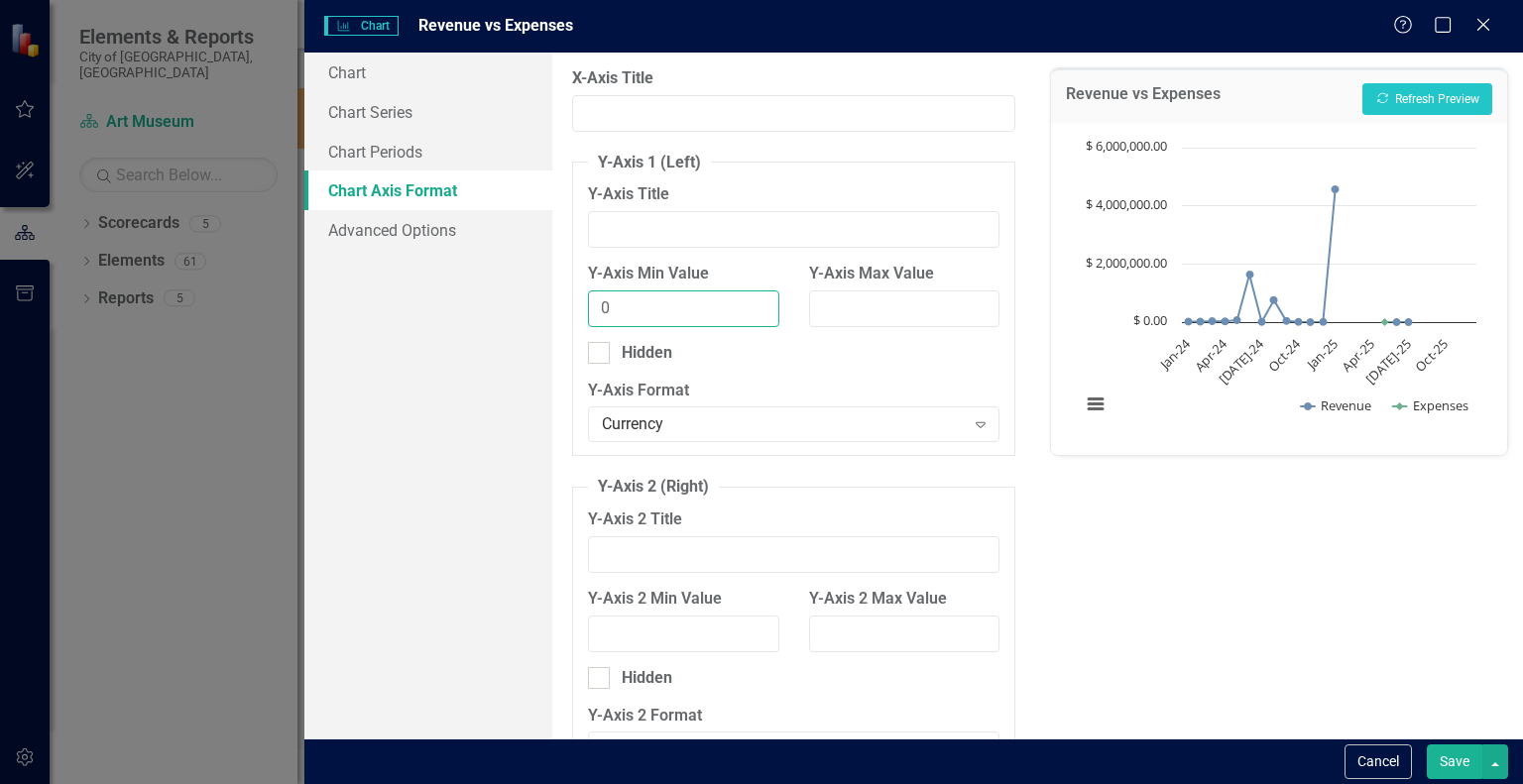 type on "0" 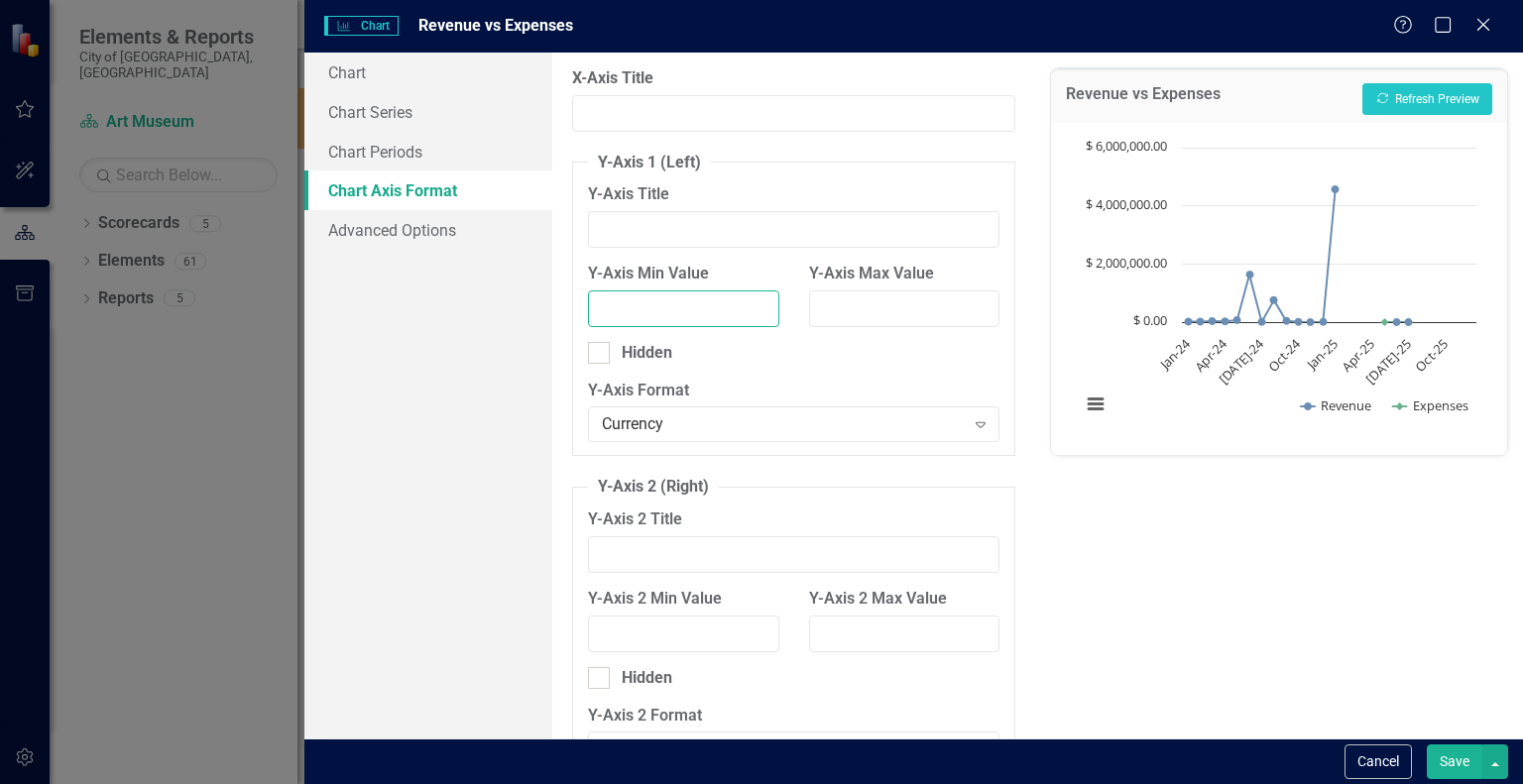 type 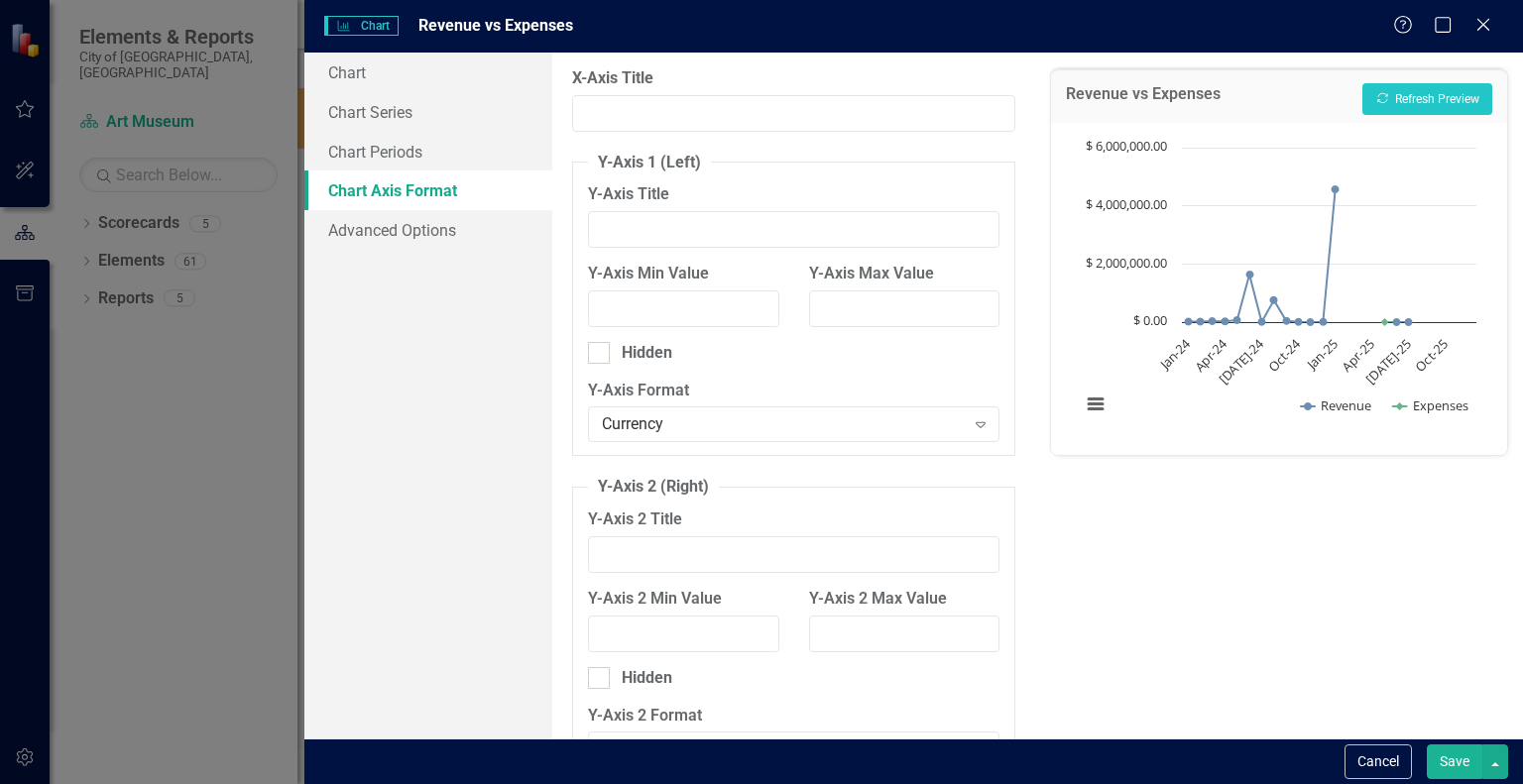 click on "Y-Axis Format" at bounding box center [793, 391] 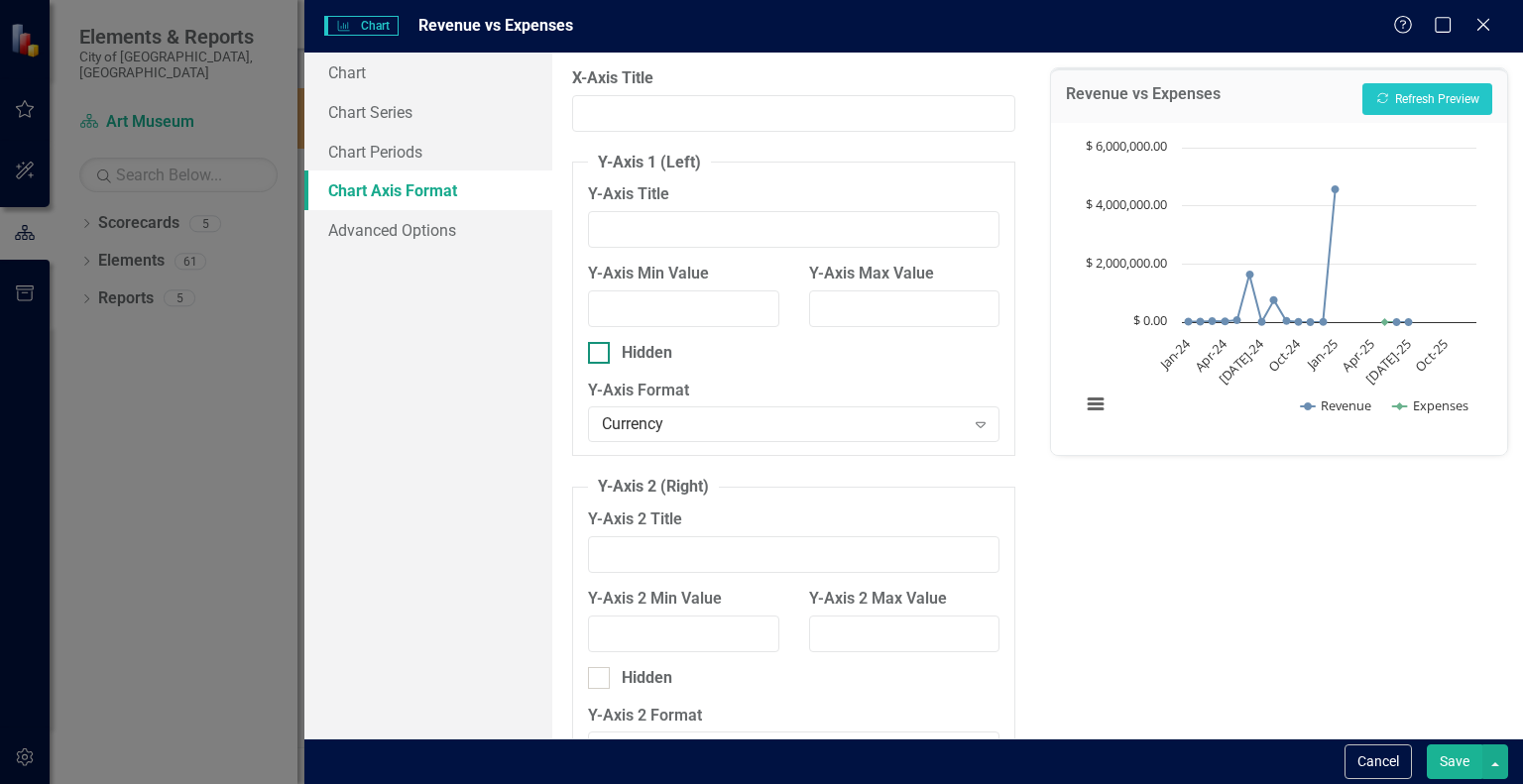 click at bounding box center (599, 353) 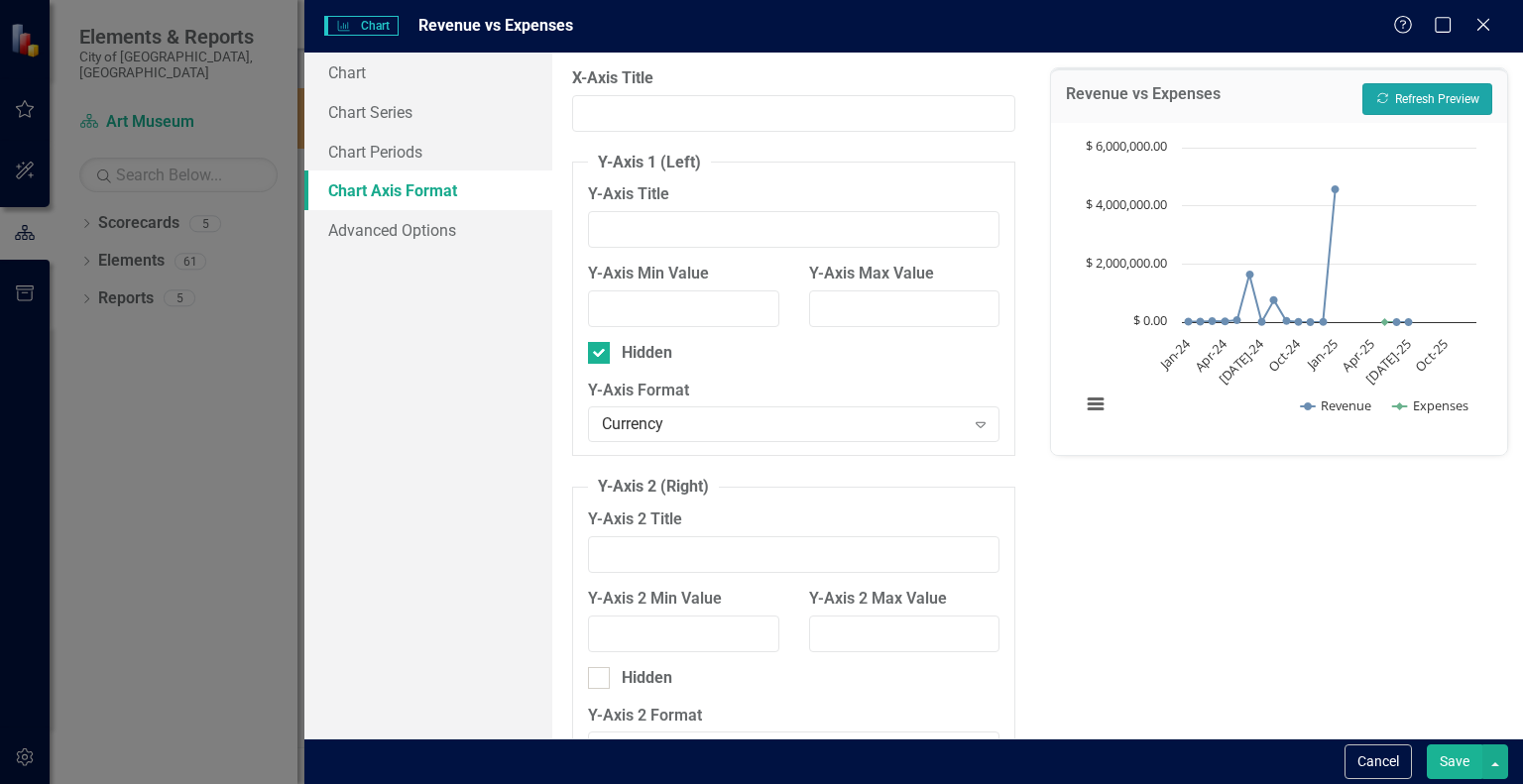 click on "Recalculate Refresh Preview" at bounding box center [1427, 99] 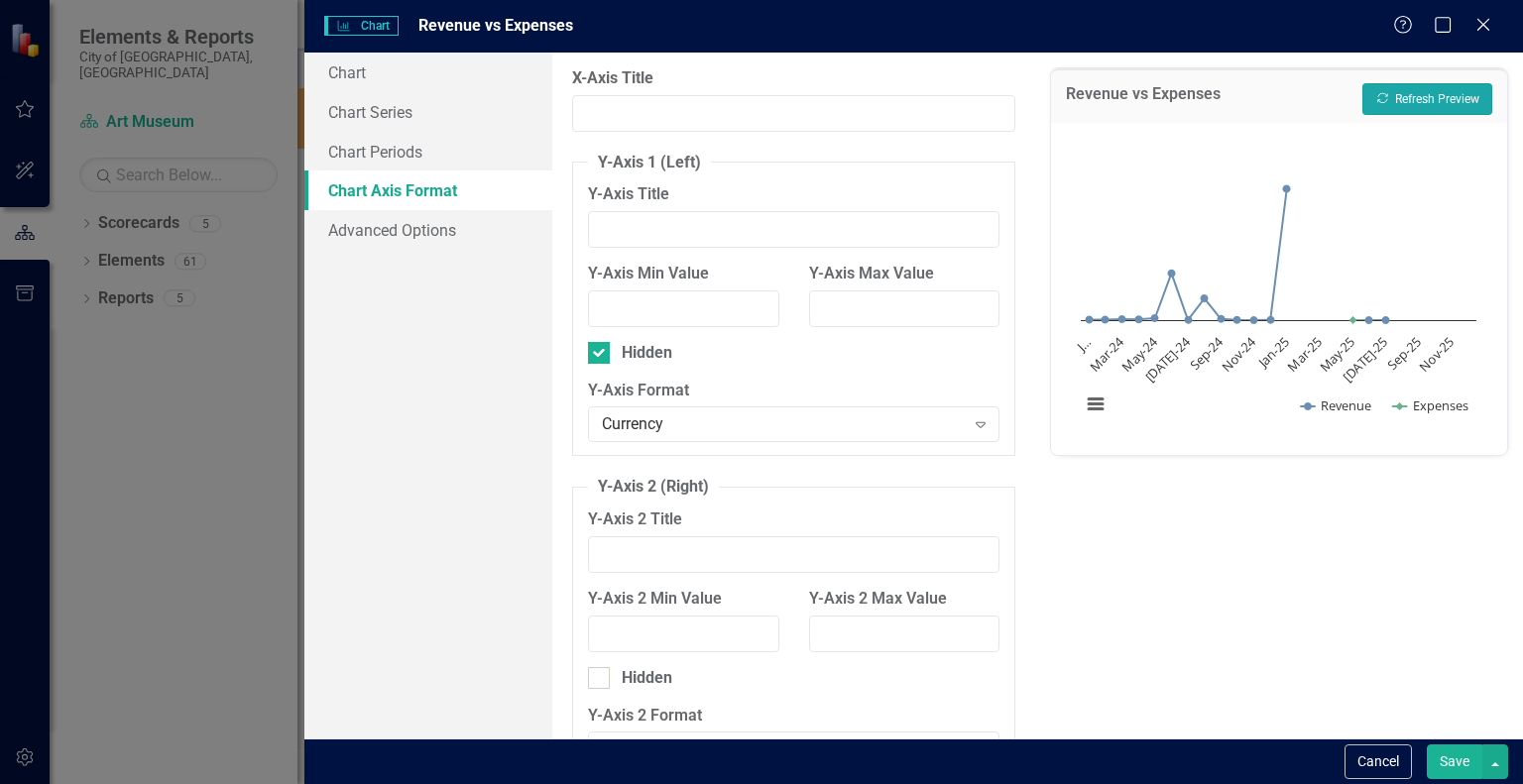 click on "Recalculate Refresh Preview" at bounding box center (1427, 99) 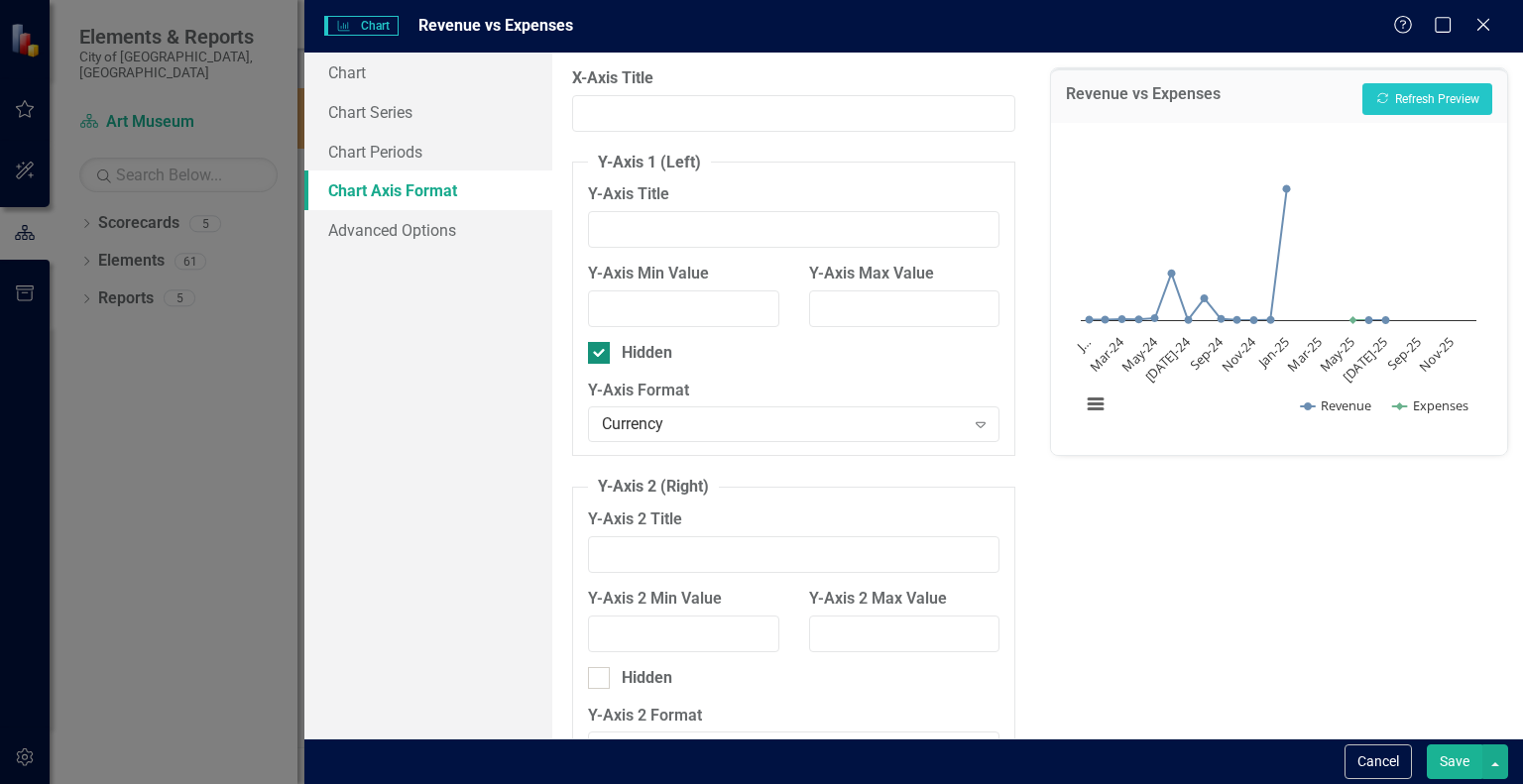 click at bounding box center [599, 353] 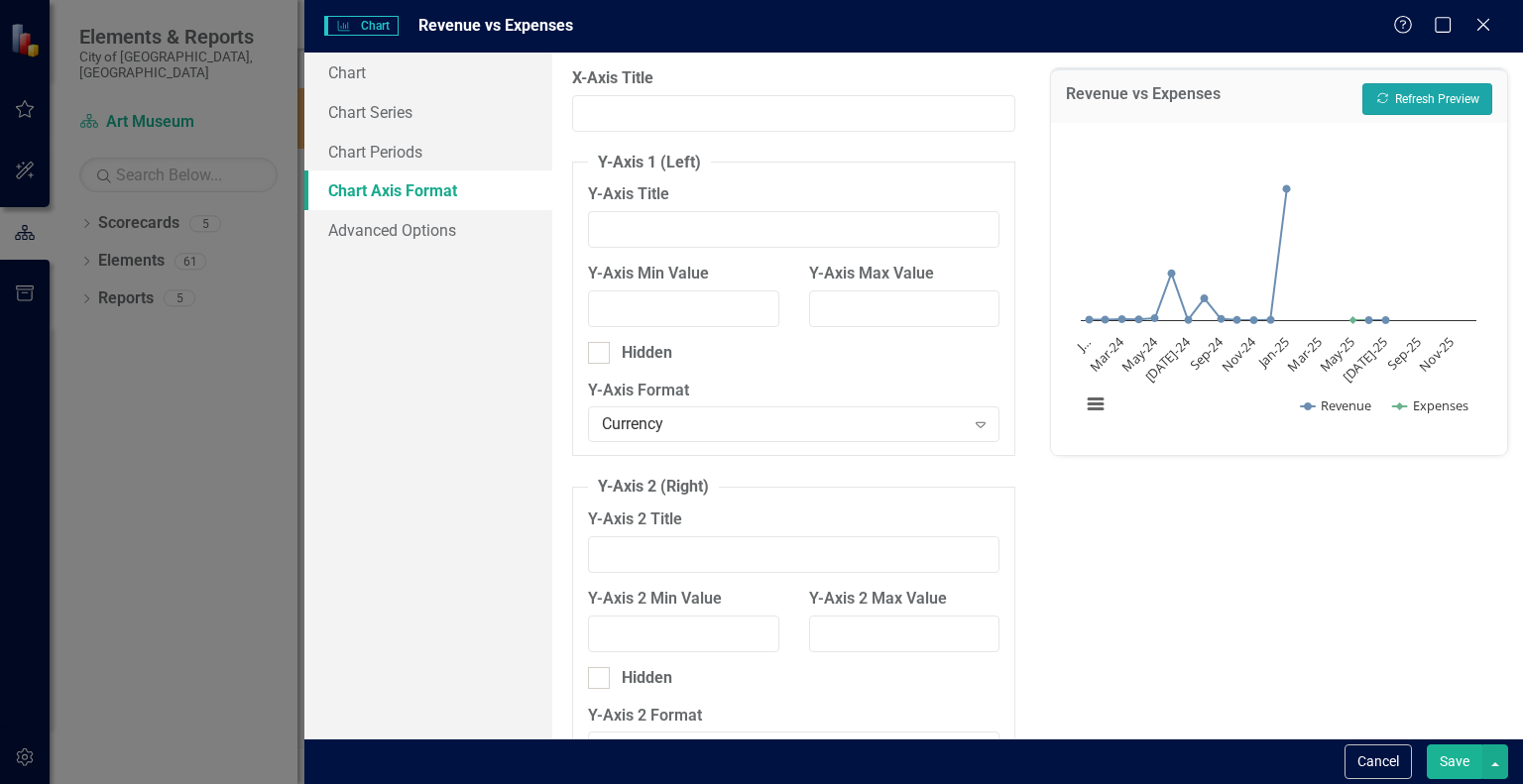 click on "Recalculate Refresh Preview" at bounding box center [1427, 99] 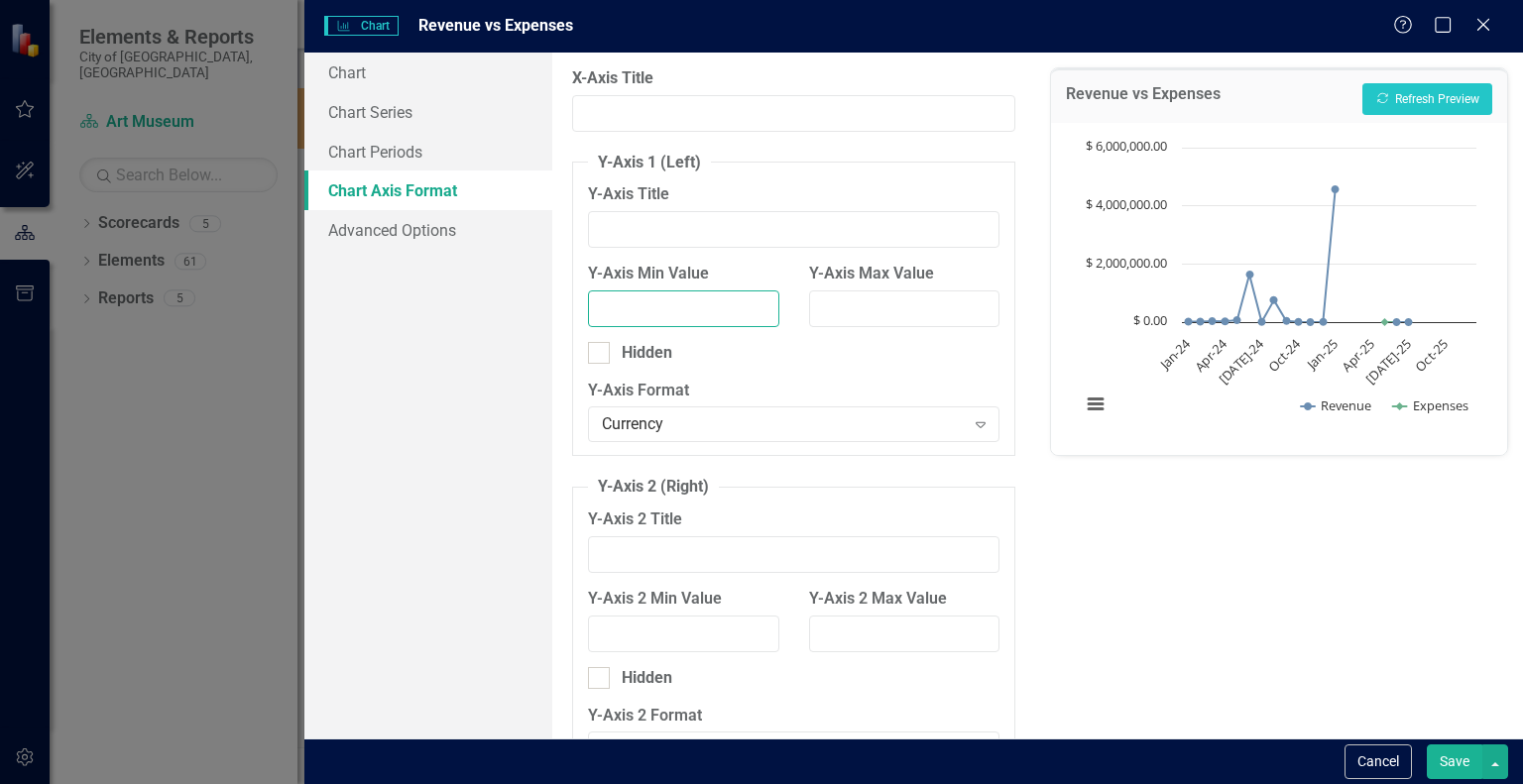 click on "Y-Axis Min Value" at bounding box center [683, 308] 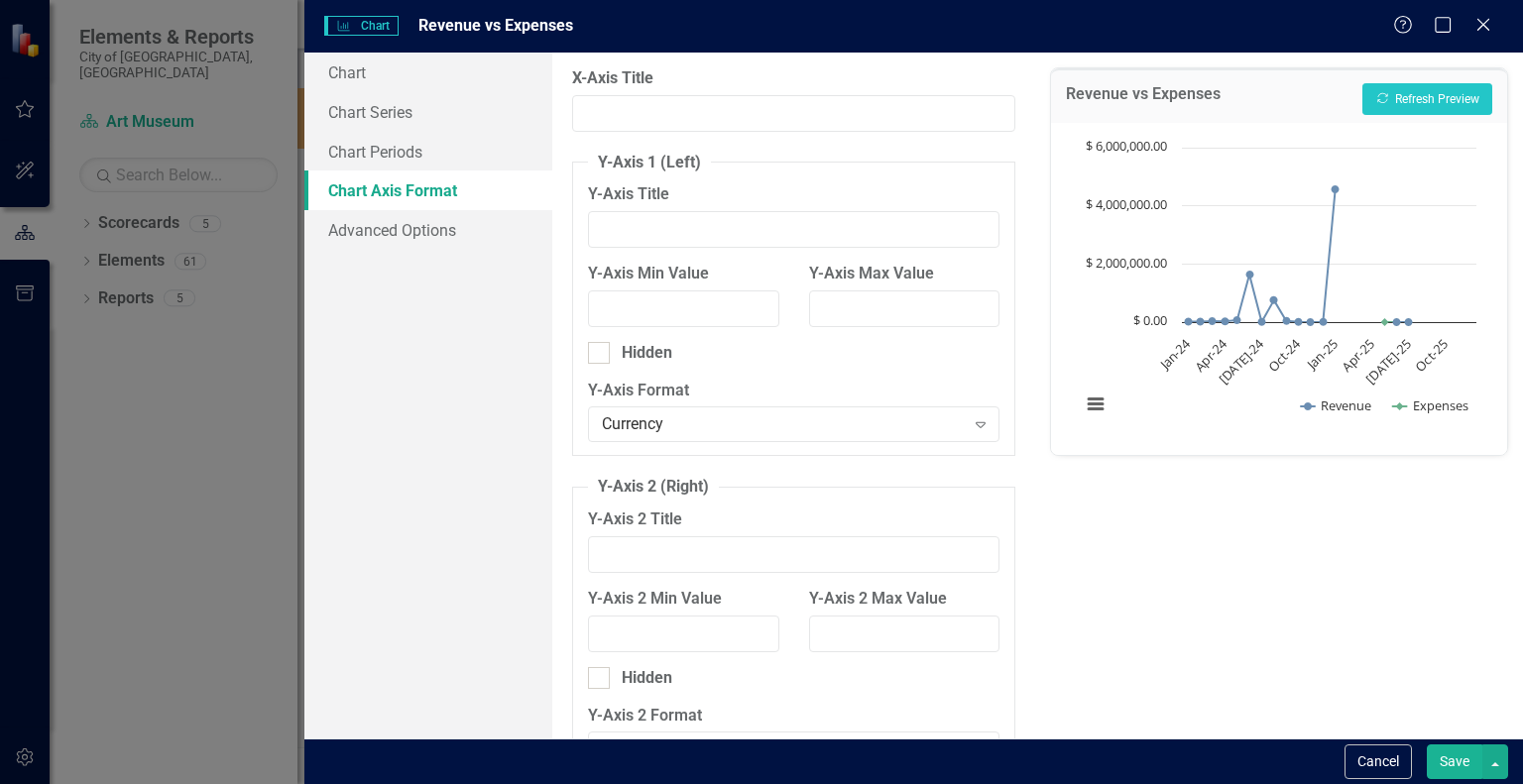 click on "Y-Axis Format" at bounding box center (793, 391) 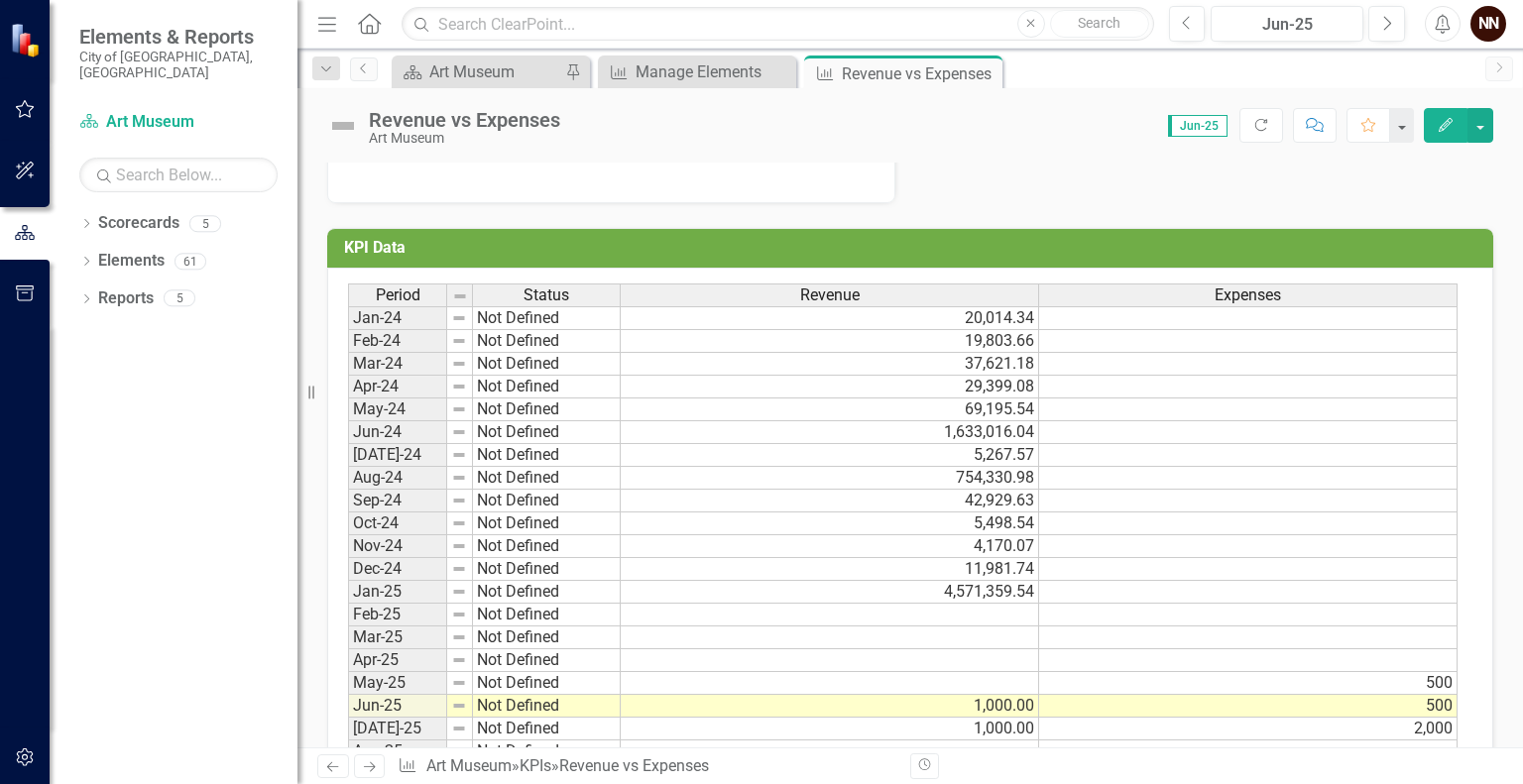 scroll, scrollTop: 547, scrollLeft: 0, axis: vertical 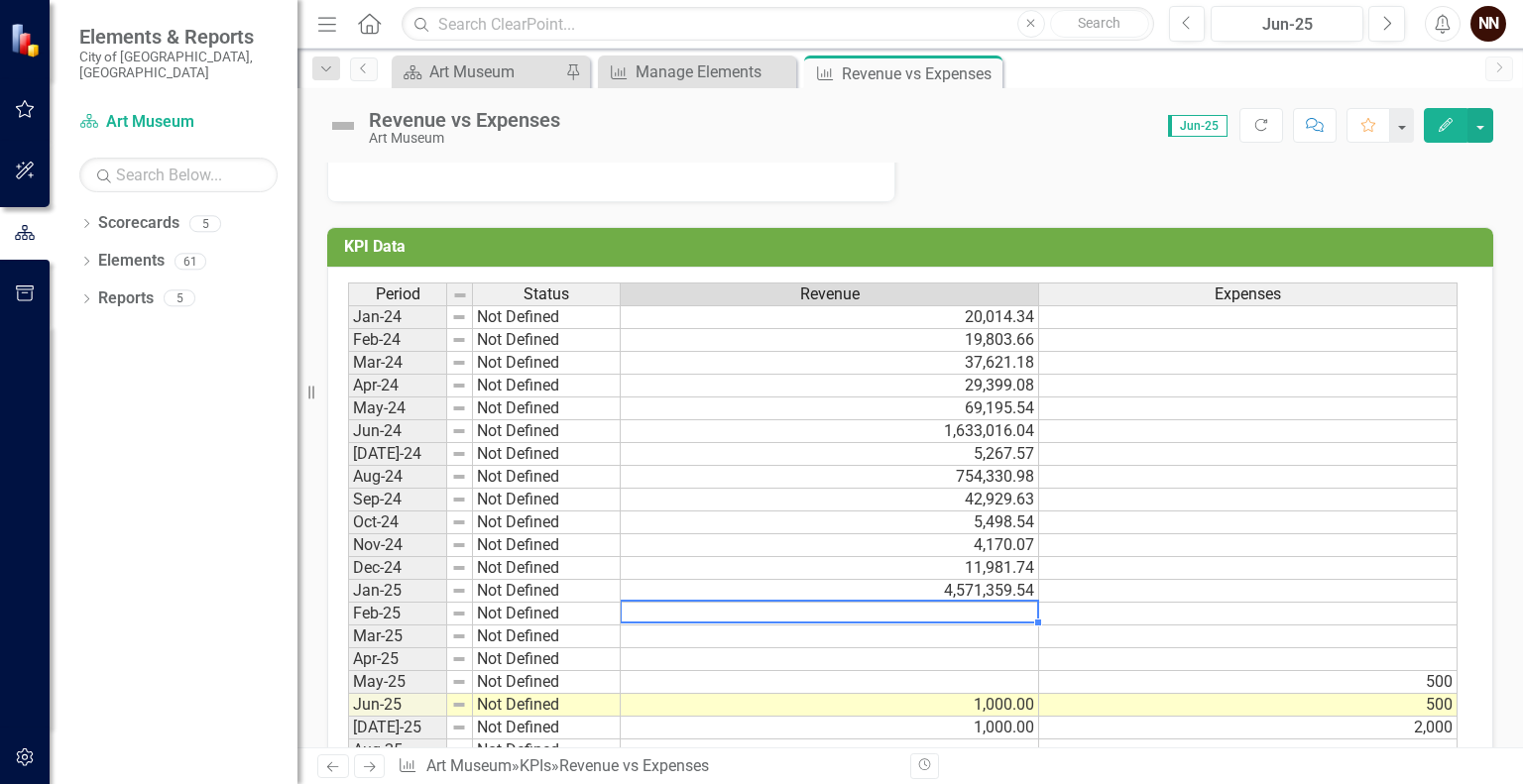 click at bounding box center [830, 614] 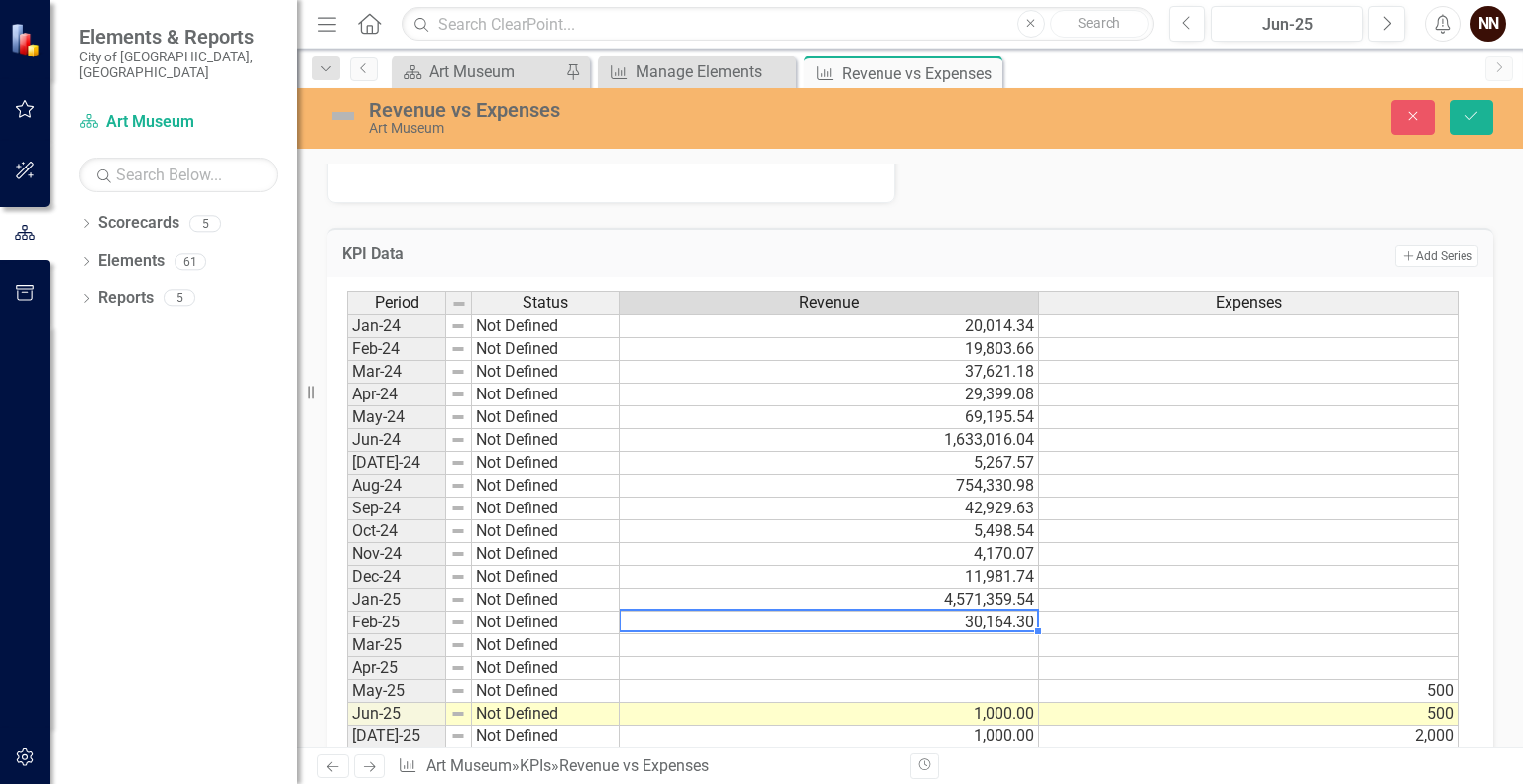 type on "30164.30" 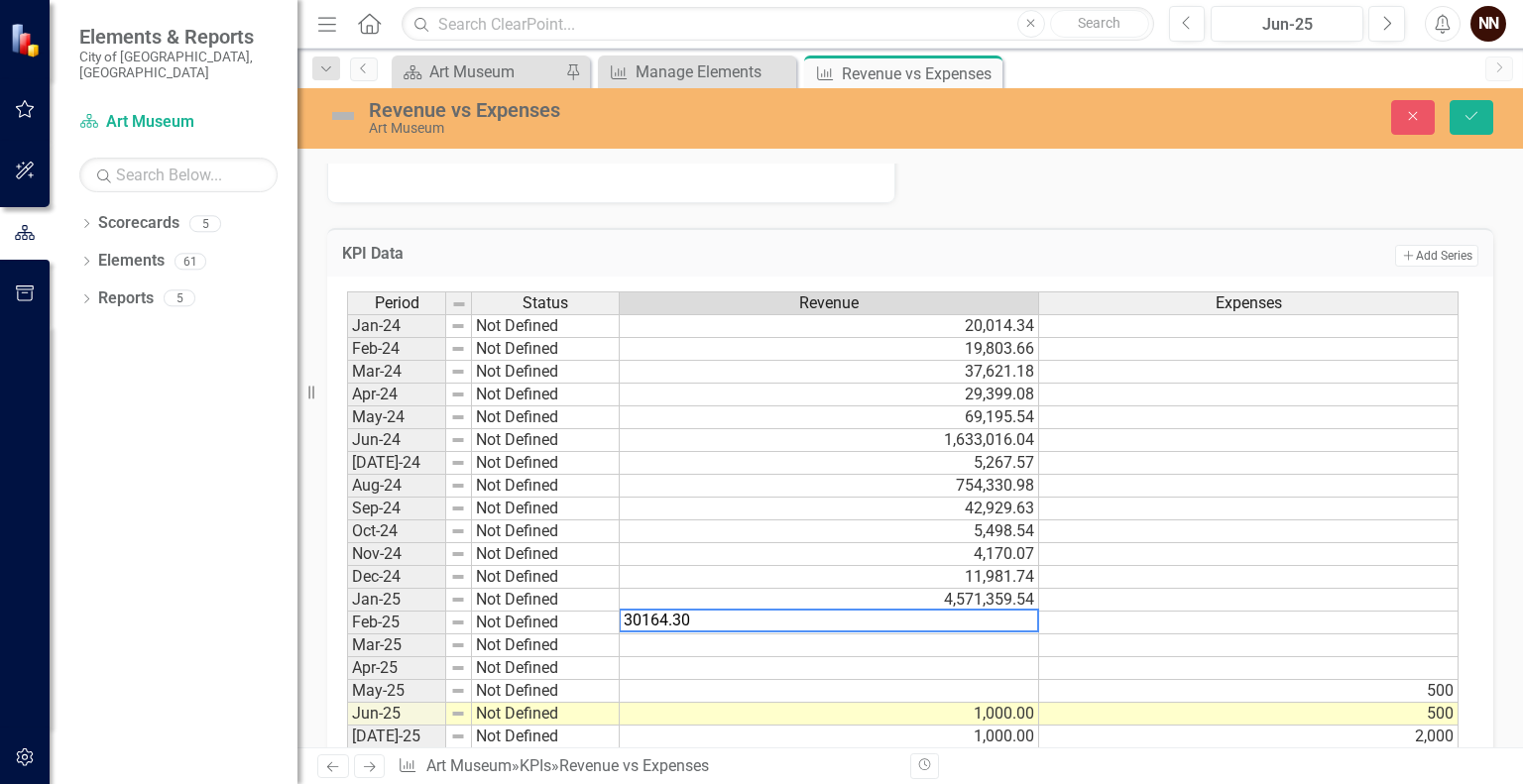 type 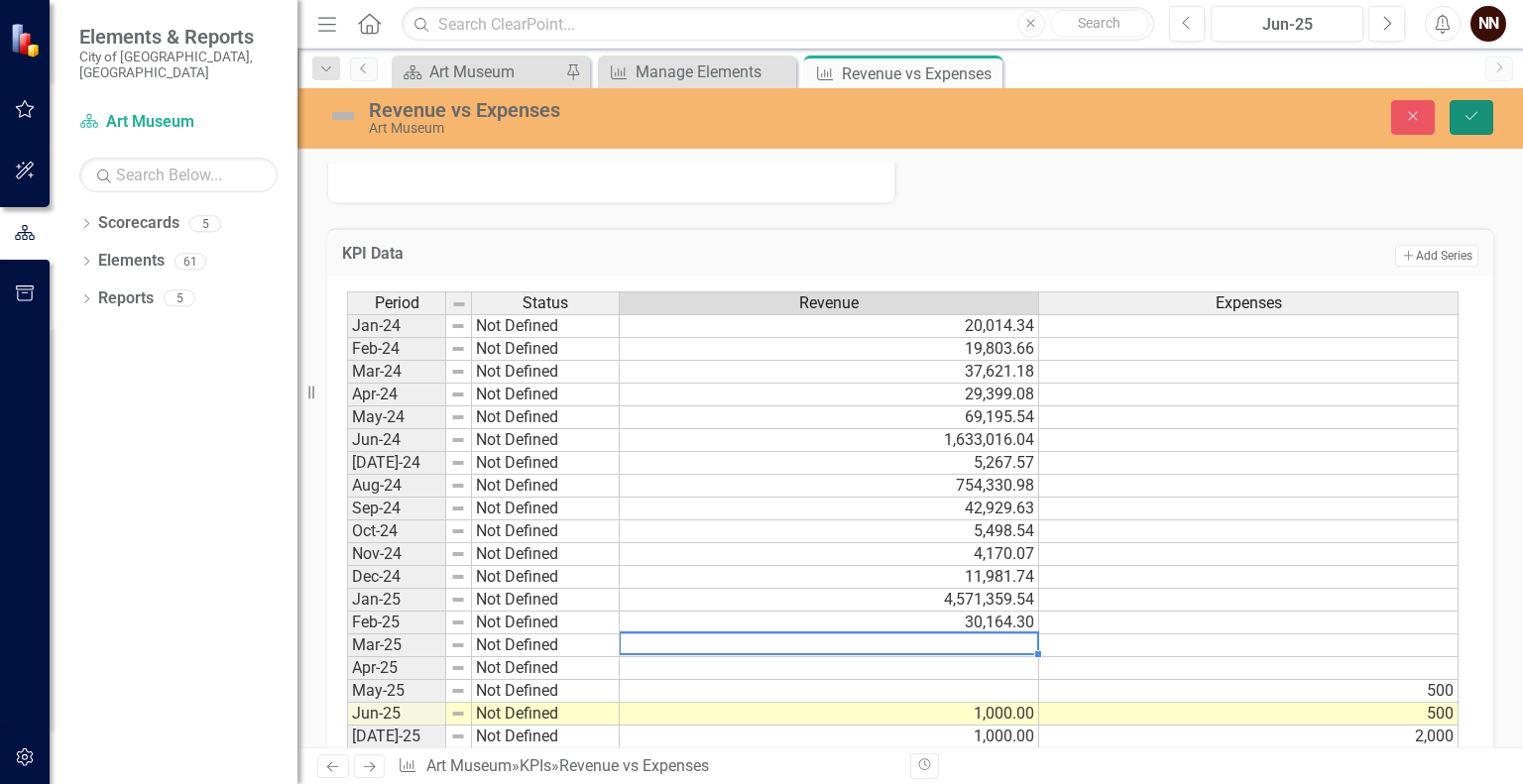 click on "Save" at bounding box center [1471, 117] 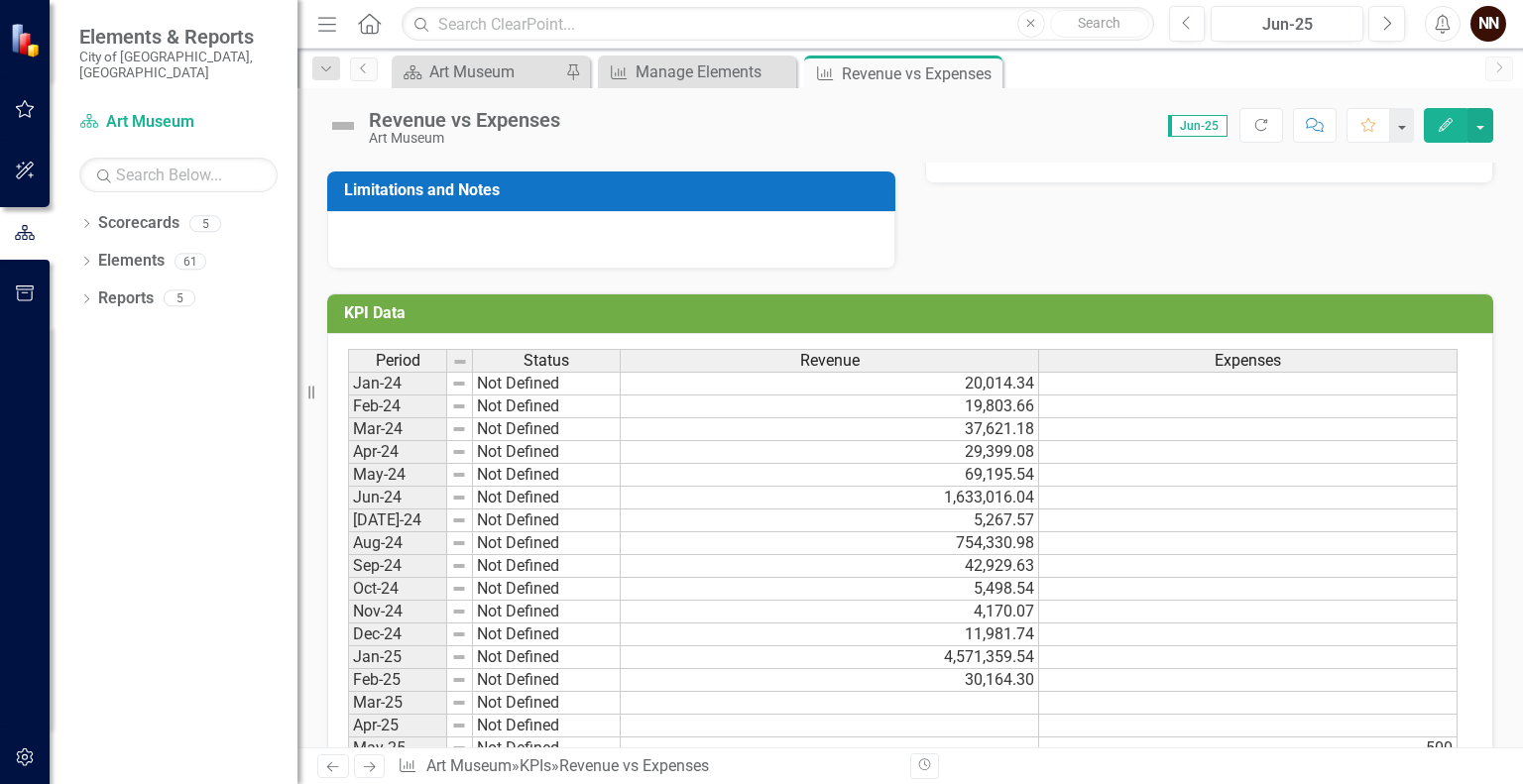 scroll, scrollTop: 509, scrollLeft: 0, axis: vertical 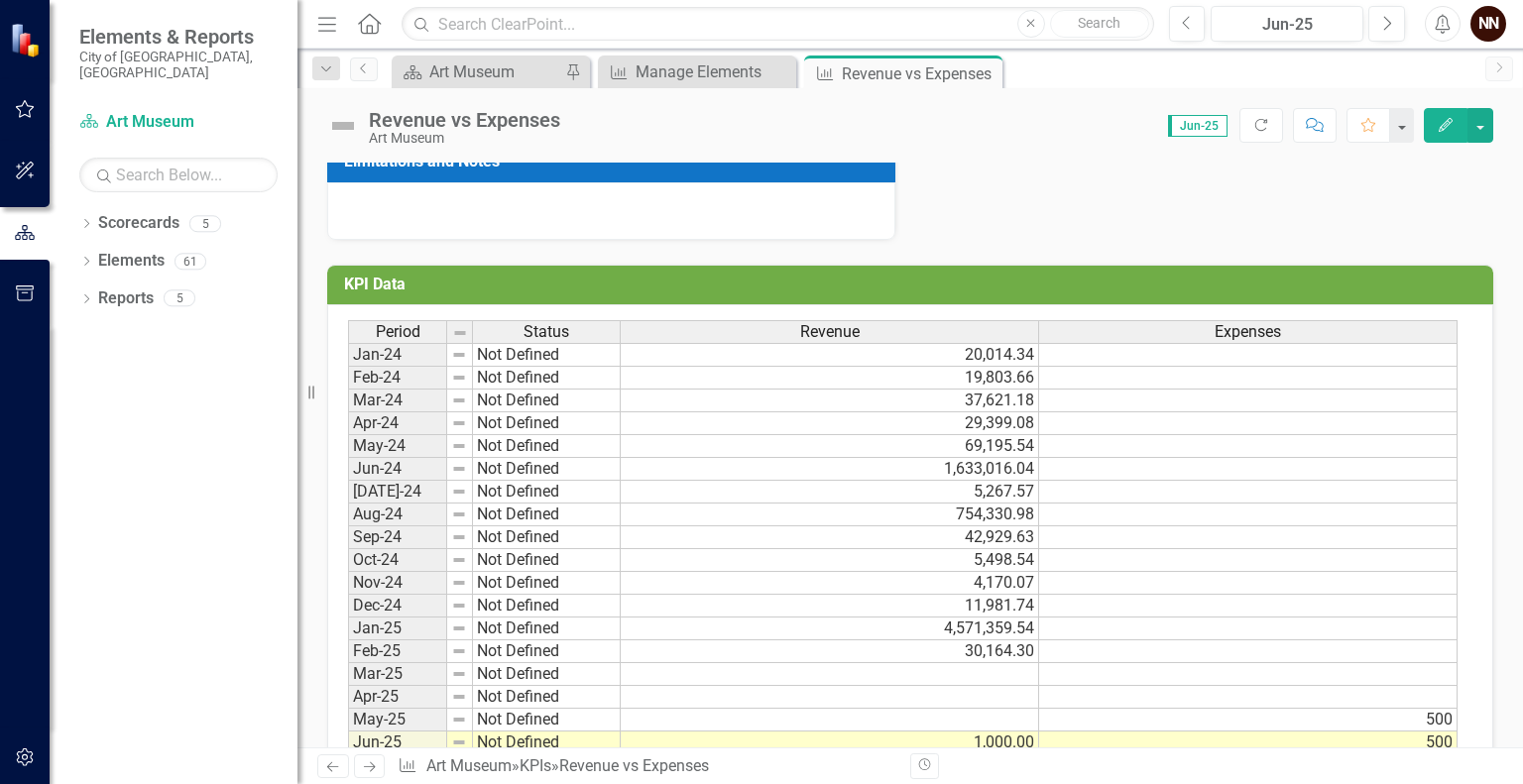 click at bounding box center (830, 674) 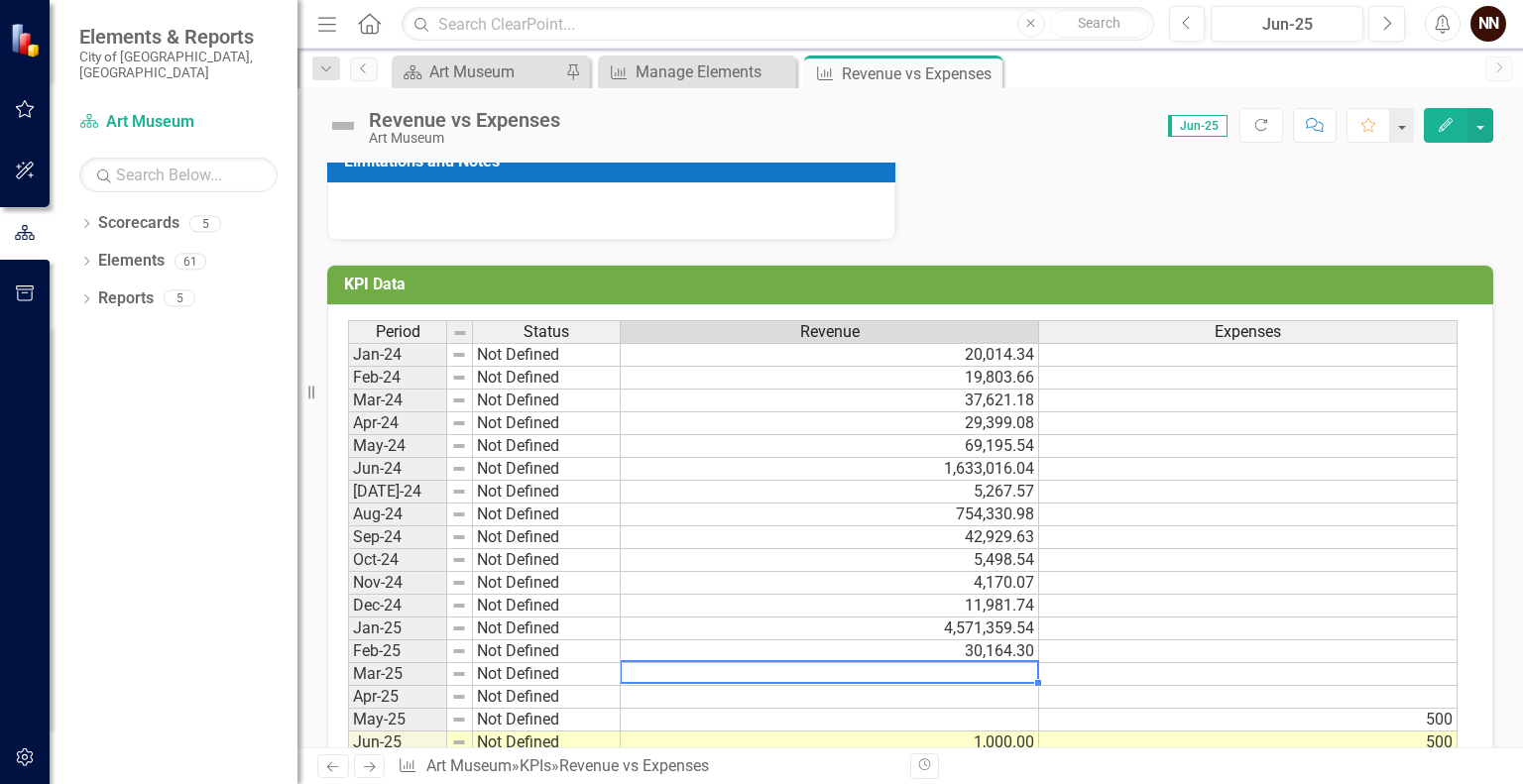 click at bounding box center (830, 674) 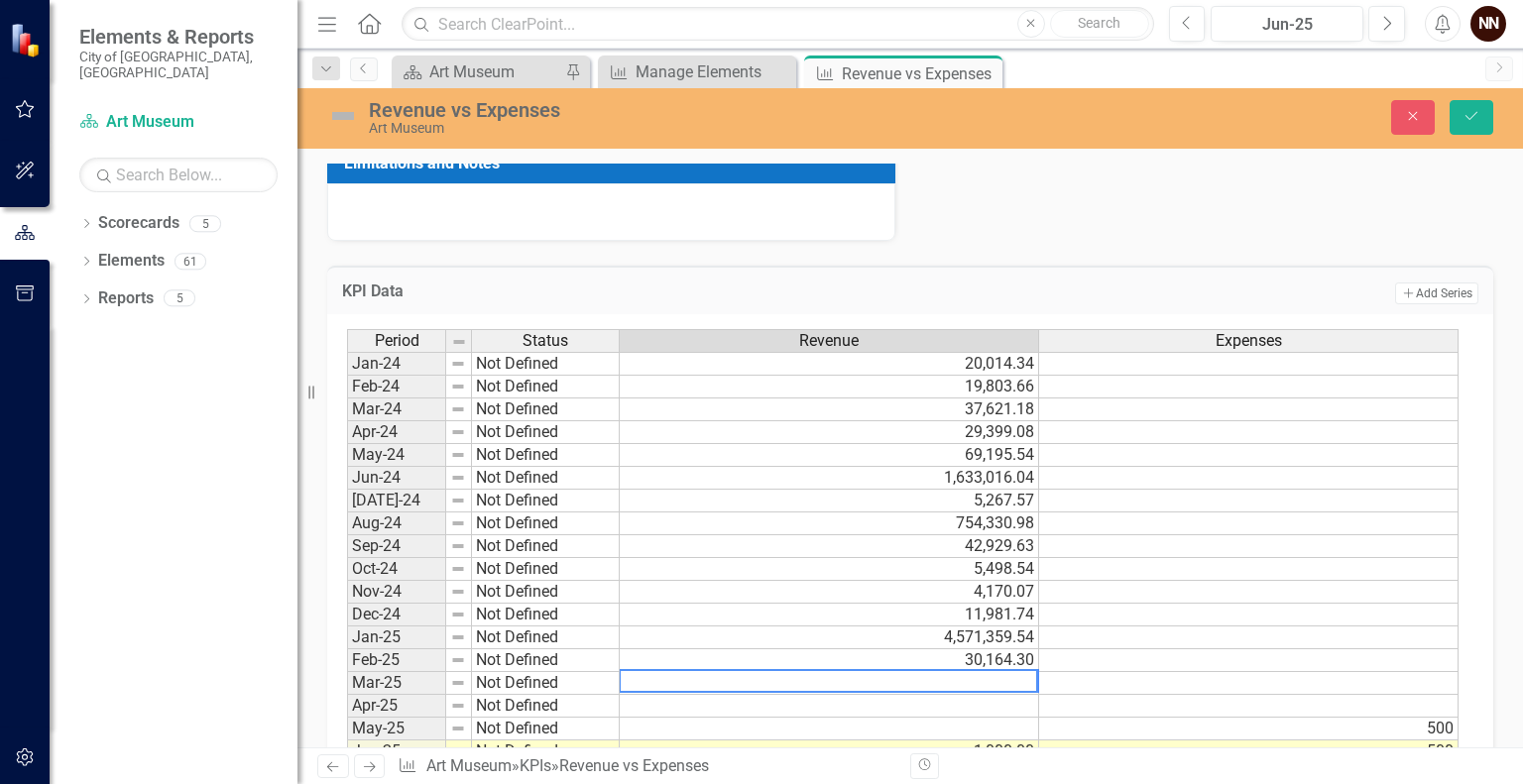 paste on "20,046.00" 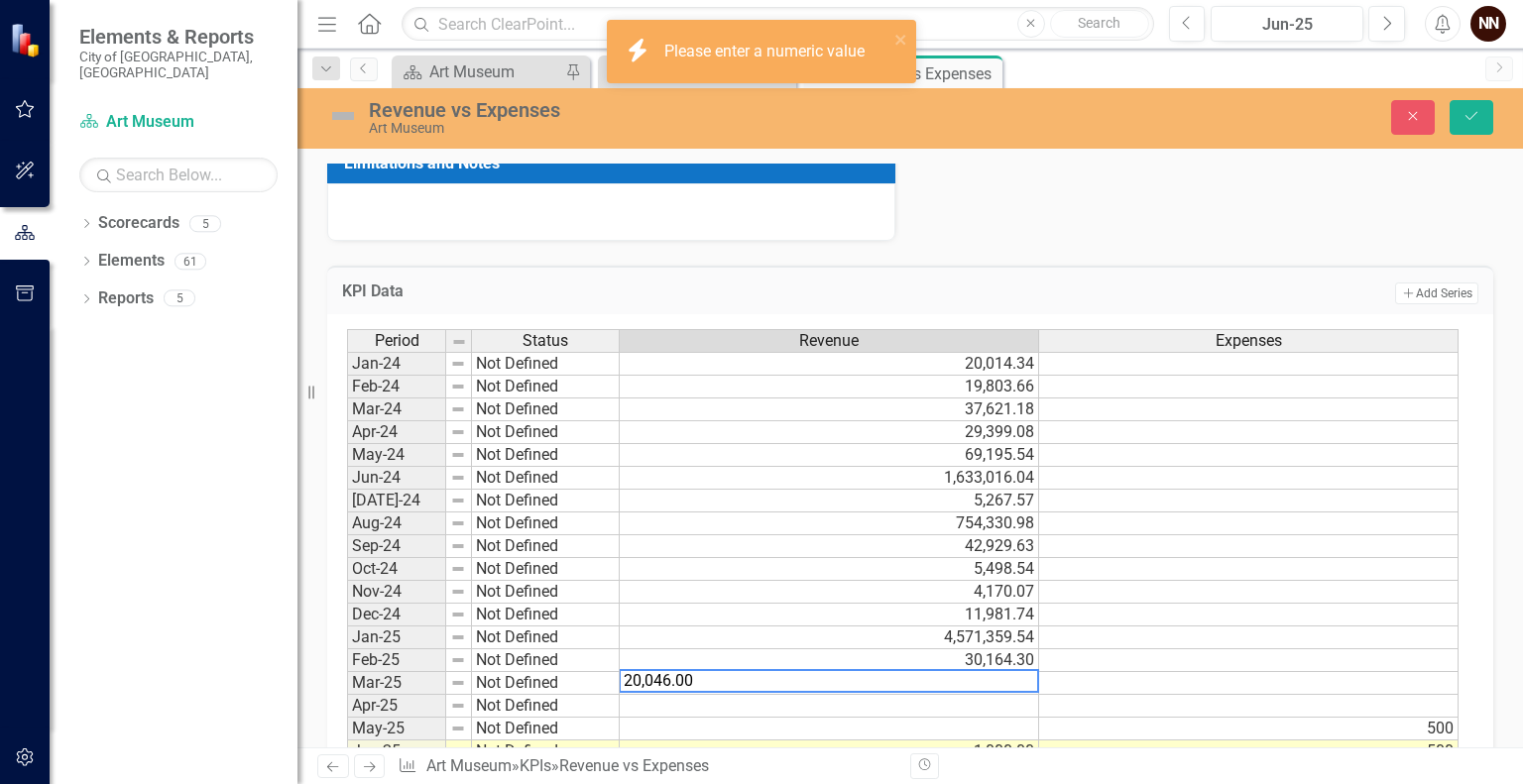 click on "20,046.00" at bounding box center [829, 681] 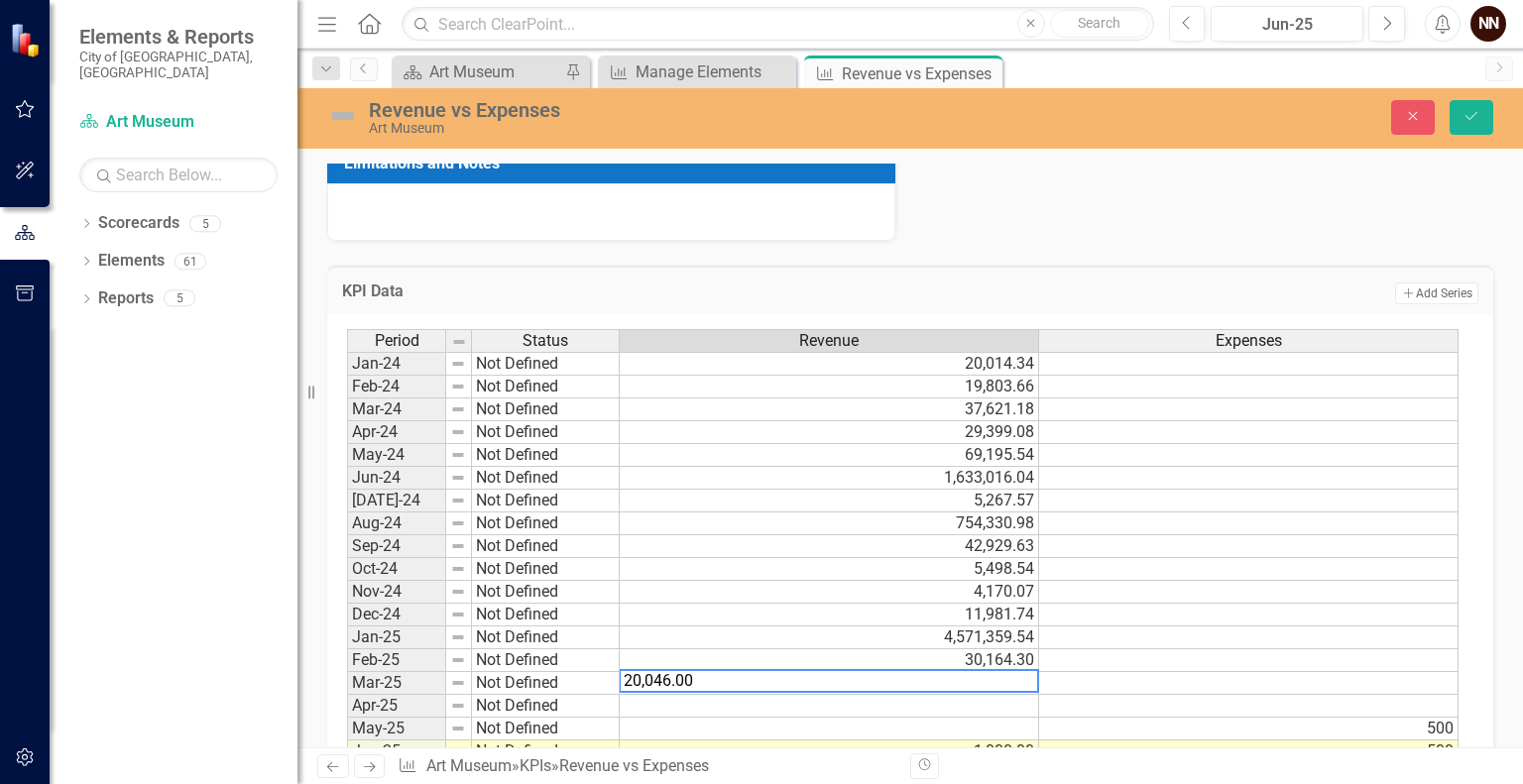 type on "20046.00" 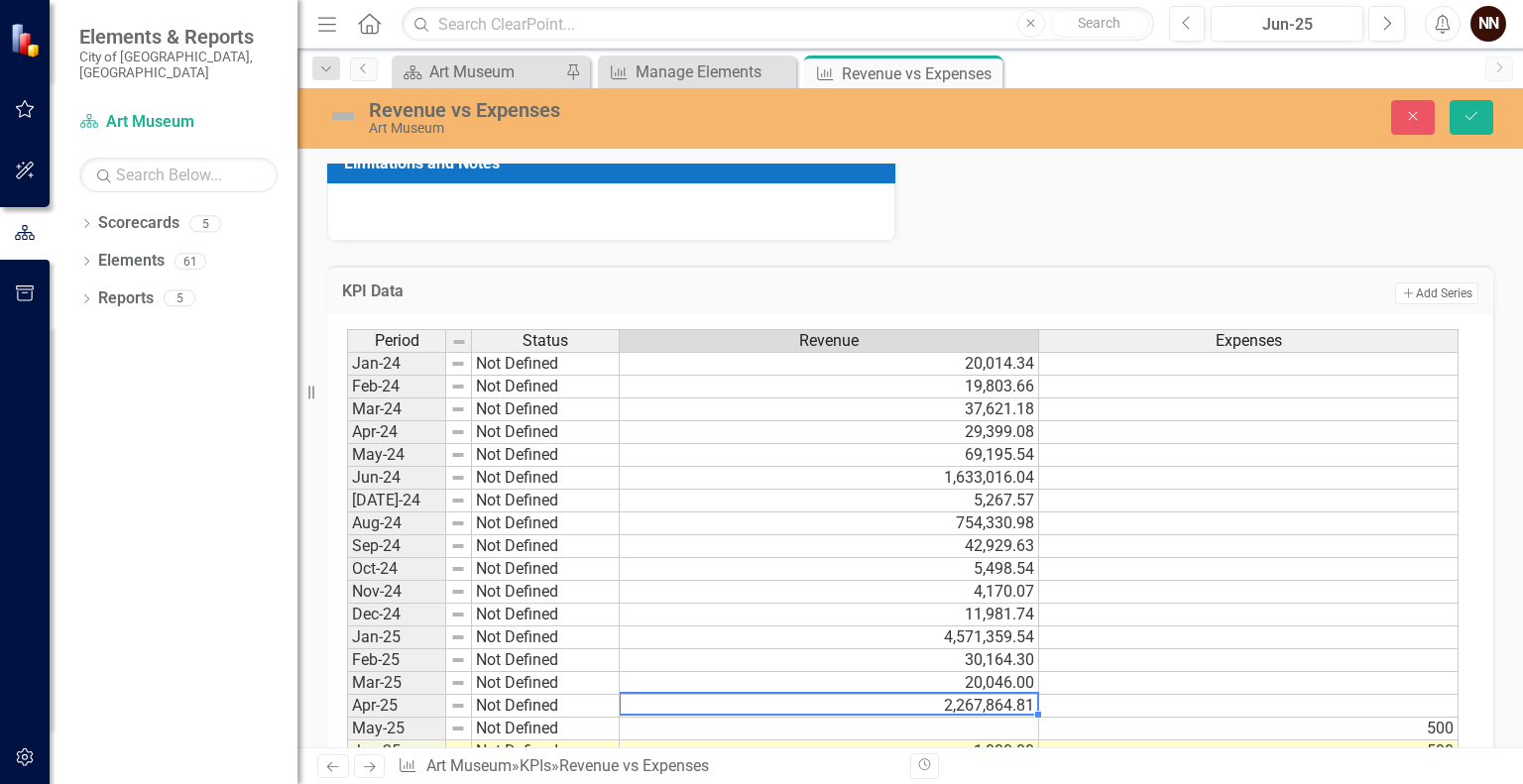 type on "2267864.81" 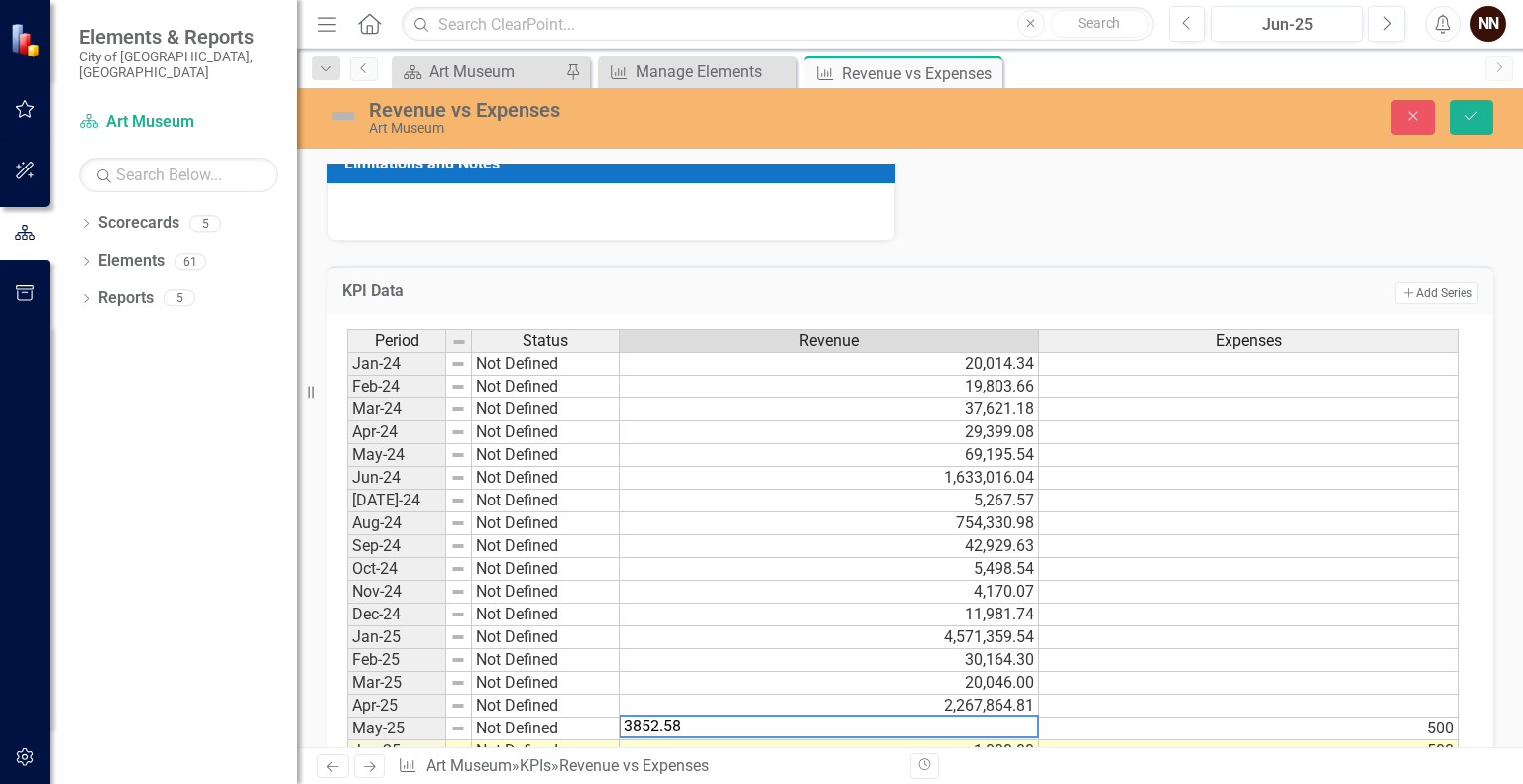 type on "1000" 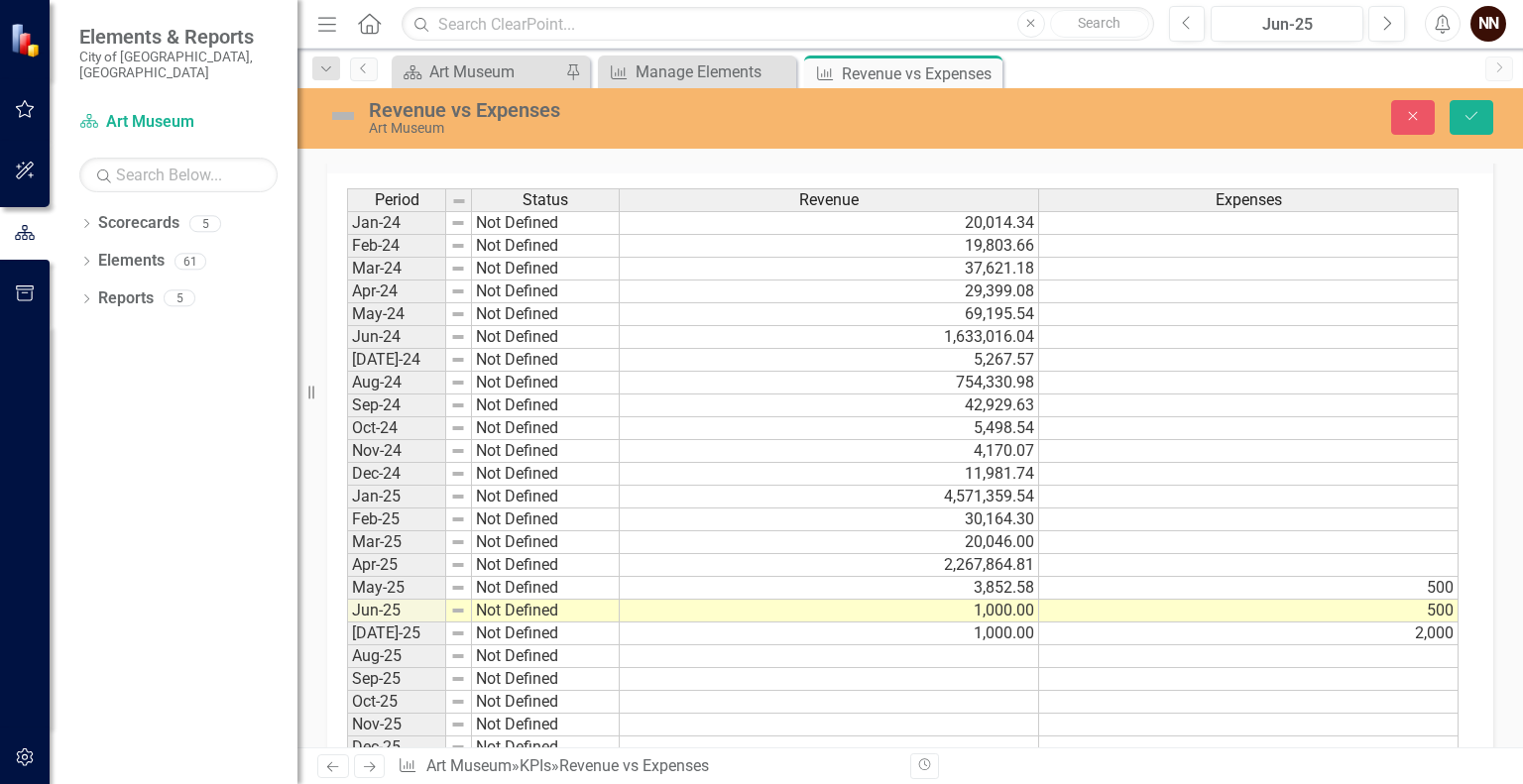 scroll, scrollTop: 670, scrollLeft: 0, axis: vertical 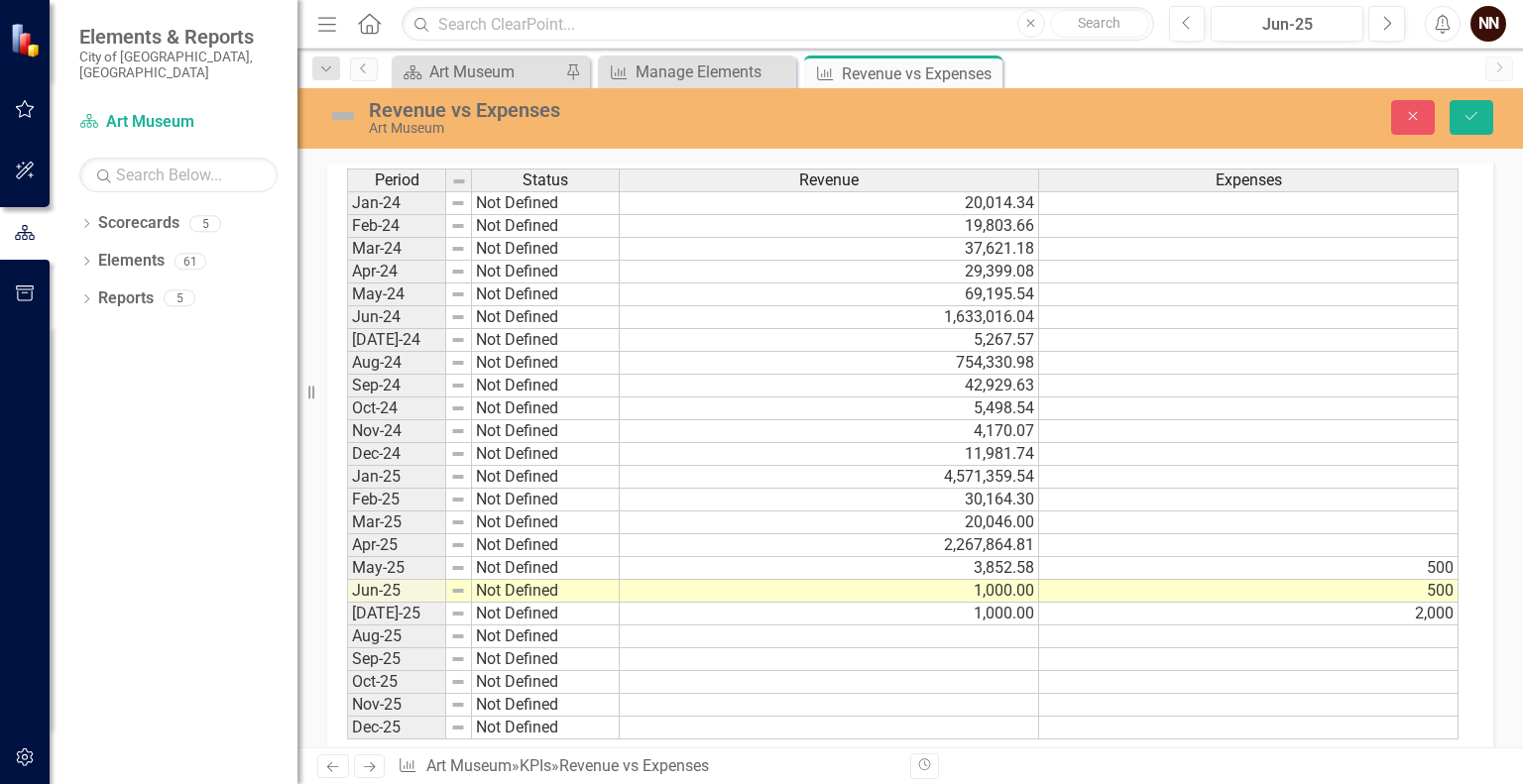 click on "500" at bounding box center [1248, 568] 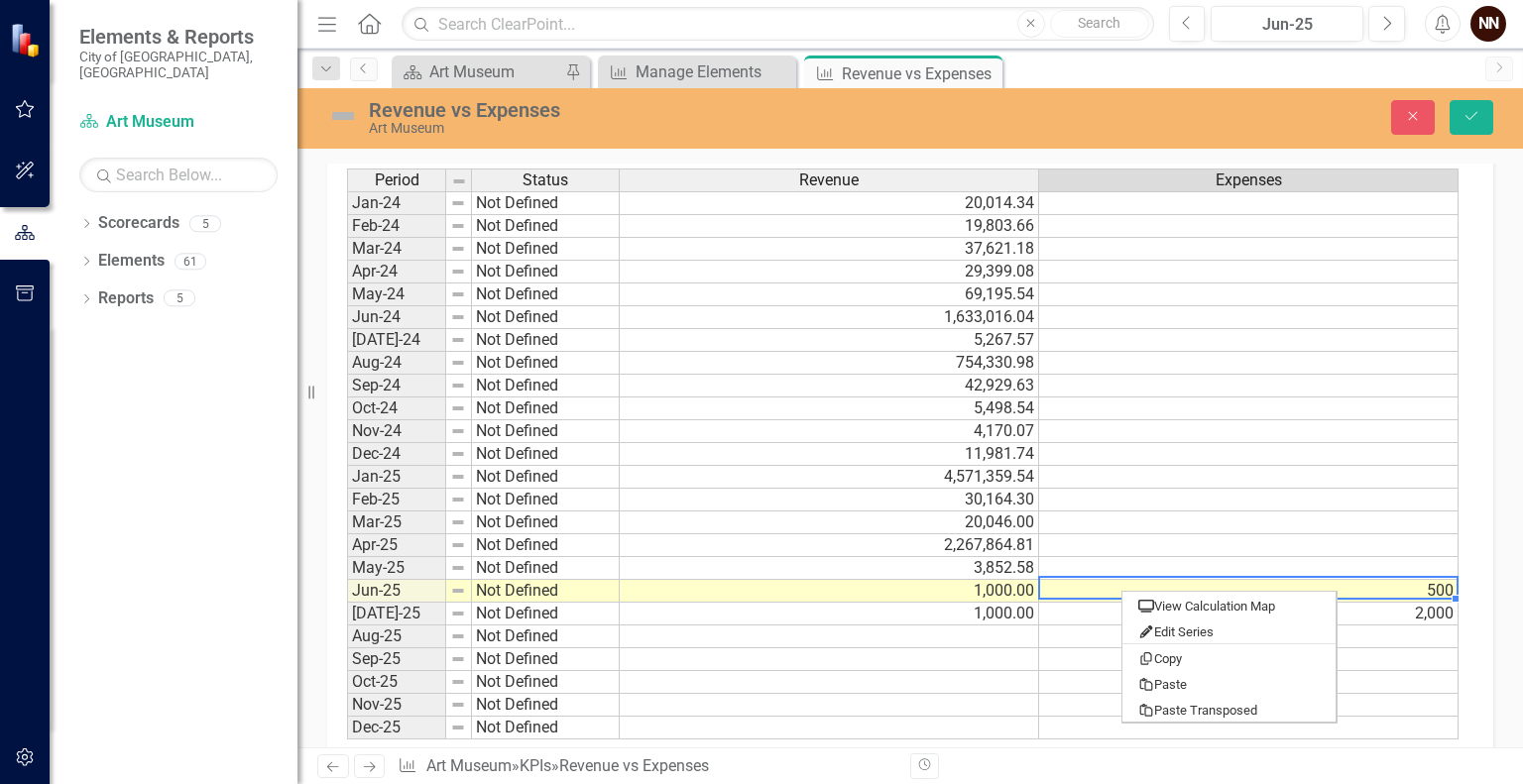 click on "500" at bounding box center [1248, 591] 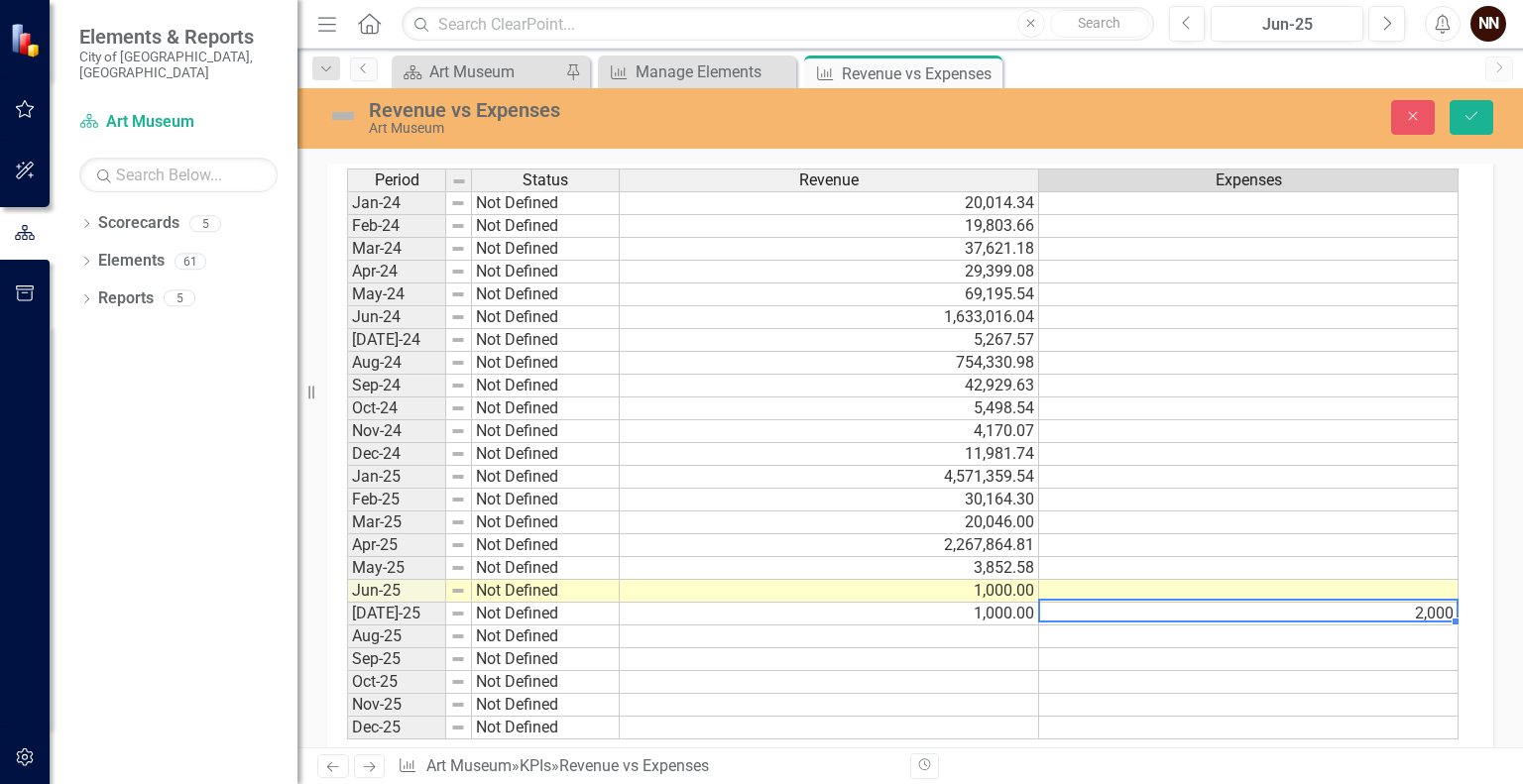 click on "2,000" at bounding box center [1248, 614] 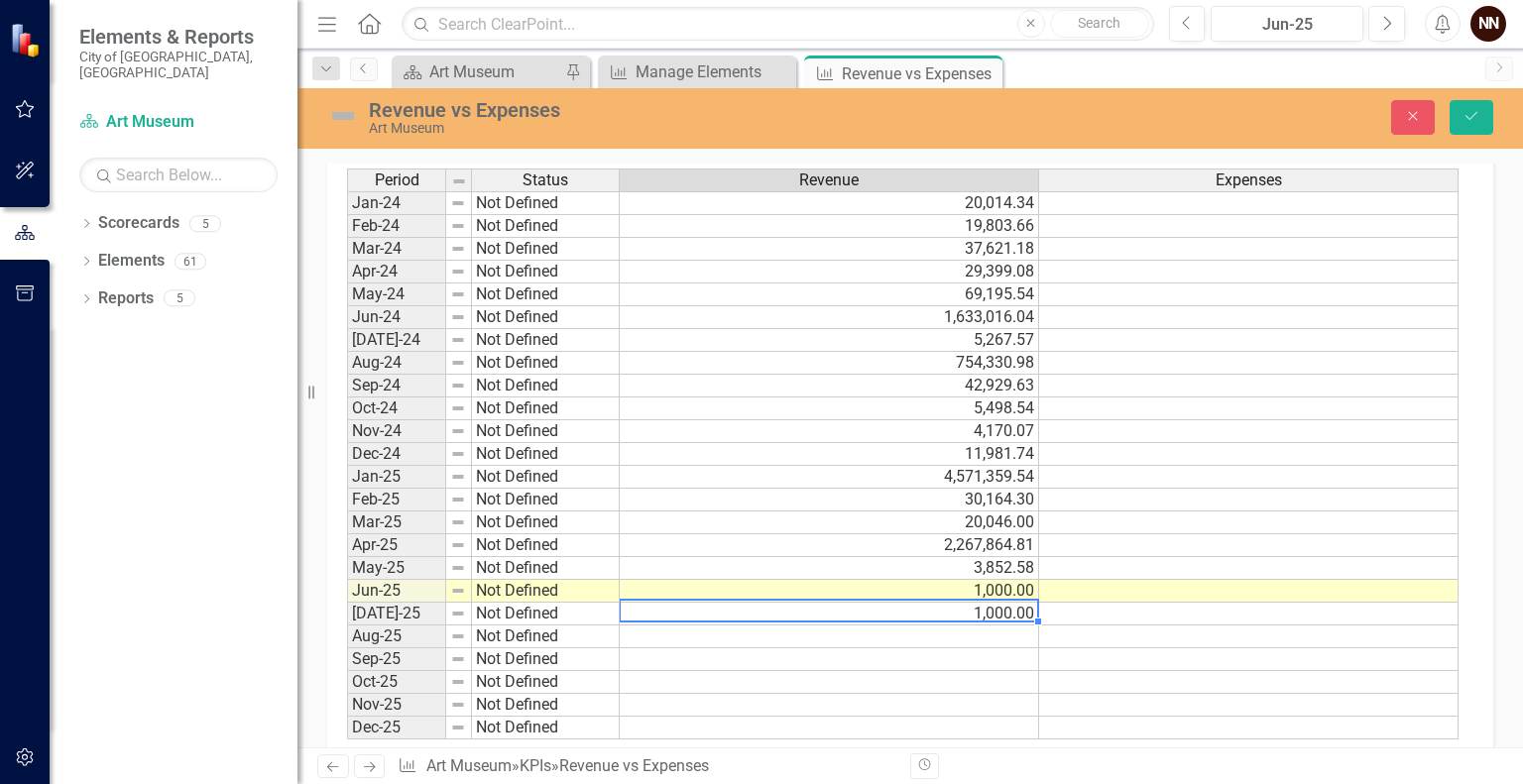 click on "1,000.00" at bounding box center [829, 614] 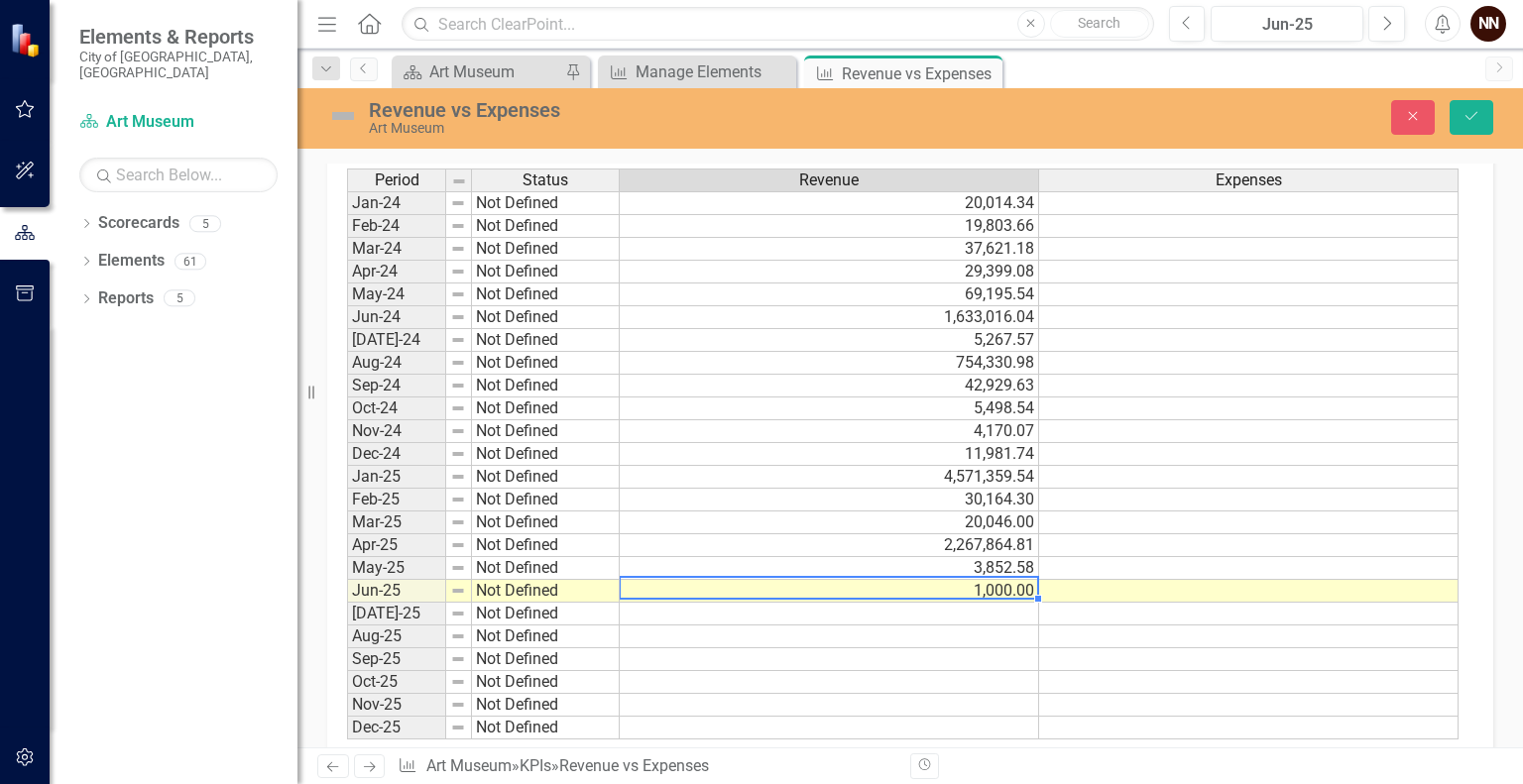 click on "1,000.00" at bounding box center [829, 591] 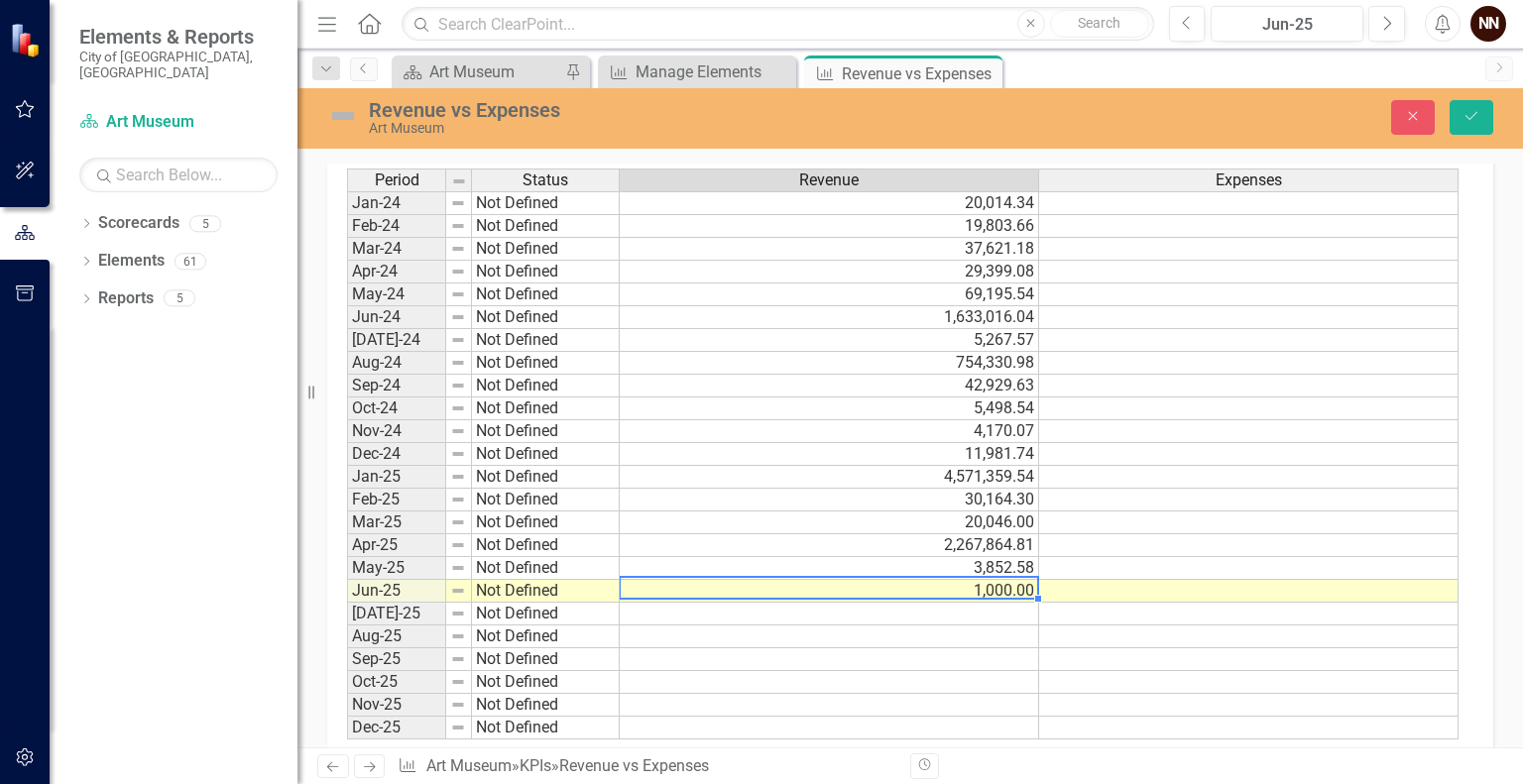 type on "2266470.29" 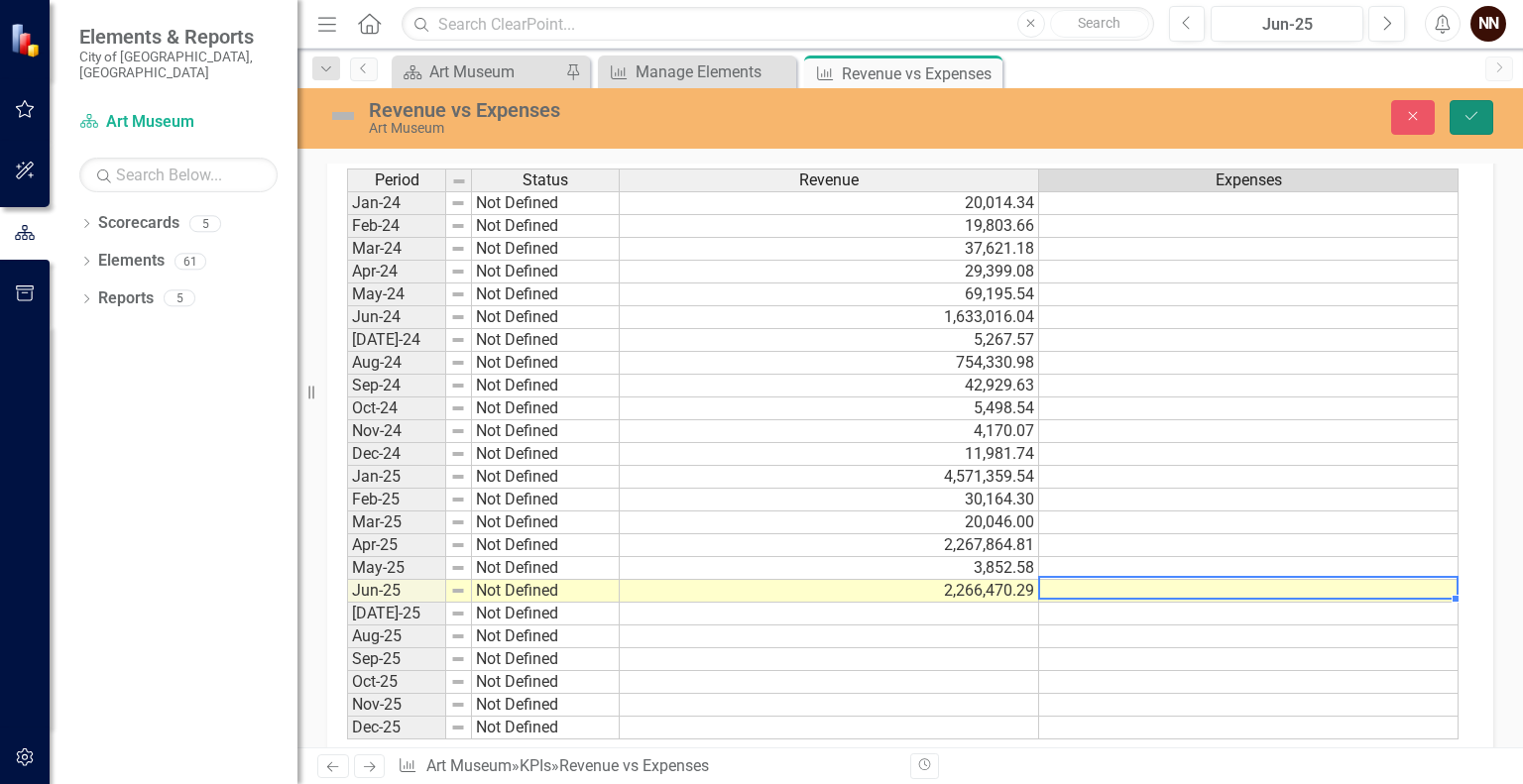 click on "Save" at bounding box center (1471, 117) 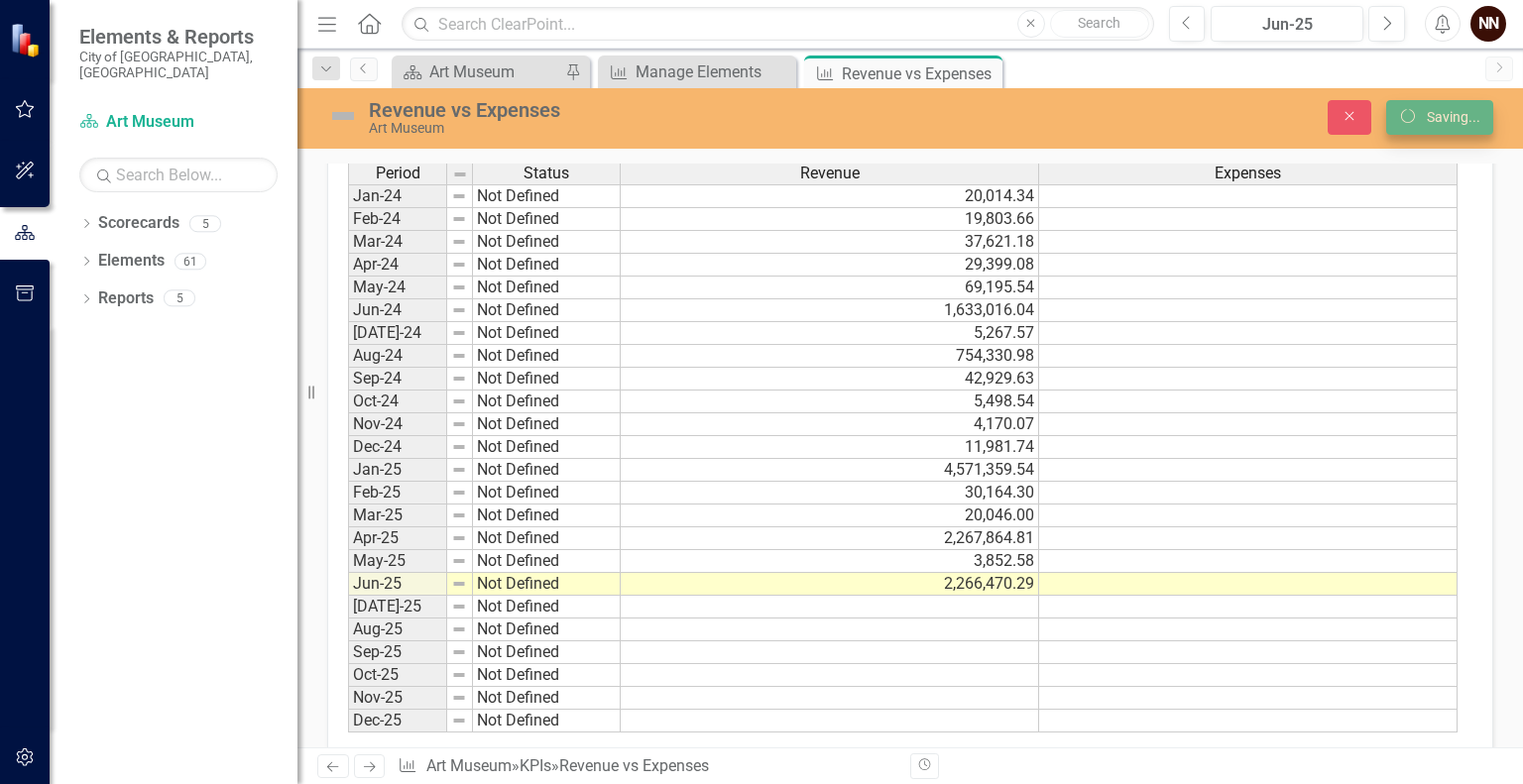 scroll, scrollTop: 663, scrollLeft: 0, axis: vertical 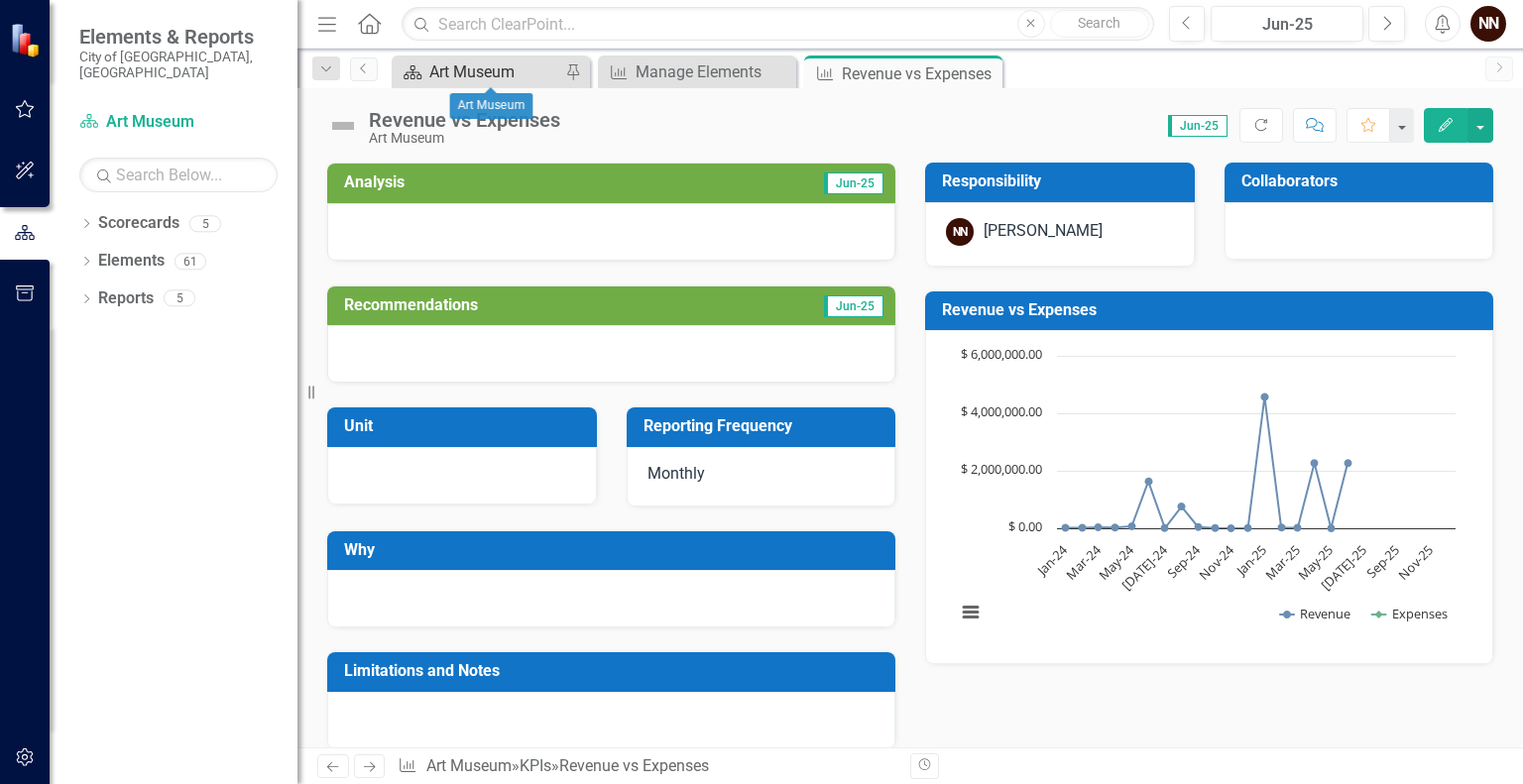 click on "Art Museum" at bounding box center [495, 71] 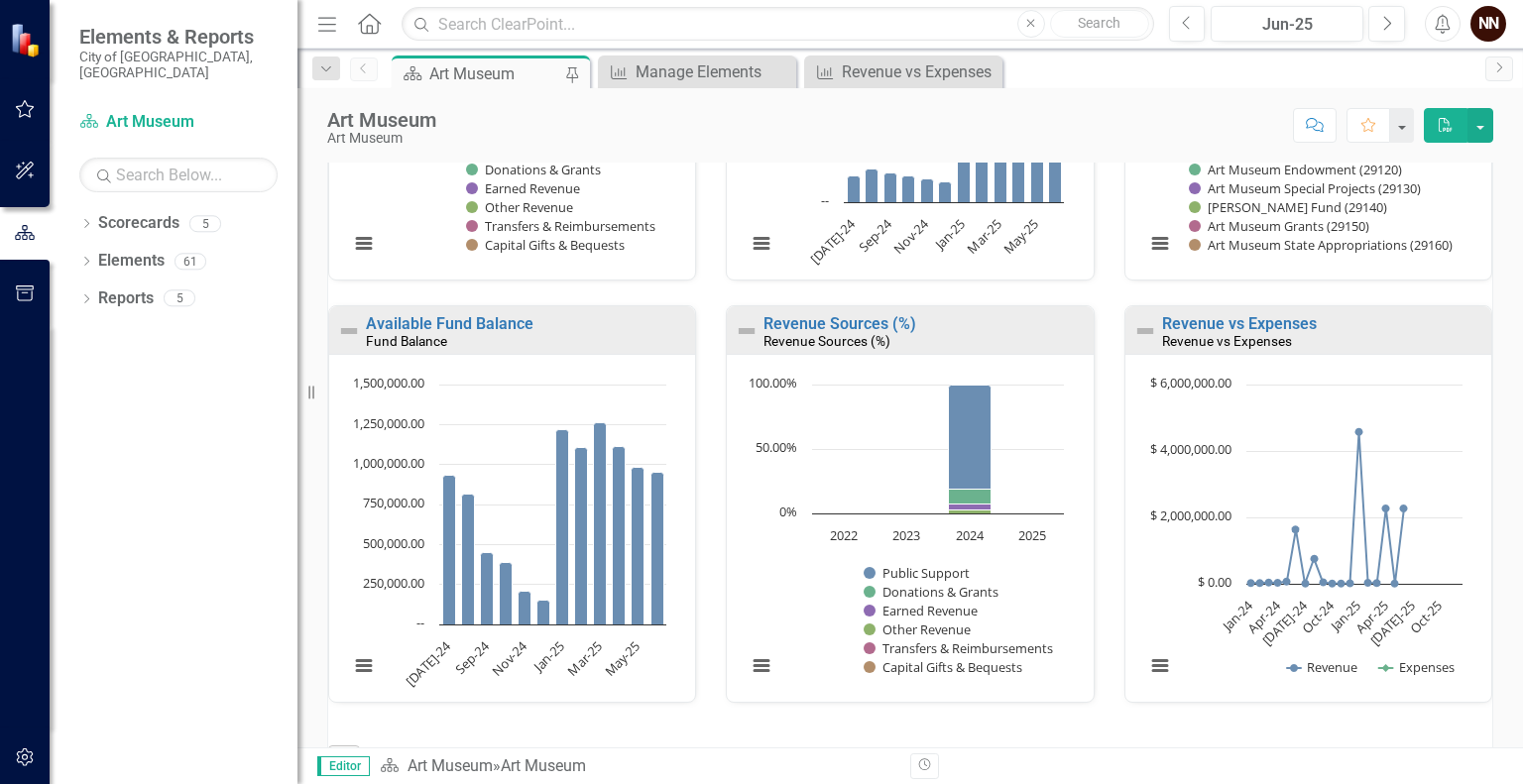 scroll, scrollTop: 1341, scrollLeft: 0, axis: vertical 